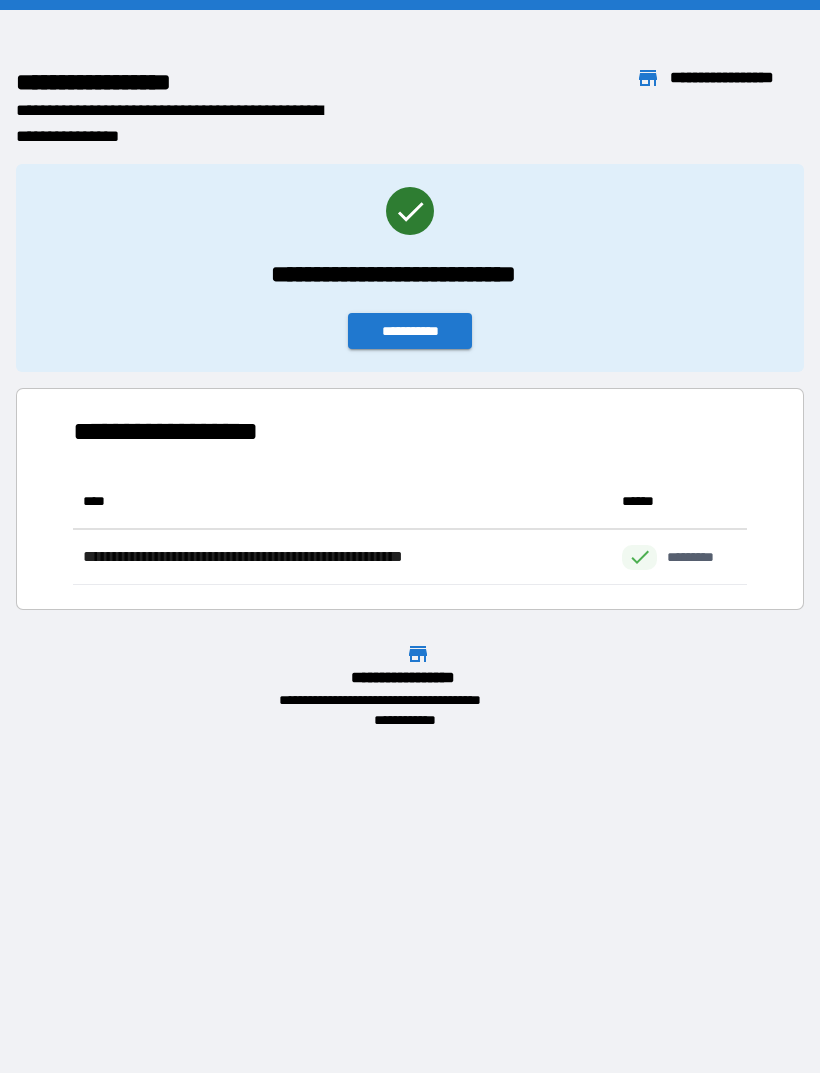 scroll, scrollTop: 0, scrollLeft: 0, axis: both 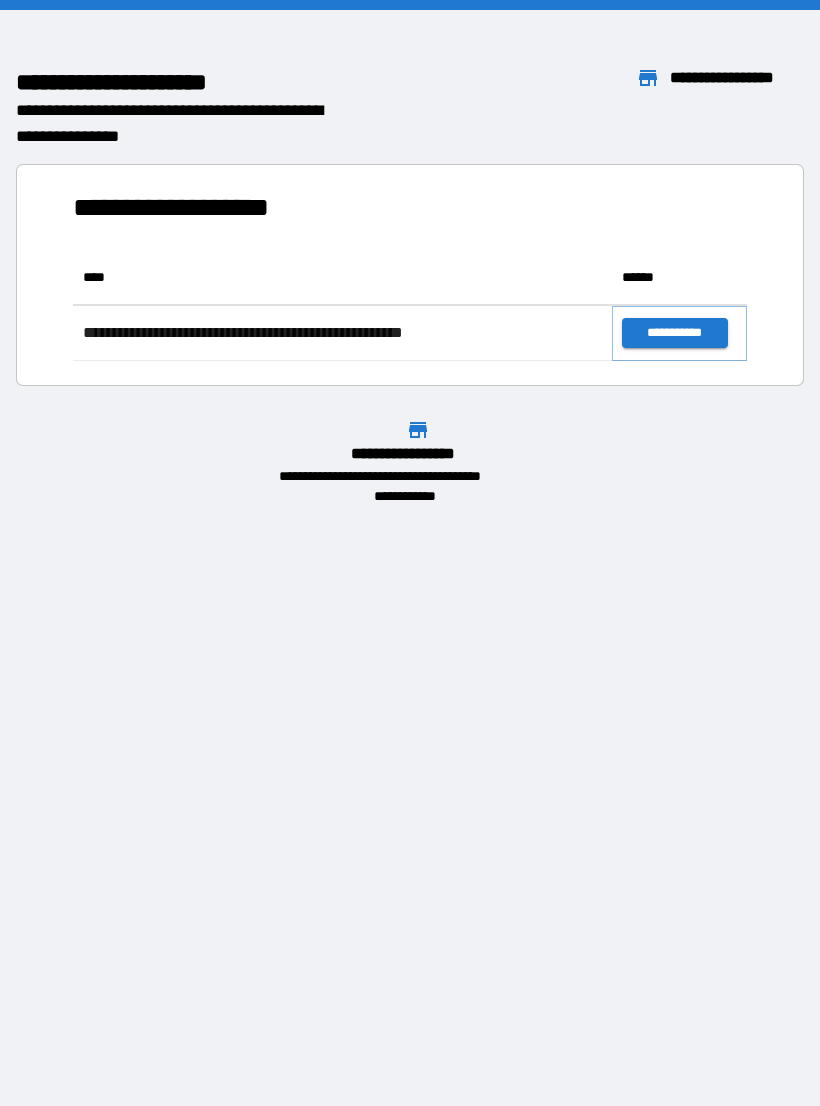 click on "**********" at bounding box center (674, 333) 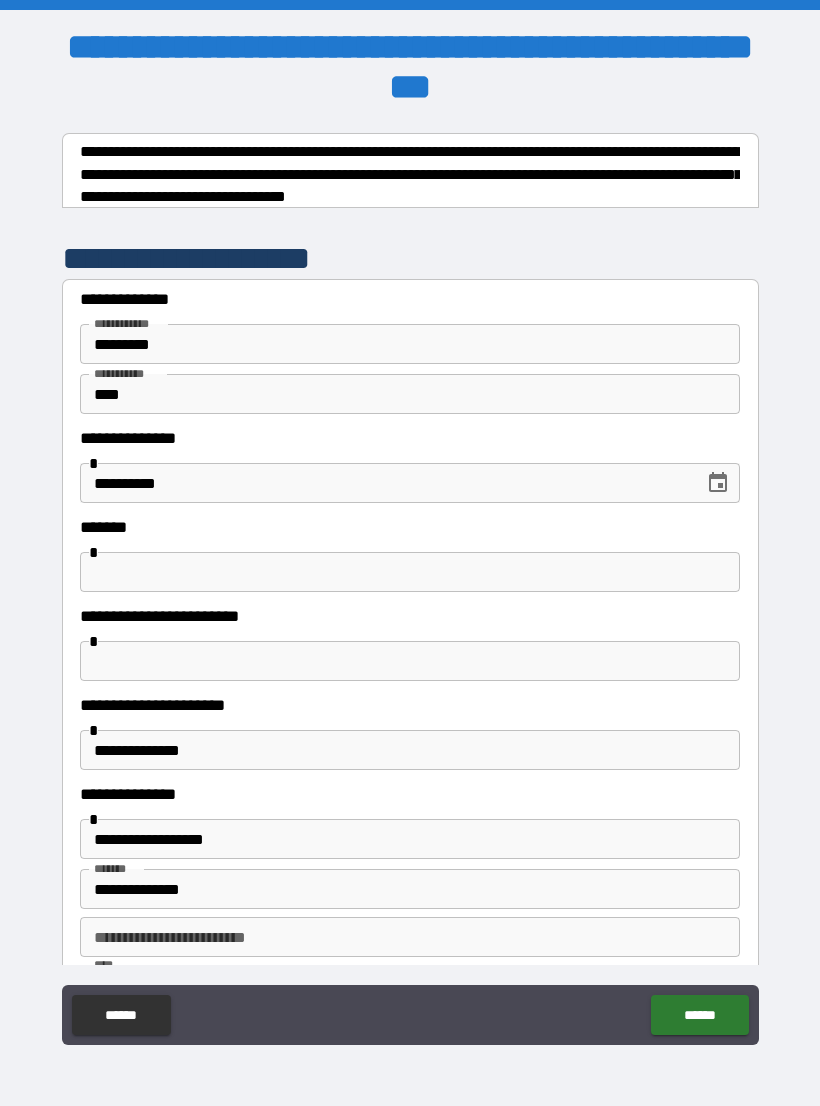 click at bounding box center [410, 661] 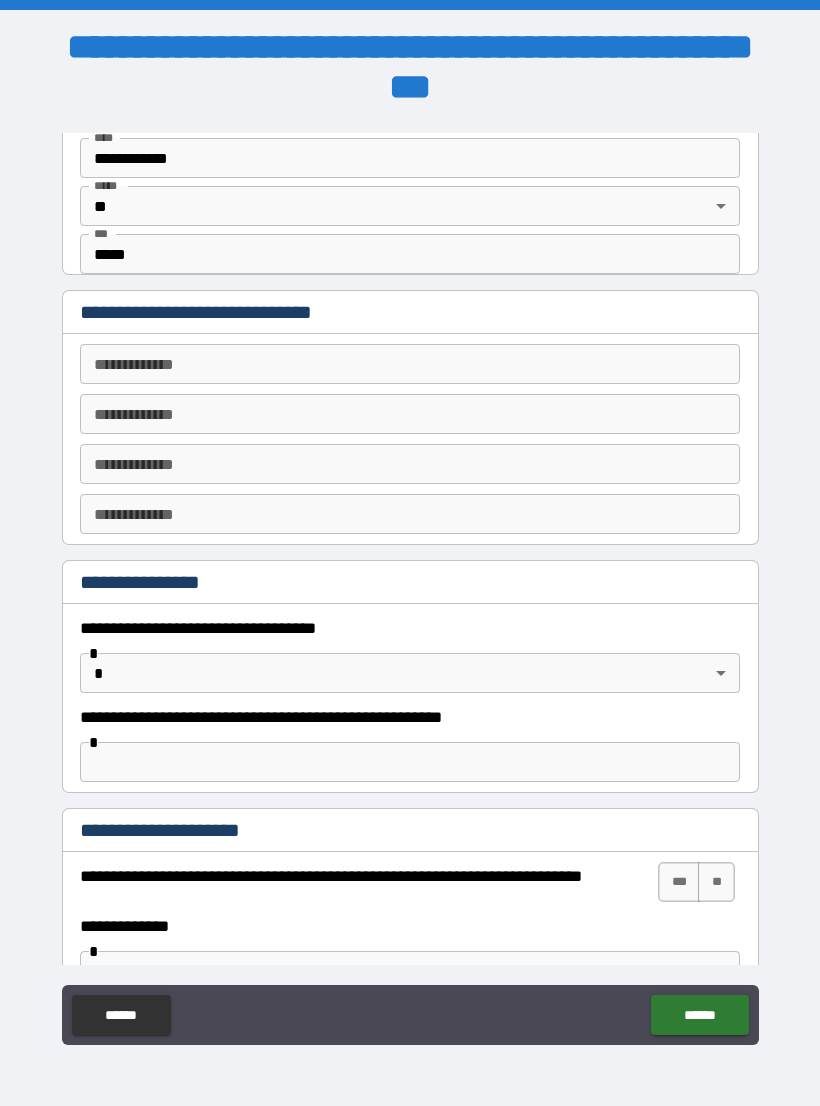 scroll, scrollTop: 826, scrollLeft: 0, axis: vertical 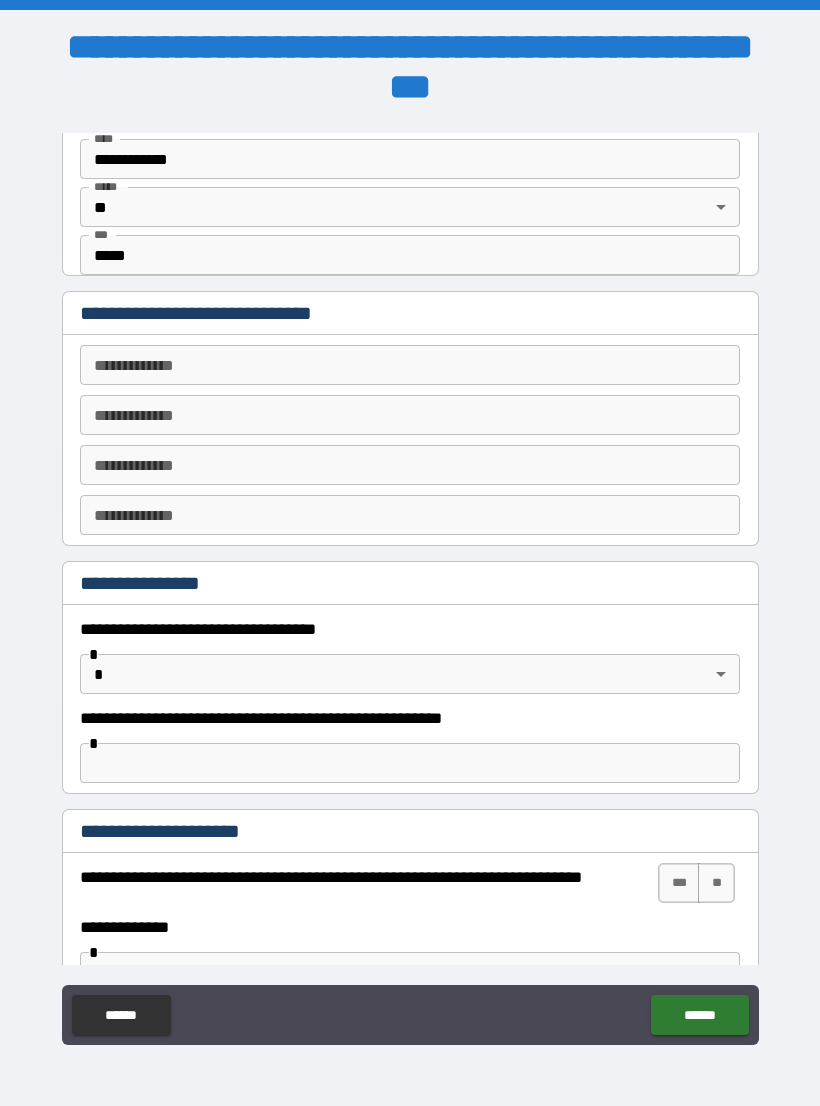 type on "*********" 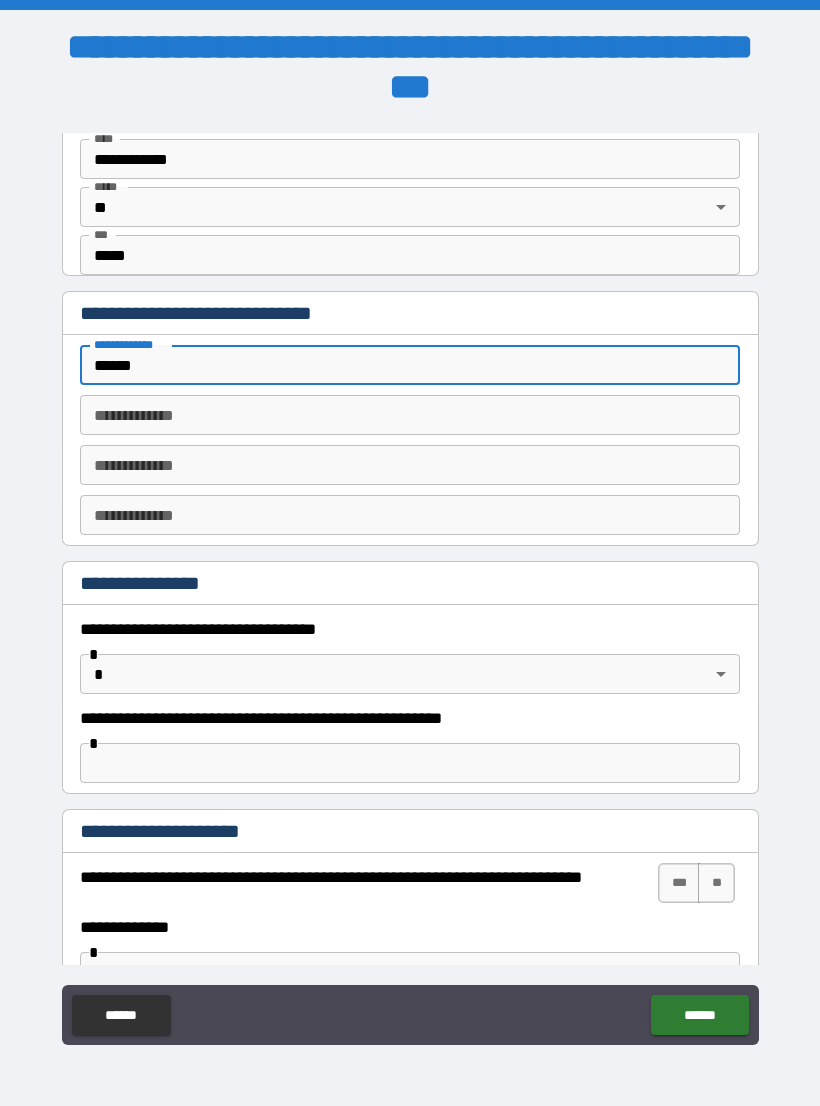 type on "******" 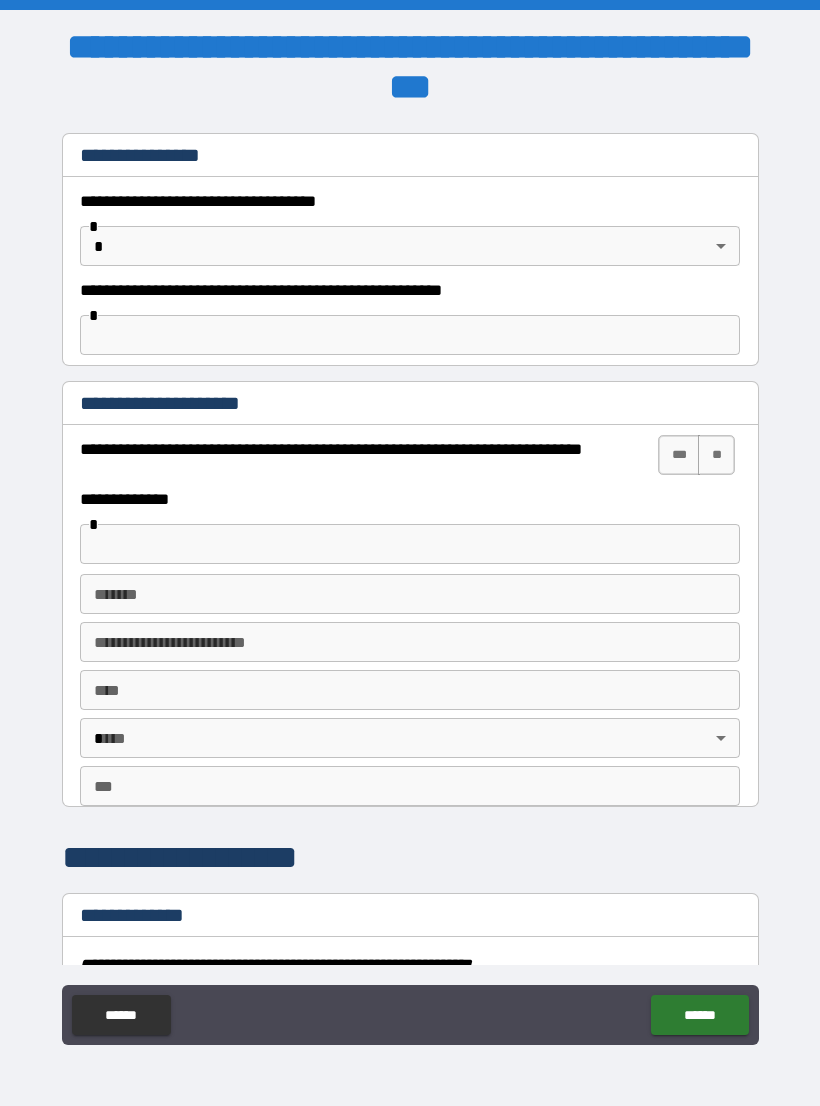 scroll, scrollTop: 1259, scrollLeft: 0, axis: vertical 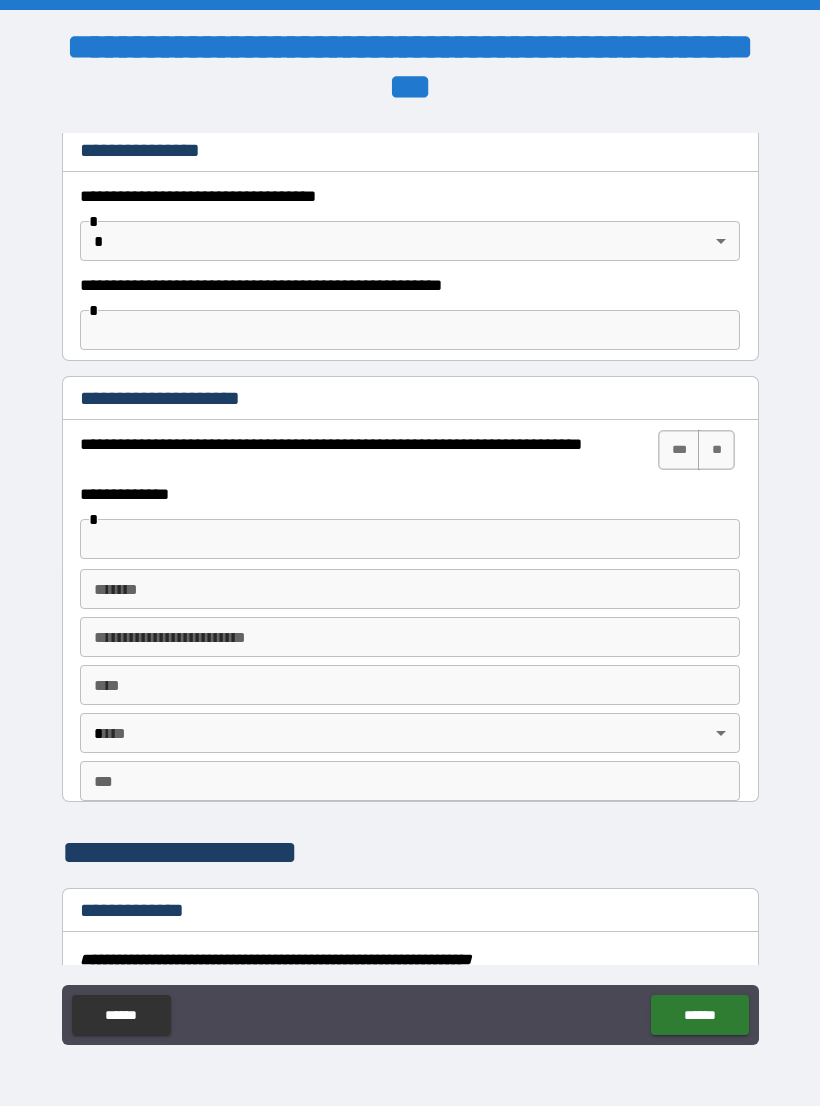 type on "**********" 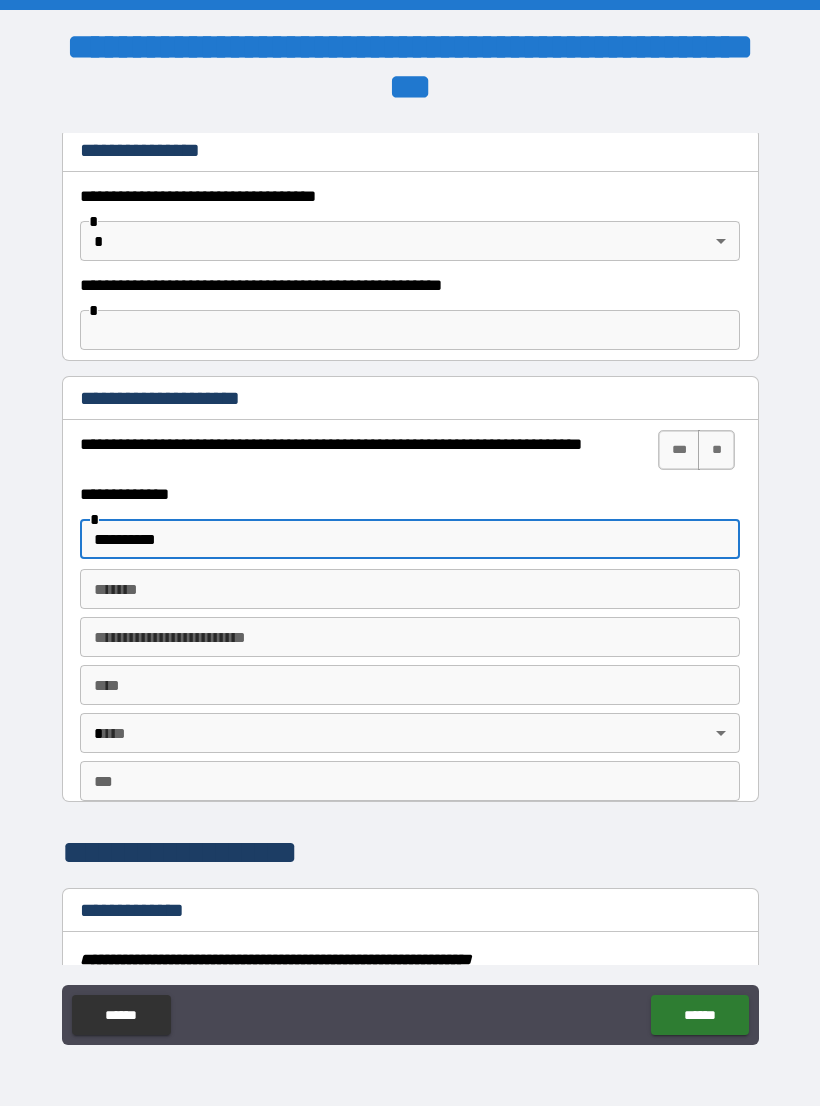 type on "*********" 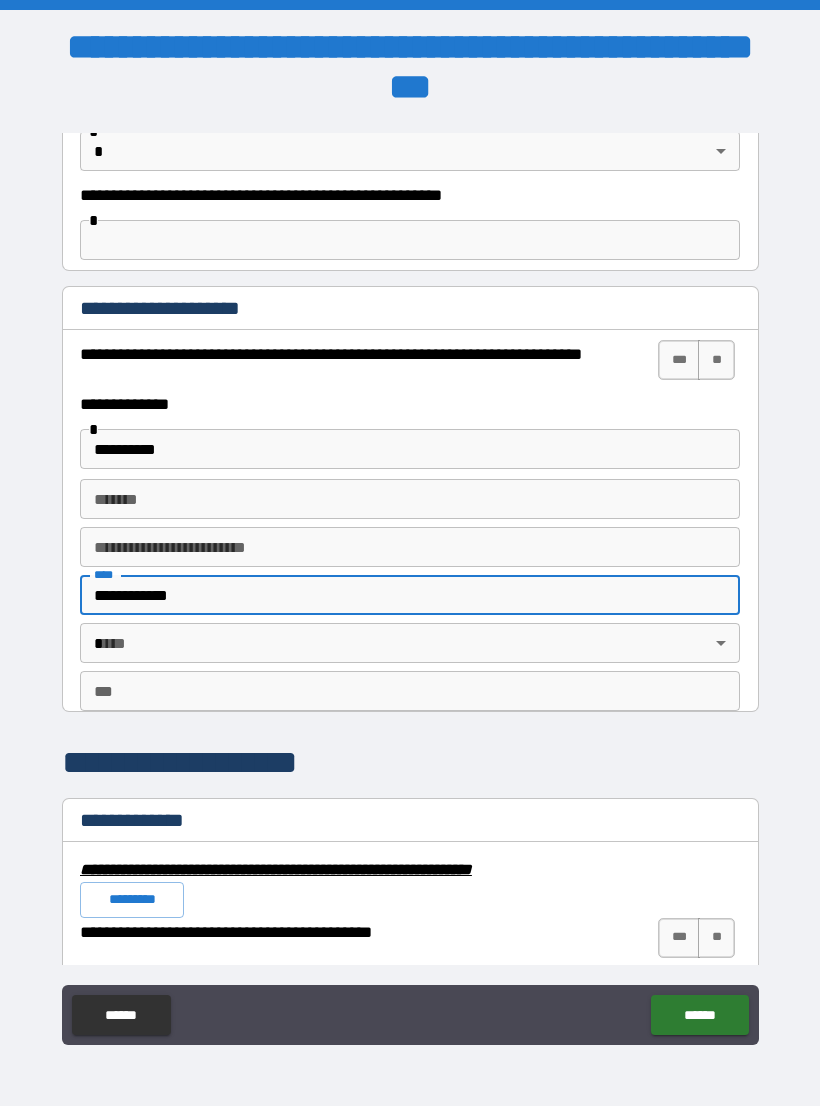 scroll, scrollTop: 1367, scrollLeft: 0, axis: vertical 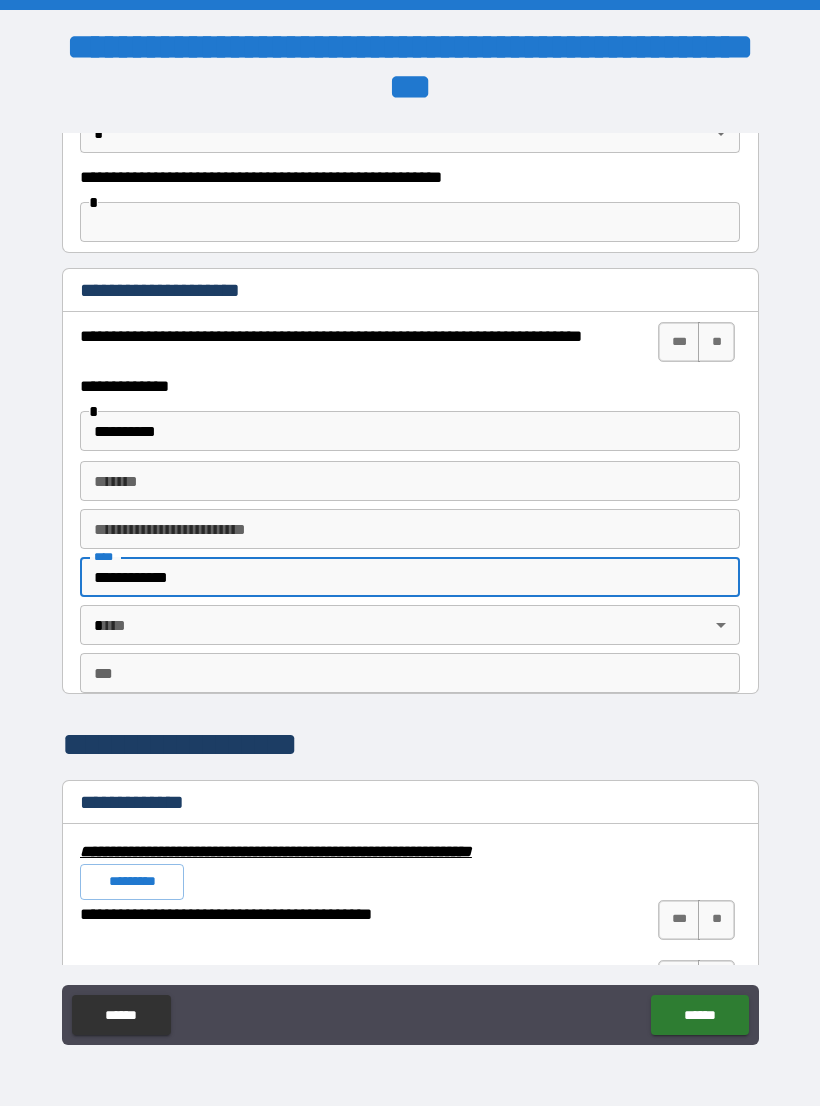 type on "**********" 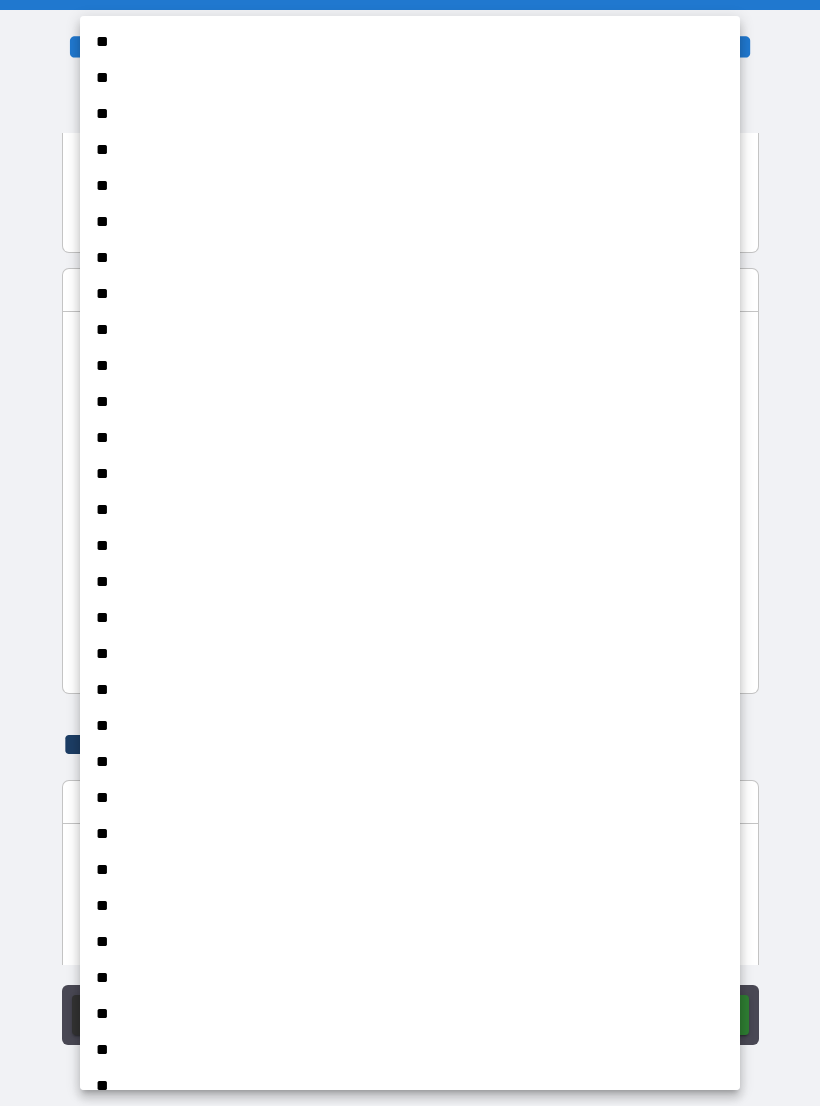 click on "**" at bounding box center (410, 618) 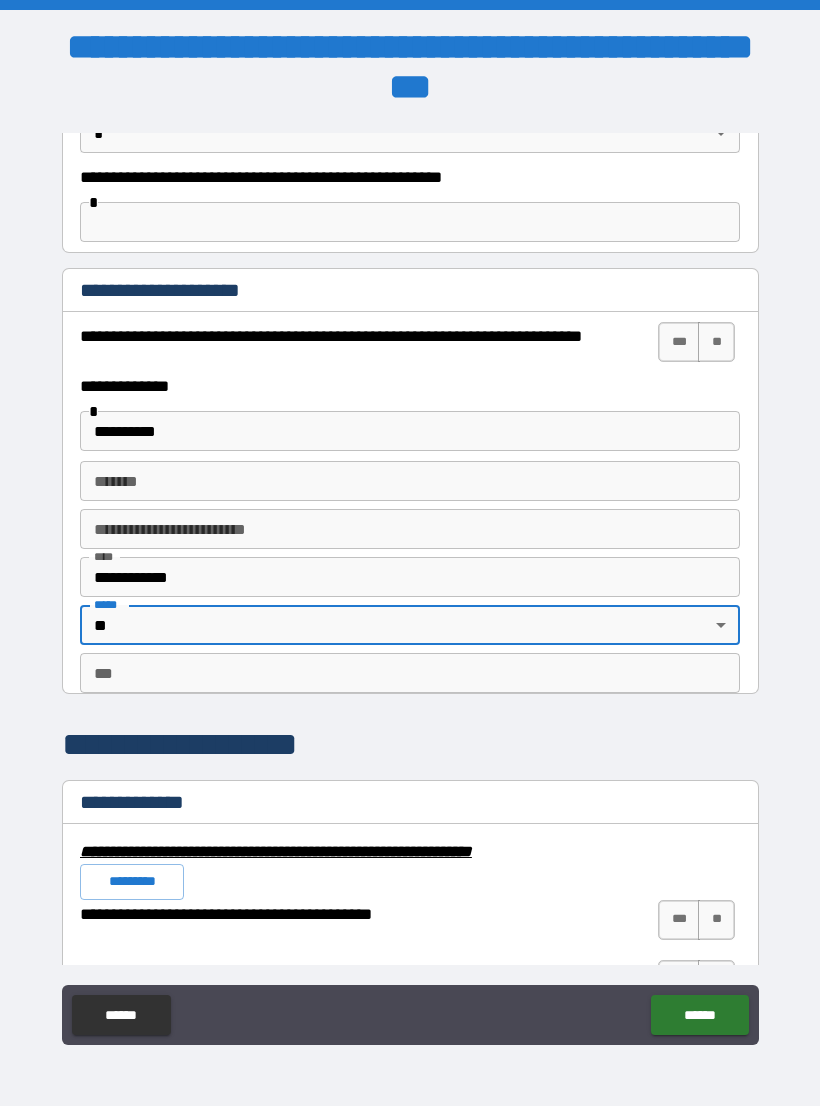 click on "***" at bounding box center (410, 673) 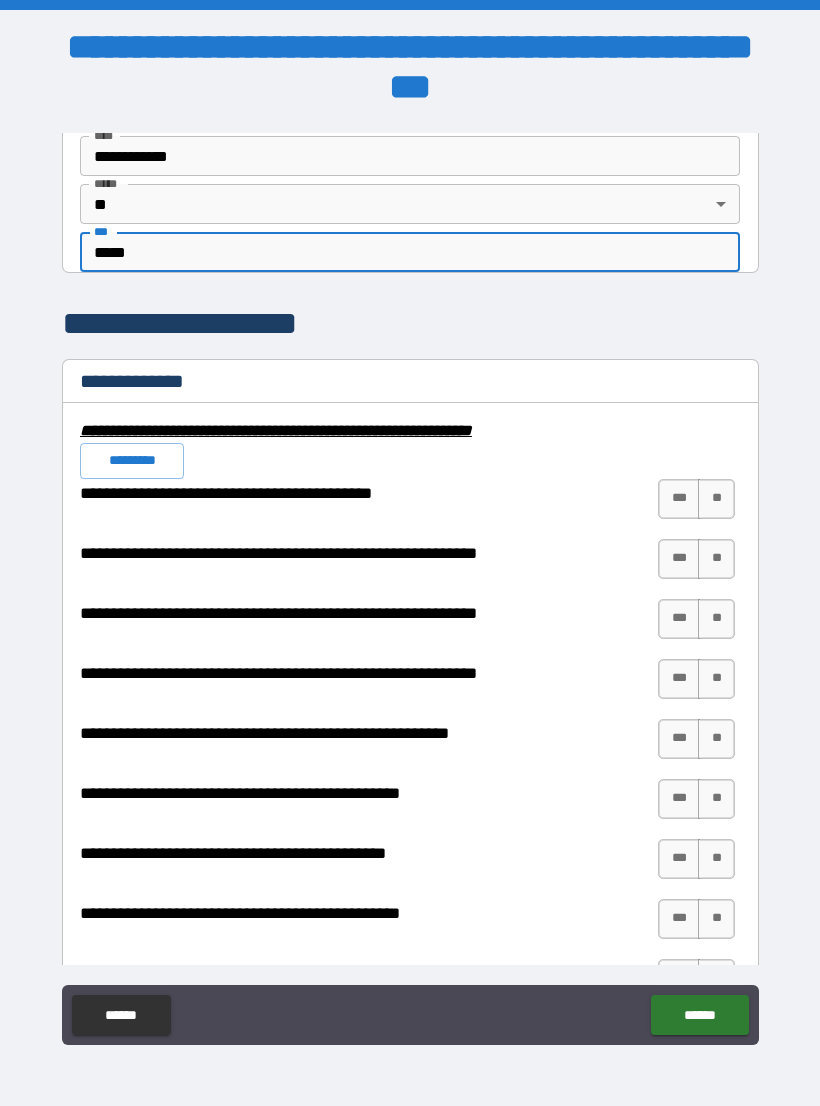 scroll, scrollTop: 1789, scrollLeft: 0, axis: vertical 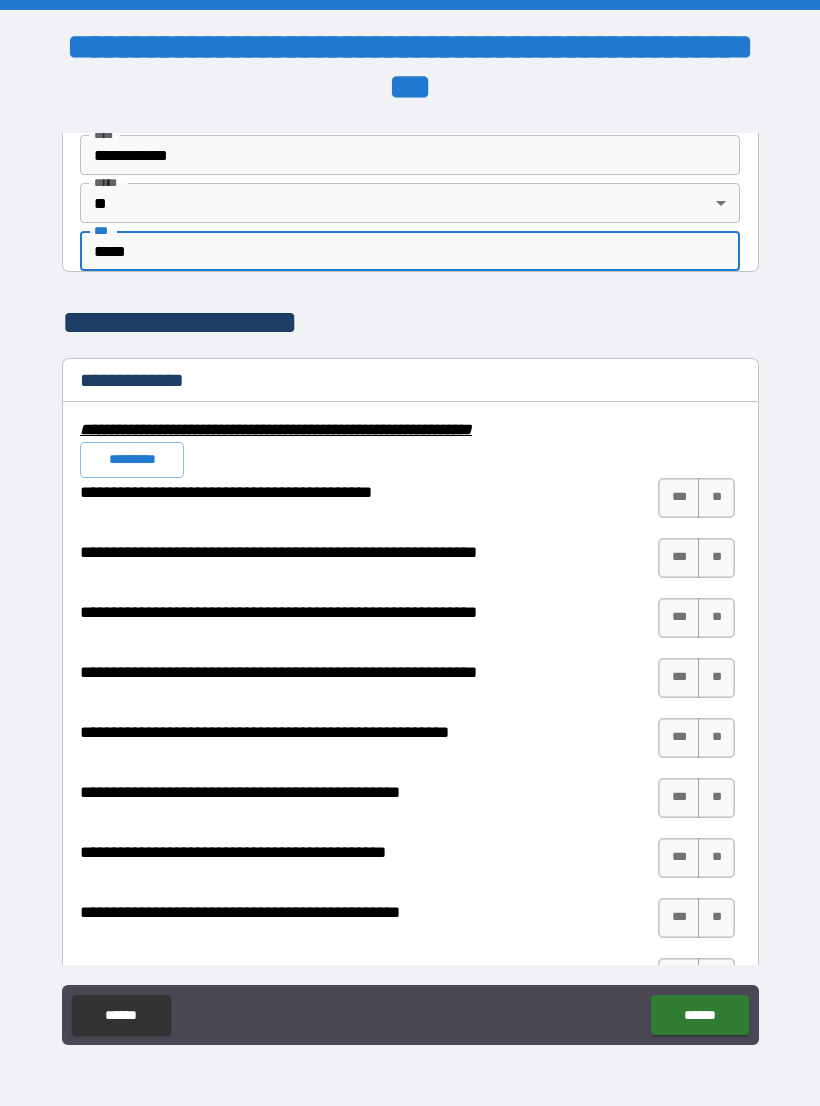 type on "*****" 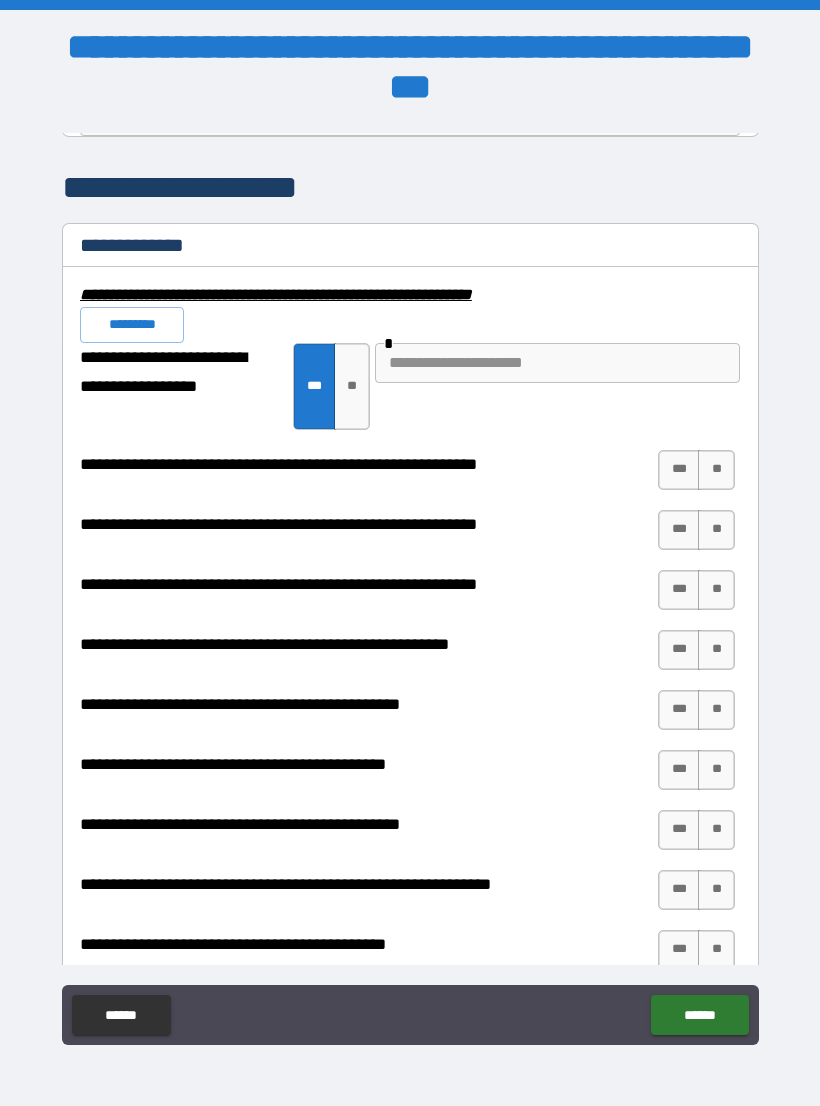 scroll, scrollTop: 1935, scrollLeft: 0, axis: vertical 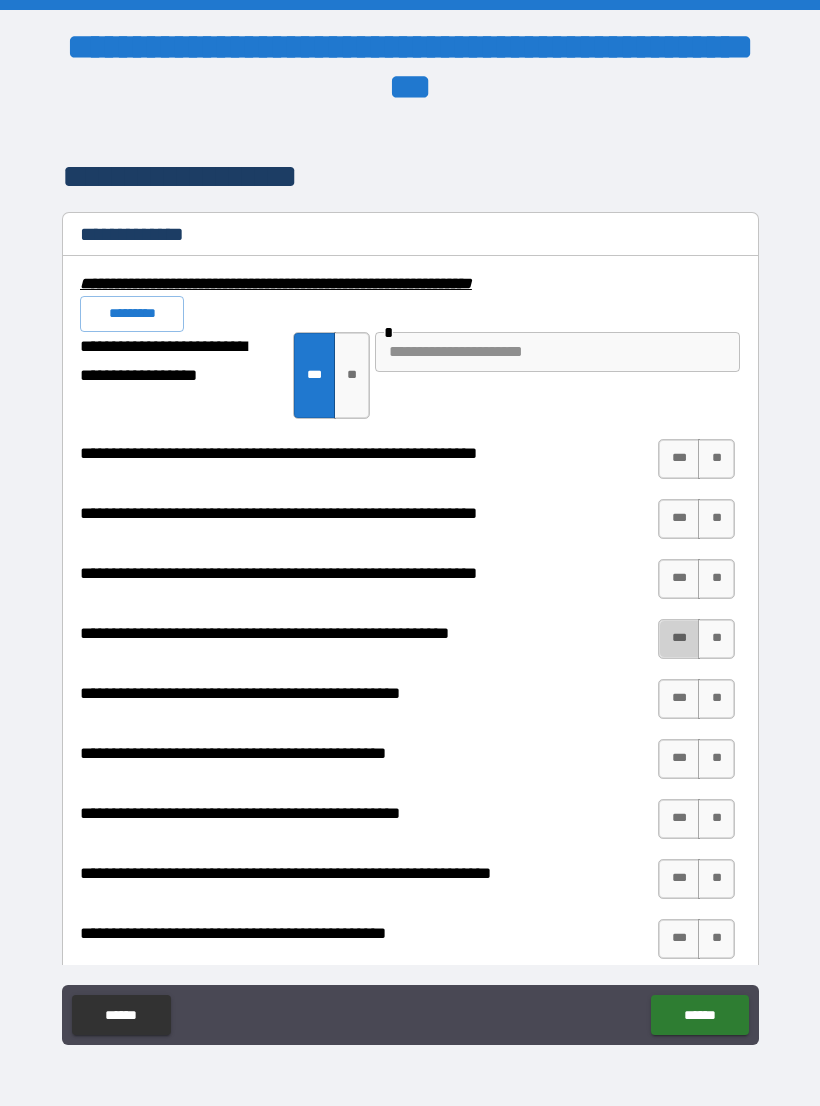 click on "***" at bounding box center (679, 639) 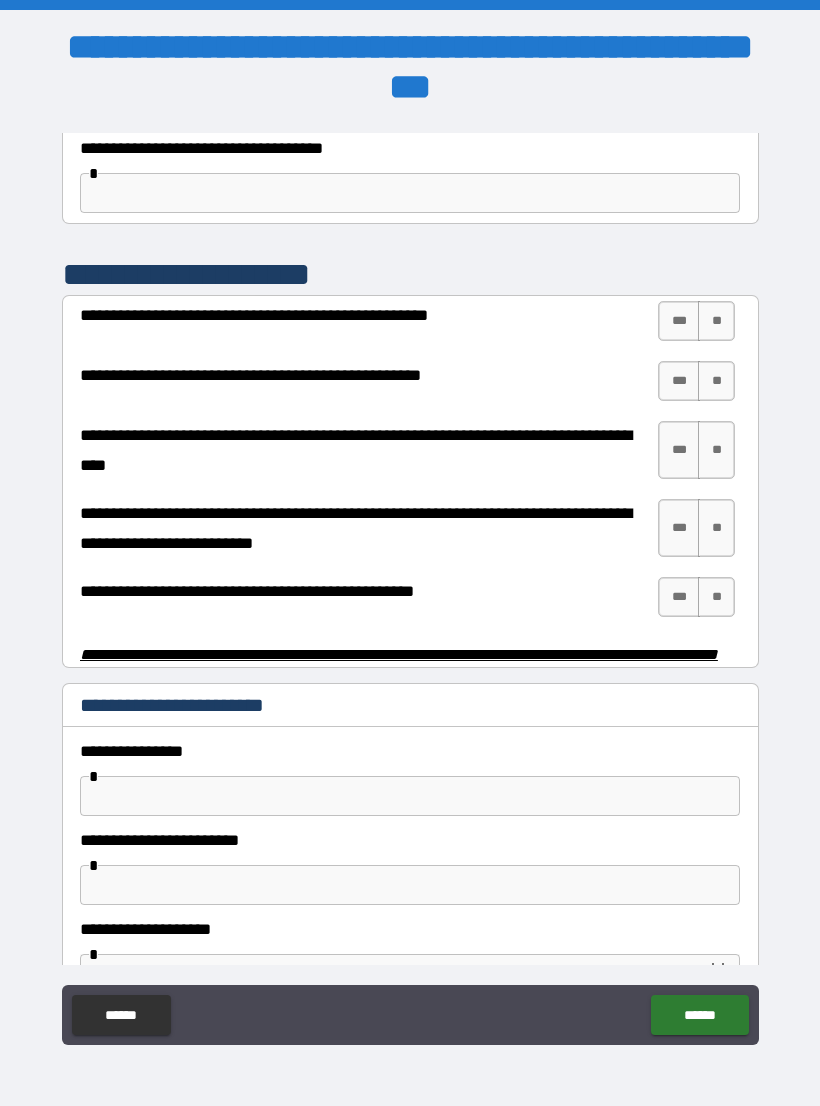 scroll, scrollTop: 3763, scrollLeft: 0, axis: vertical 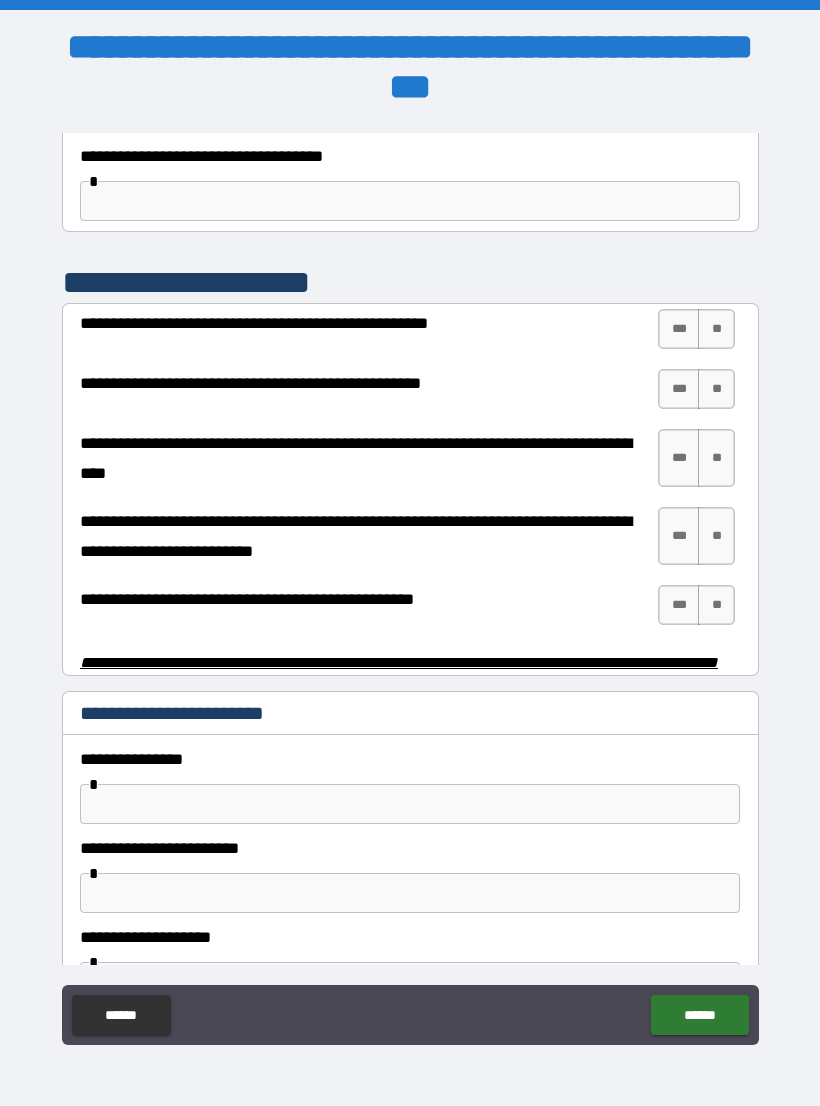 click on "**" at bounding box center [716, 329] 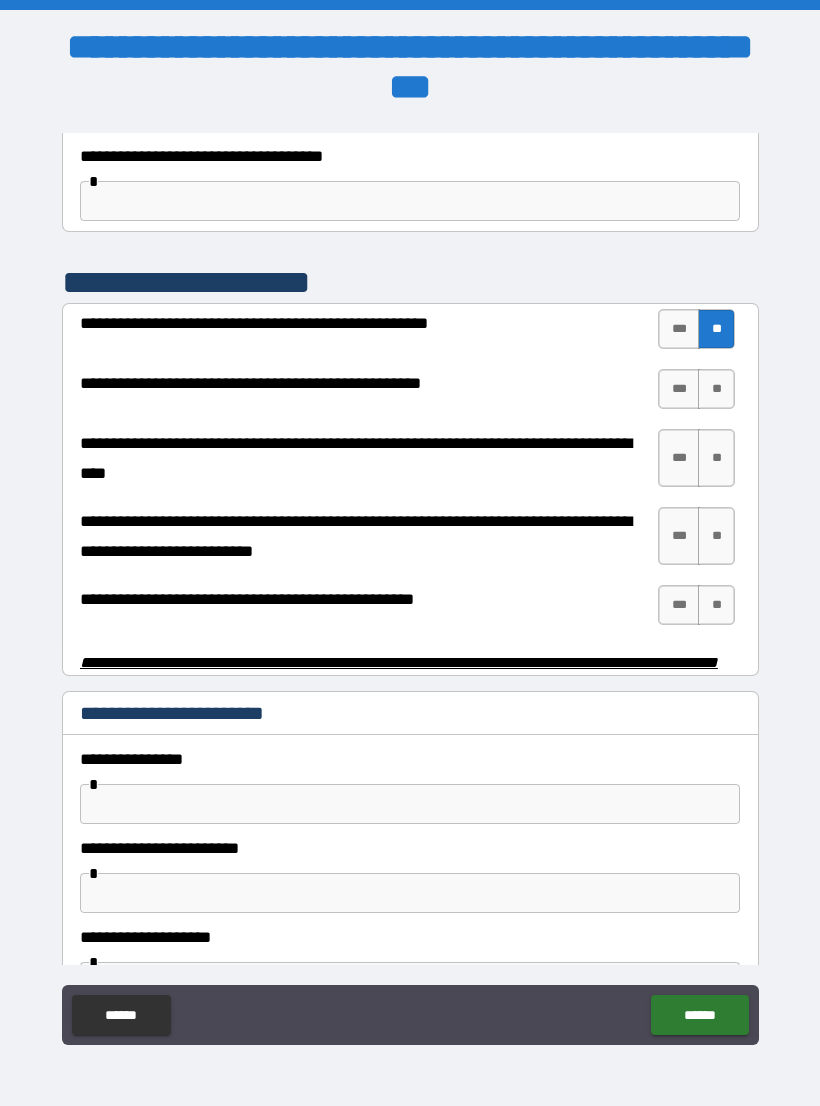 click on "**" at bounding box center [716, 389] 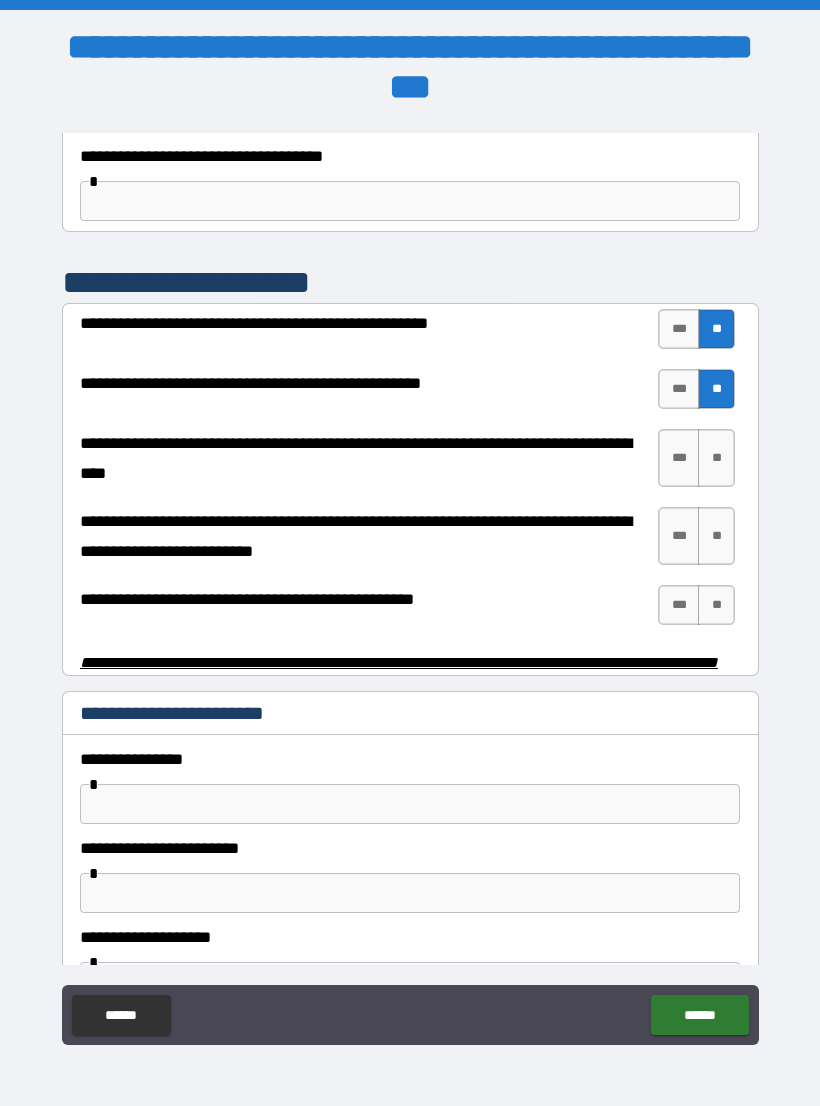click on "**" at bounding box center [716, 458] 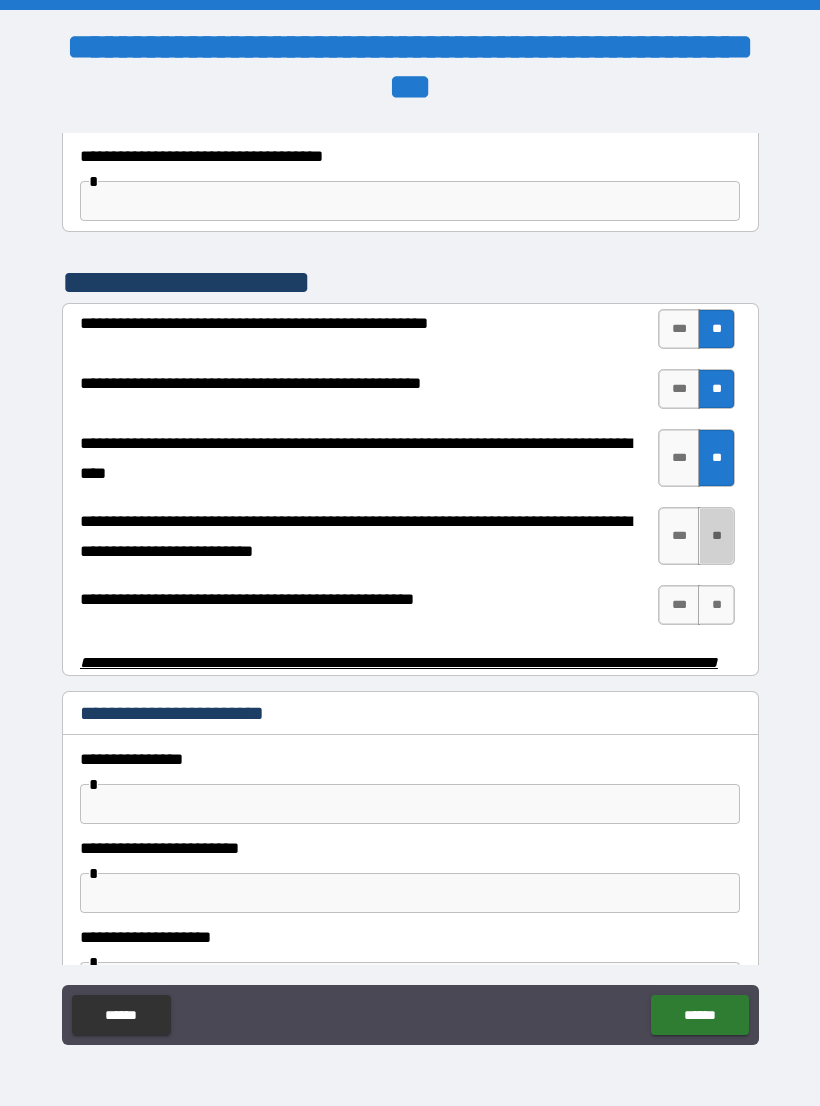 click on "**" at bounding box center (716, 536) 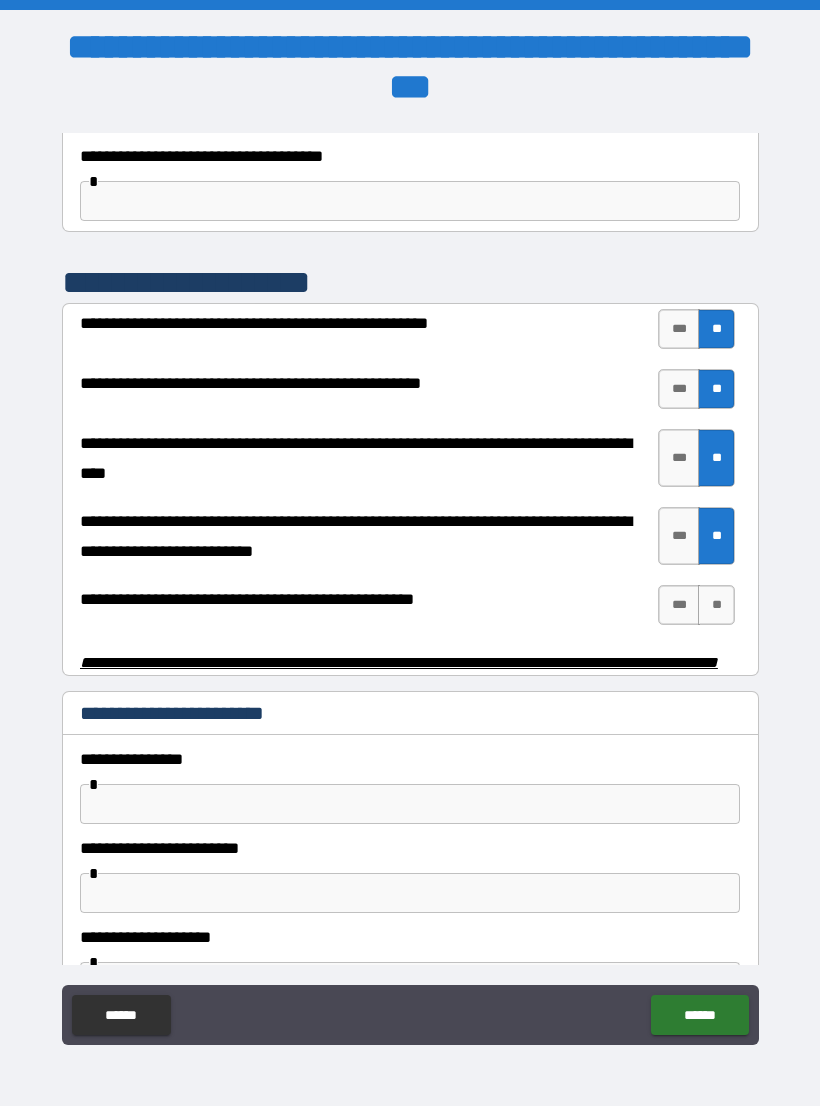 click on "**" at bounding box center [716, 605] 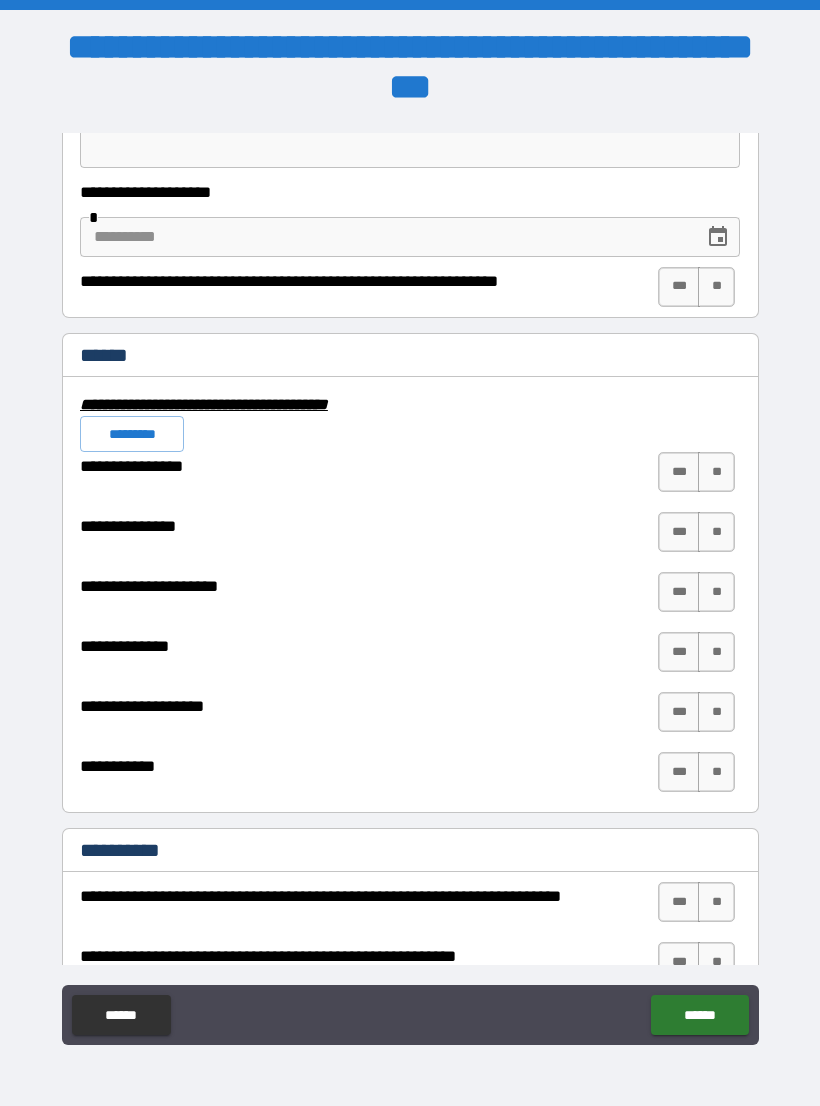 scroll, scrollTop: 4510, scrollLeft: 0, axis: vertical 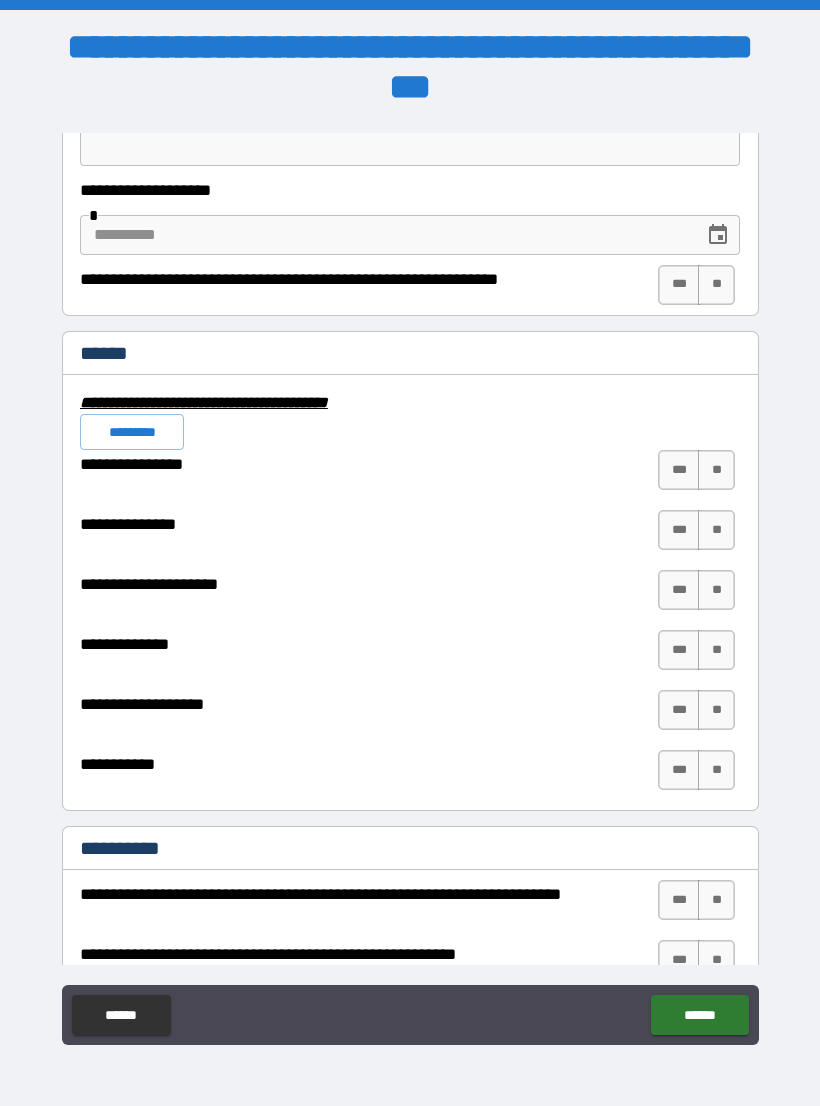 click on "**" at bounding box center (716, 470) 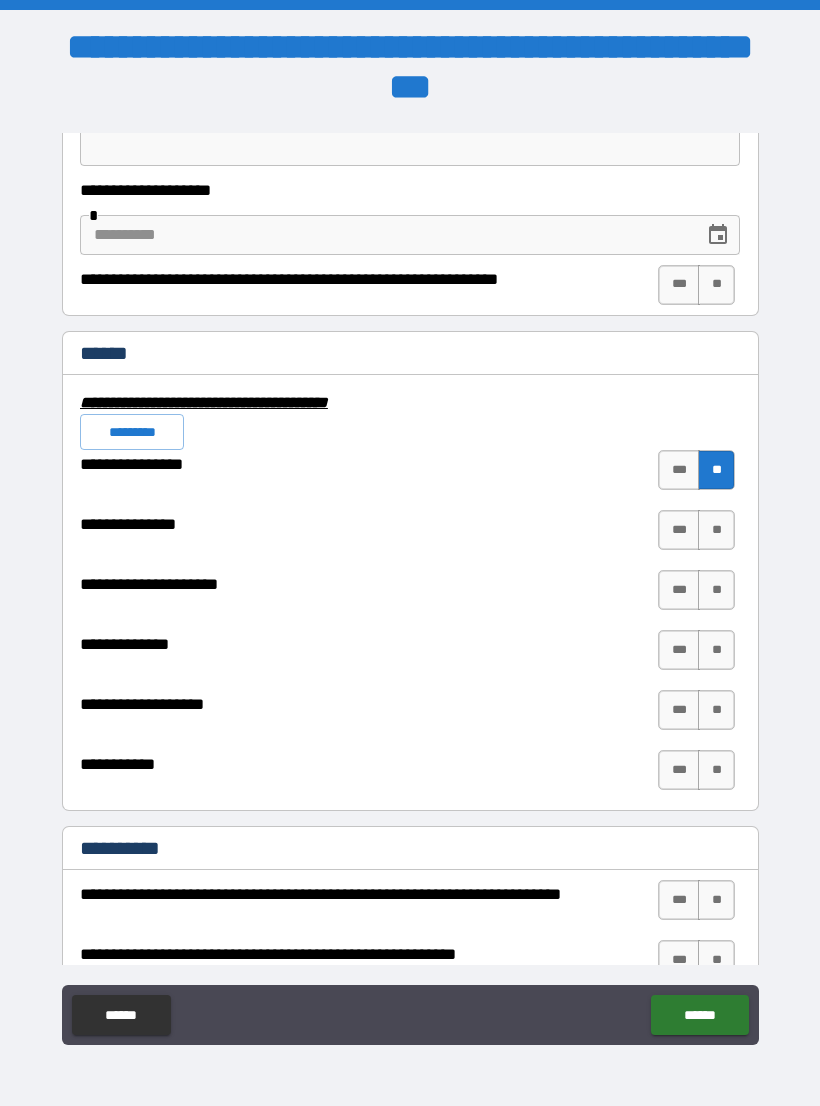 click on "**" at bounding box center (716, 590) 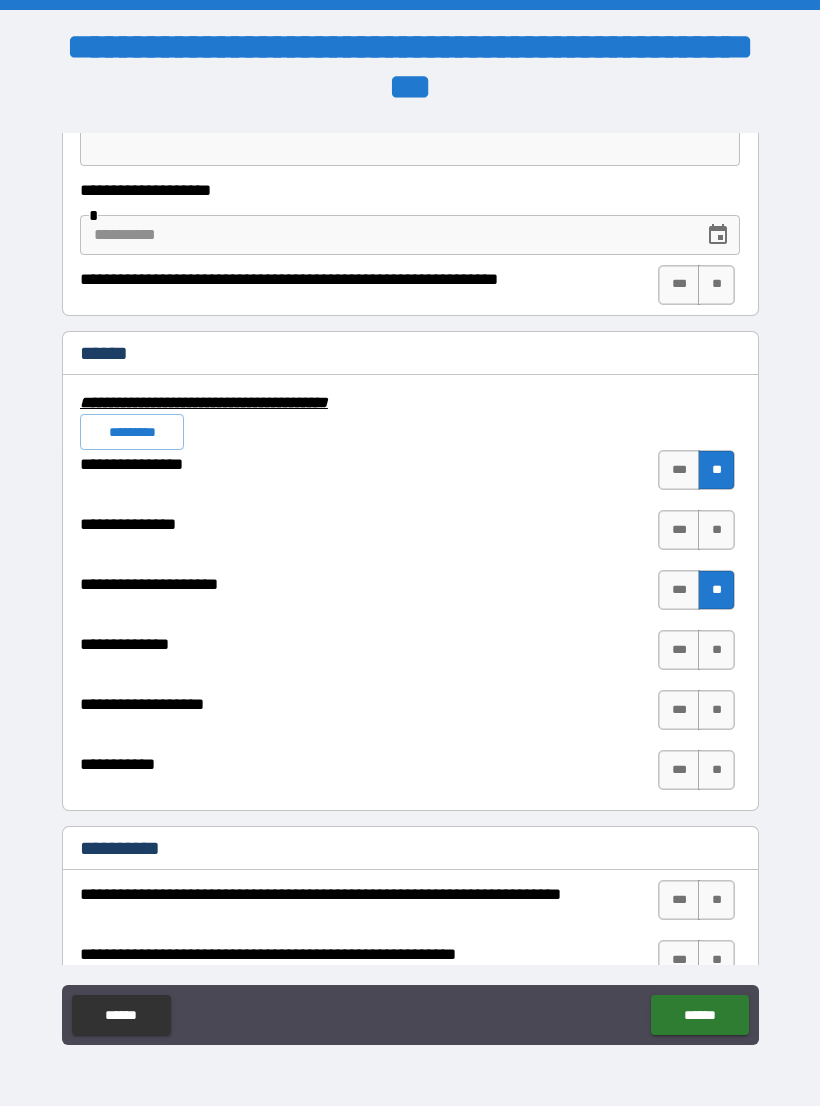click on "**" at bounding box center [716, 530] 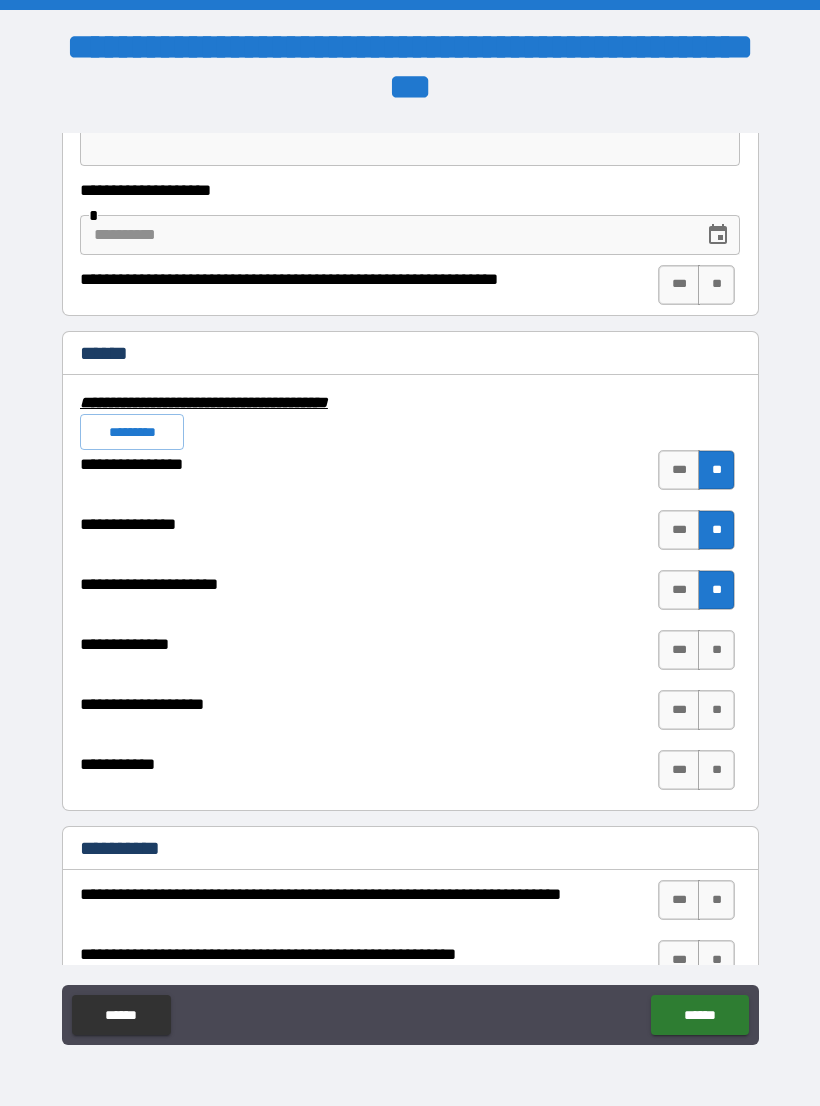 click on "**" at bounding box center [716, 650] 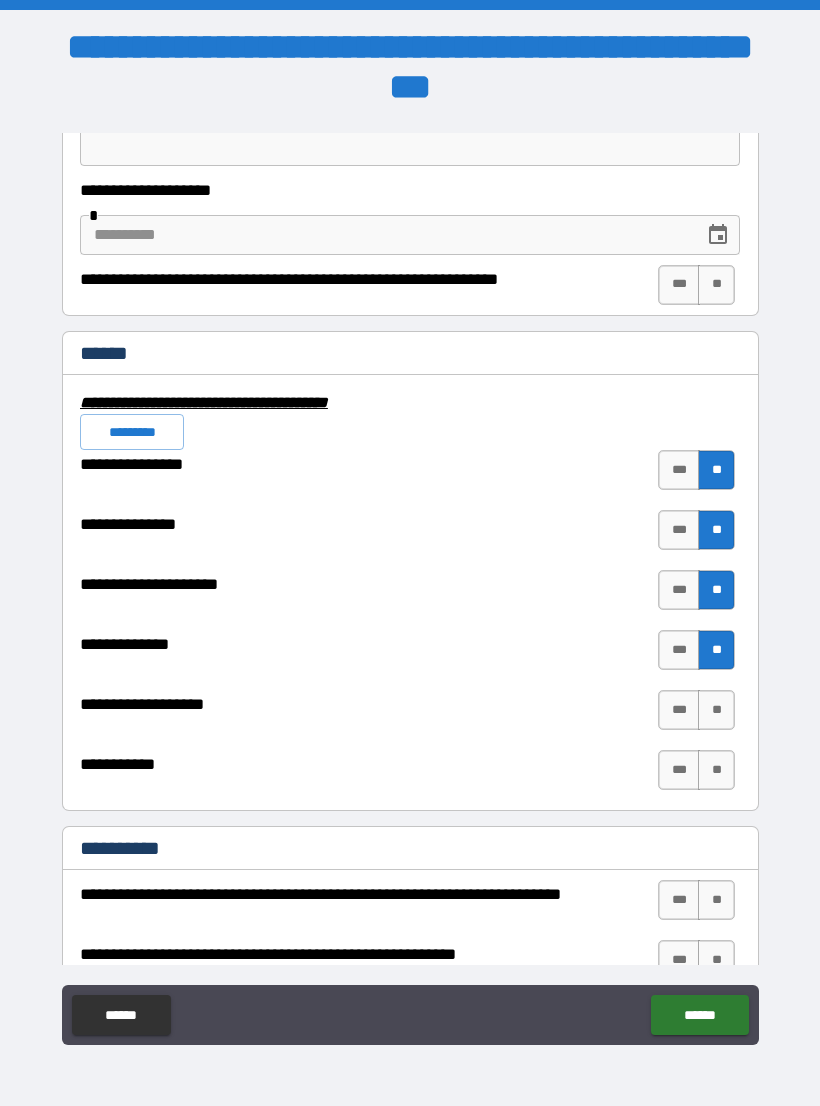 click on "**" at bounding box center (716, 710) 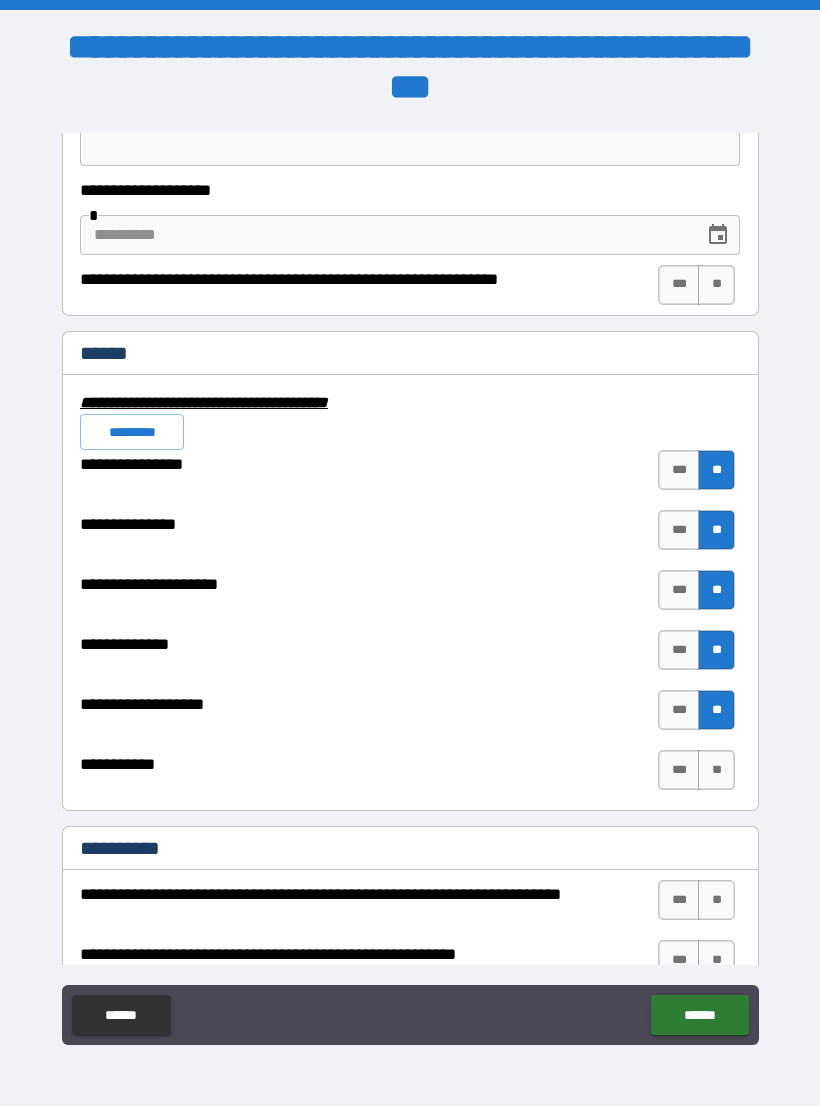click on "**" at bounding box center [716, 770] 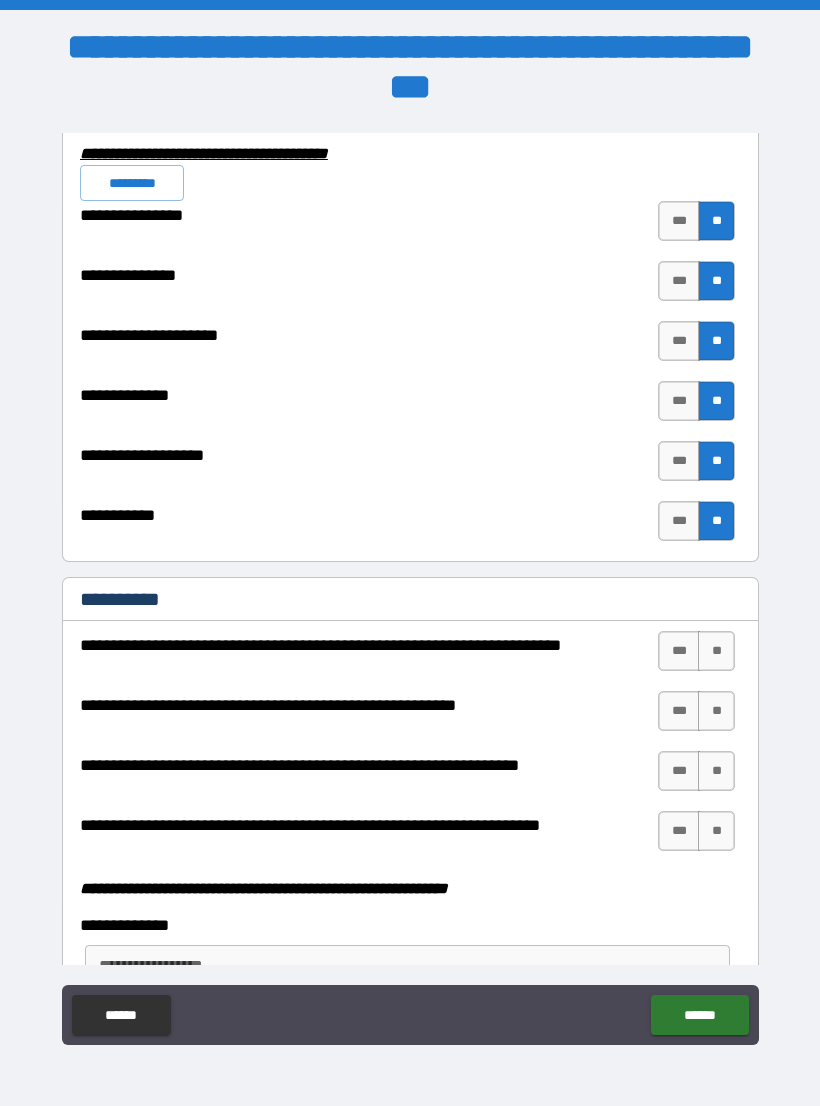 scroll, scrollTop: 4770, scrollLeft: 0, axis: vertical 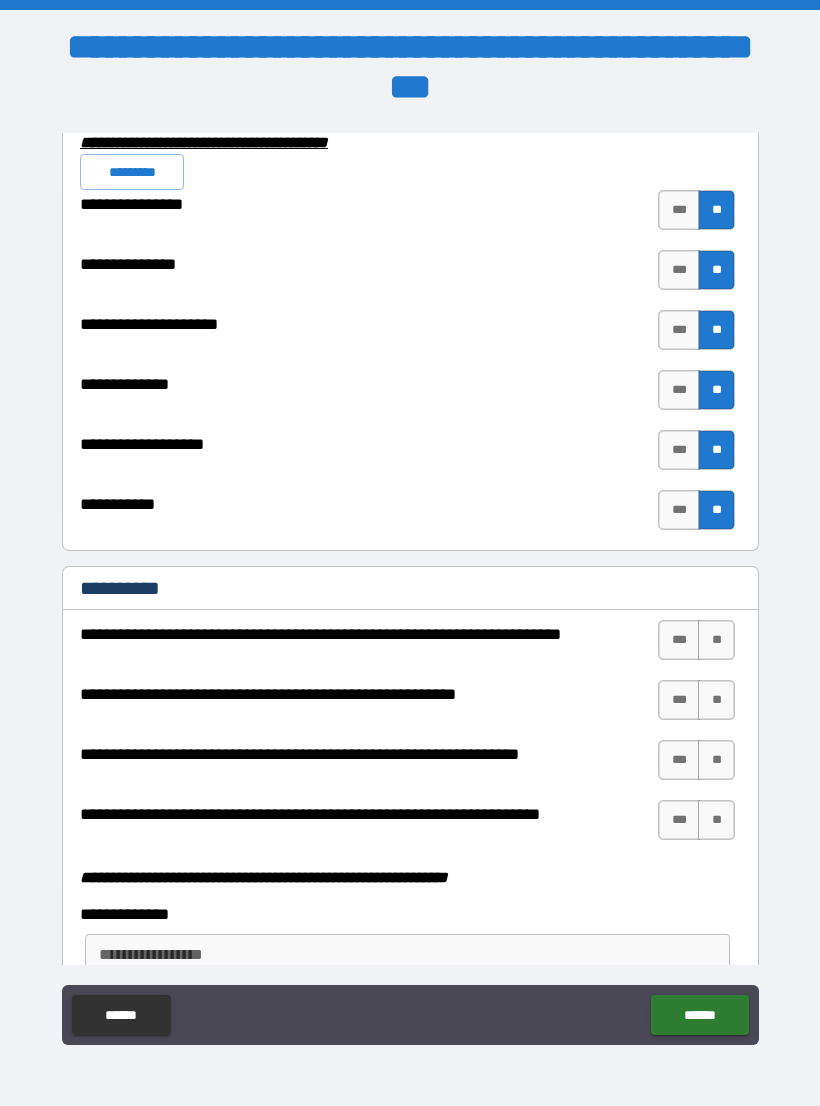 click on "**" at bounding box center [716, 640] 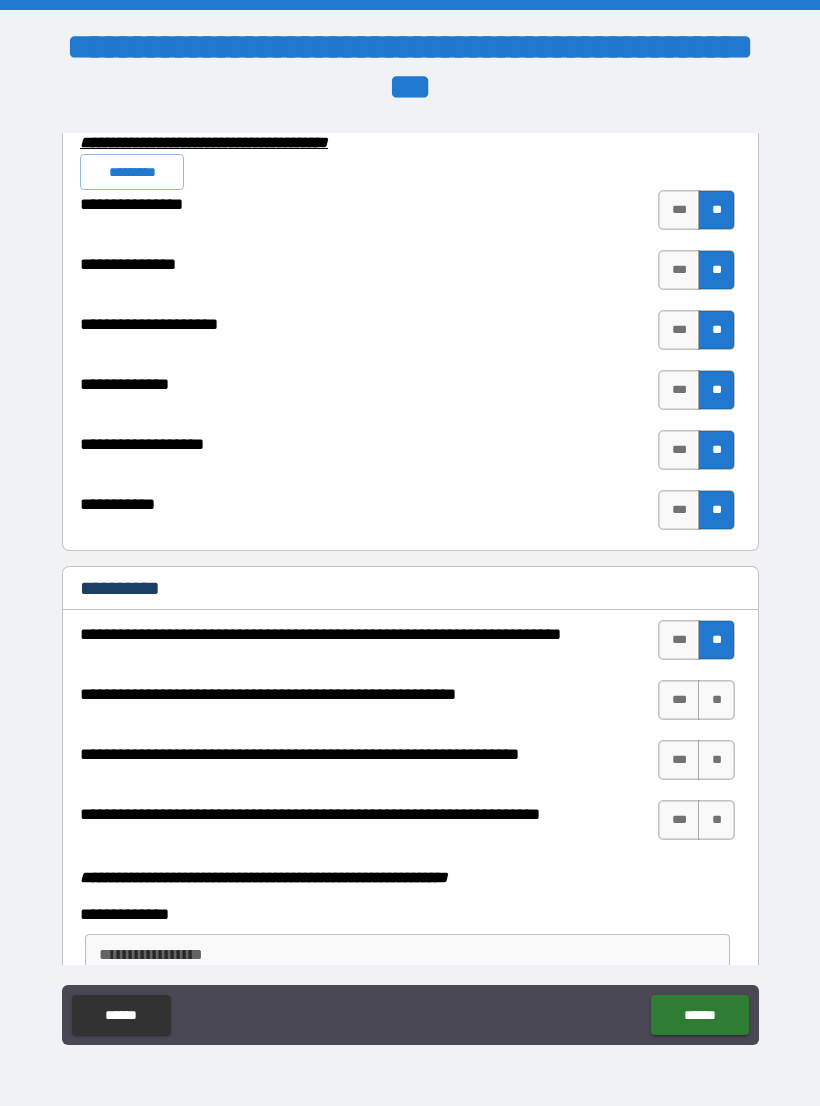 click on "**" at bounding box center [716, 700] 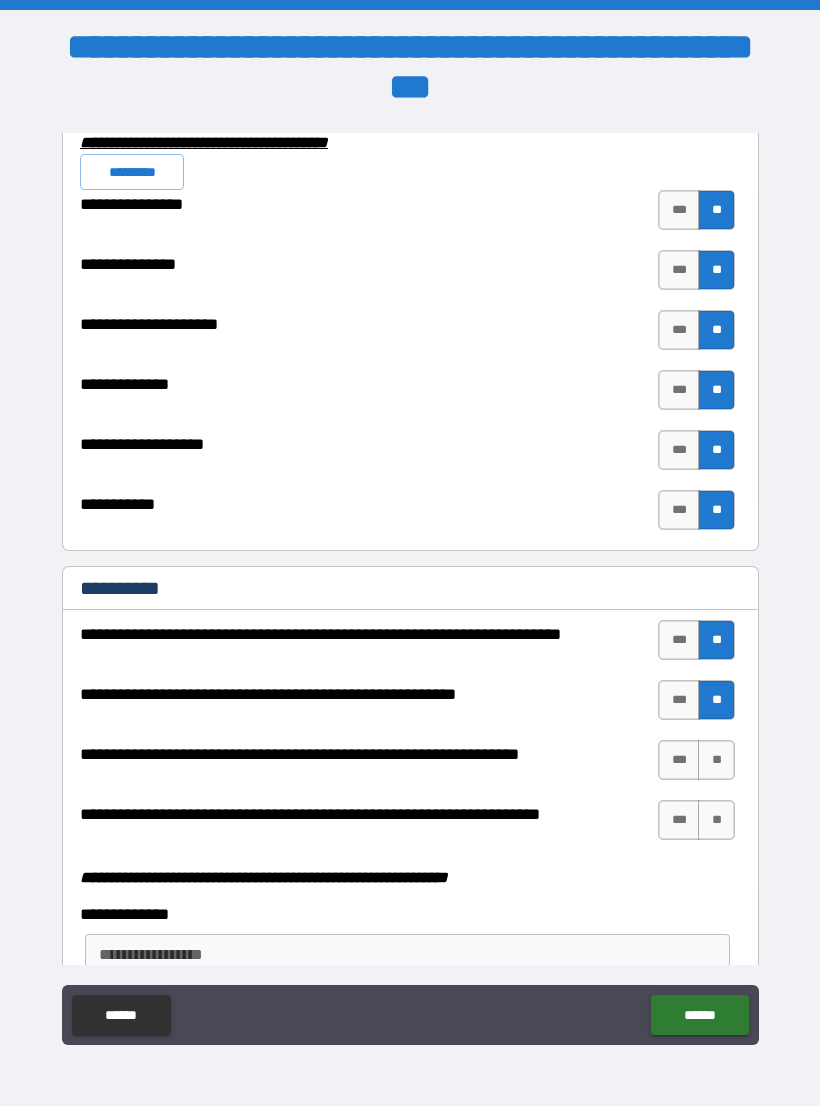 click on "**" at bounding box center [716, 760] 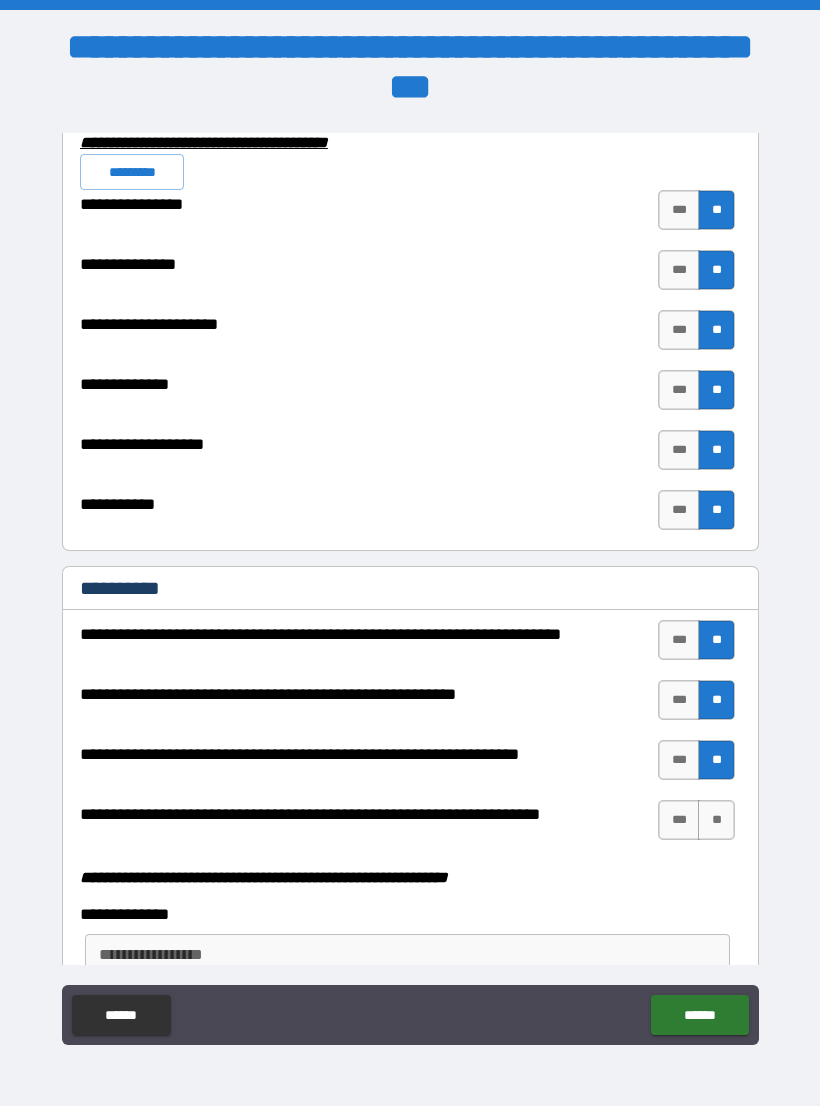 click on "**" at bounding box center (716, 820) 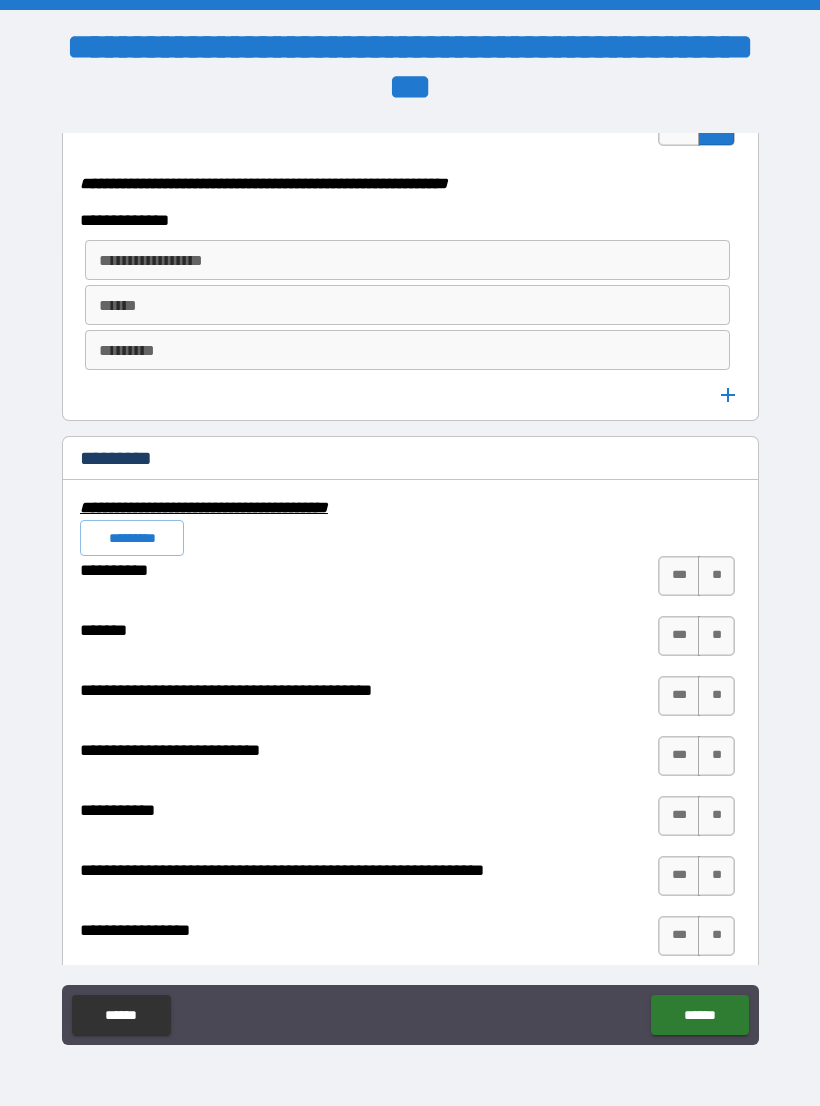 scroll, scrollTop: 5465, scrollLeft: 0, axis: vertical 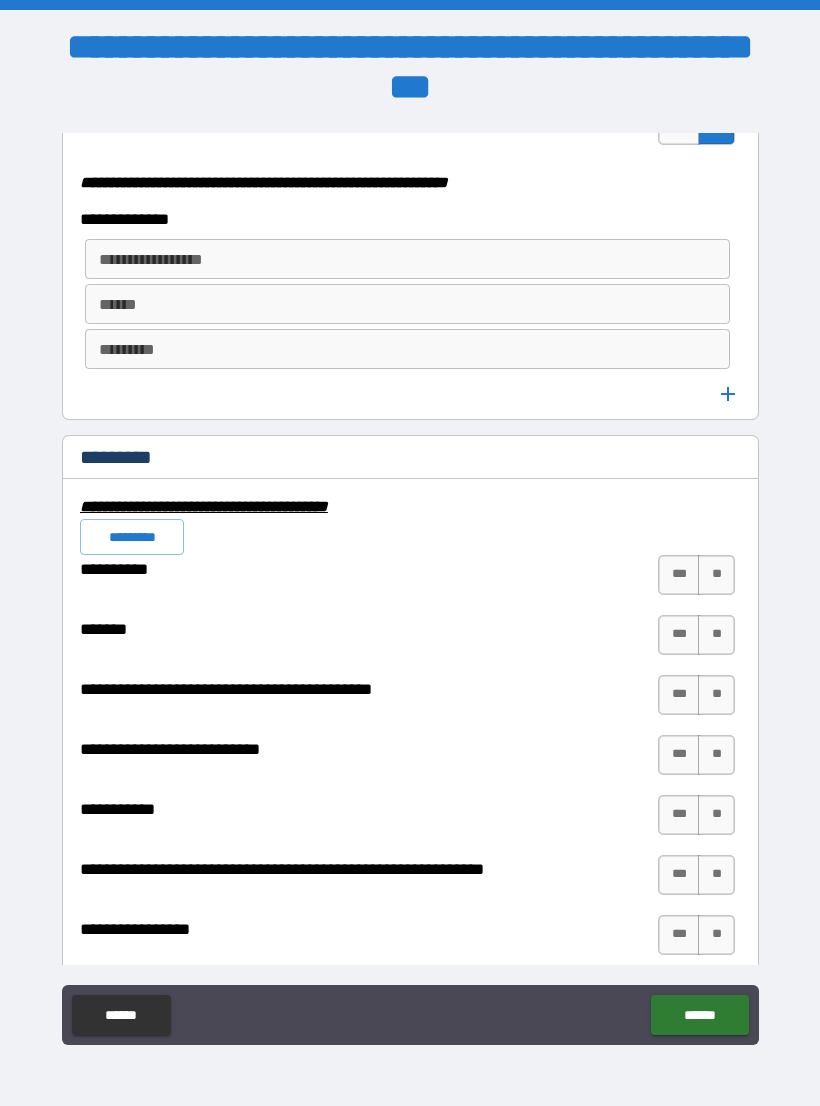 click on "**" at bounding box center [716, 575] 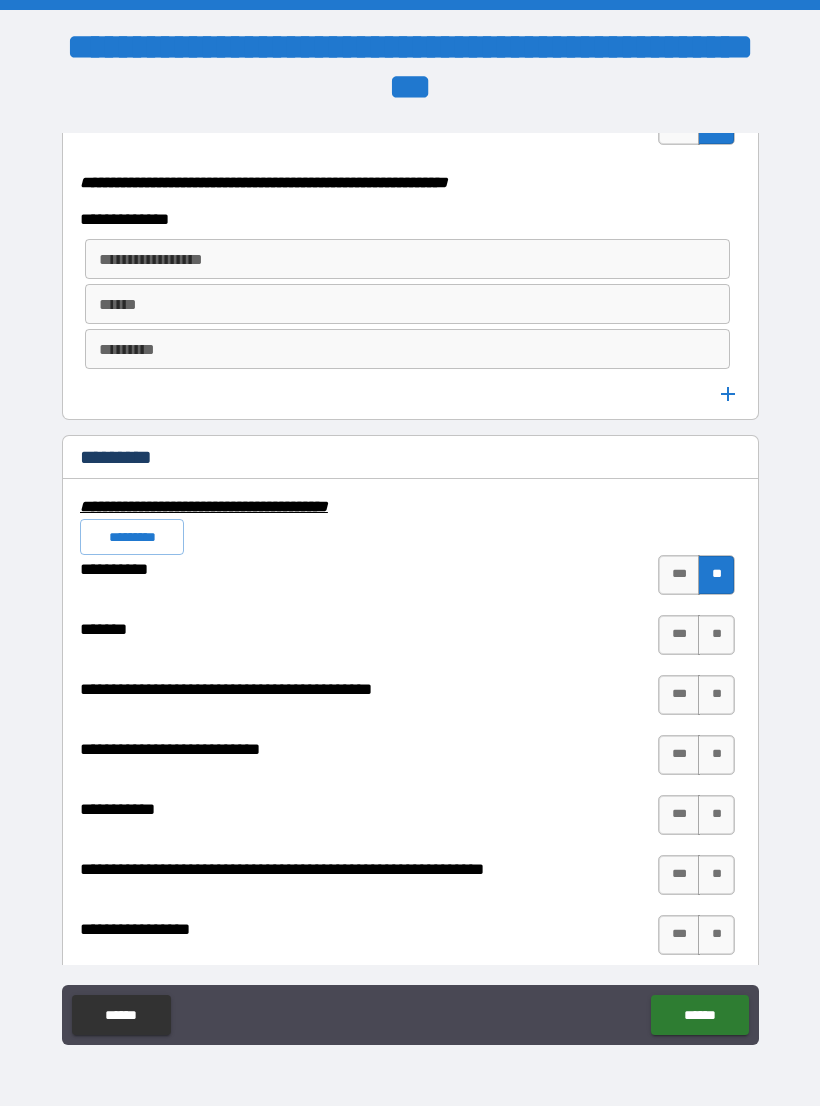 click on "**" at bounding box center (716, 635) 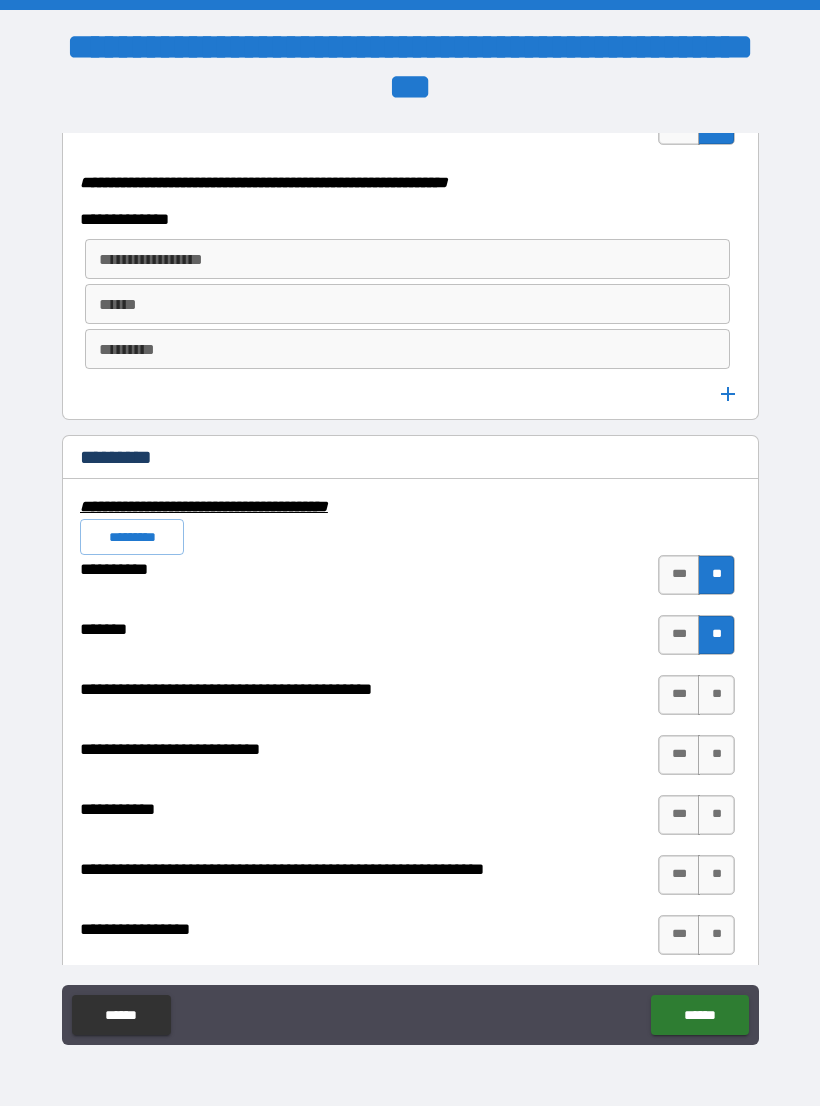 click on "**" at bounding box center (716, 695) 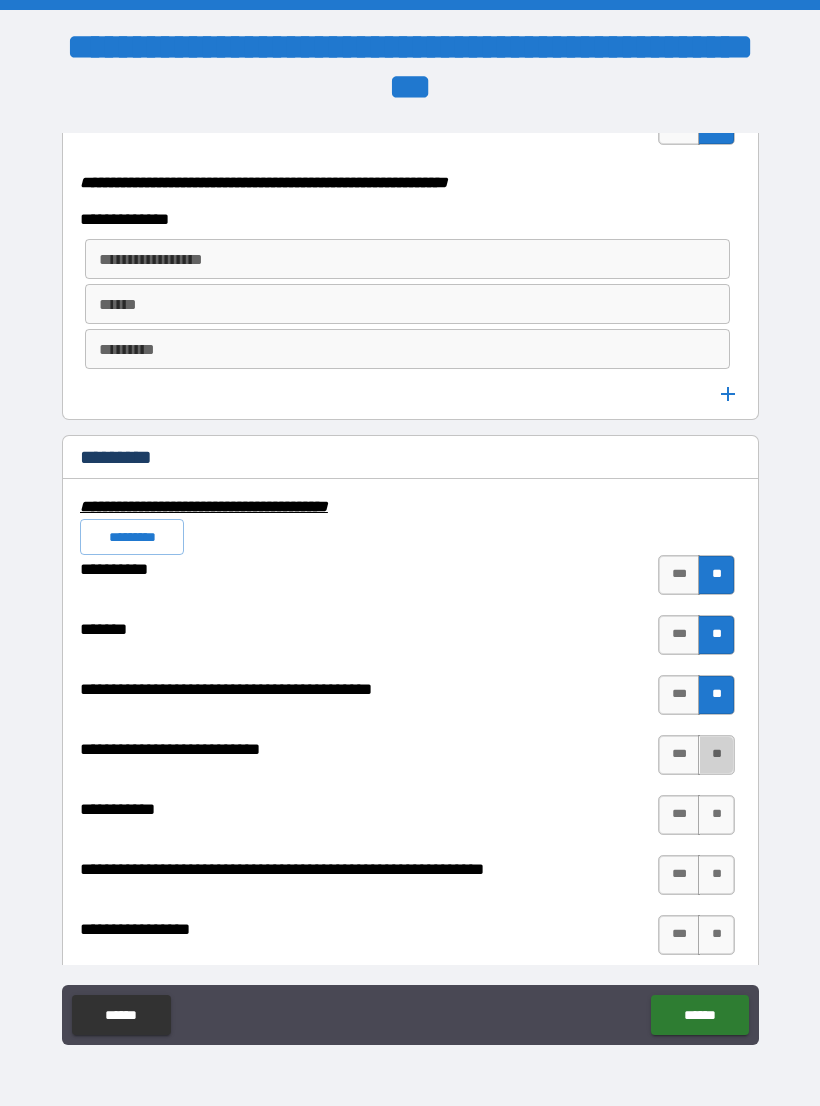 click on "**" at bounding box center (716, 755) 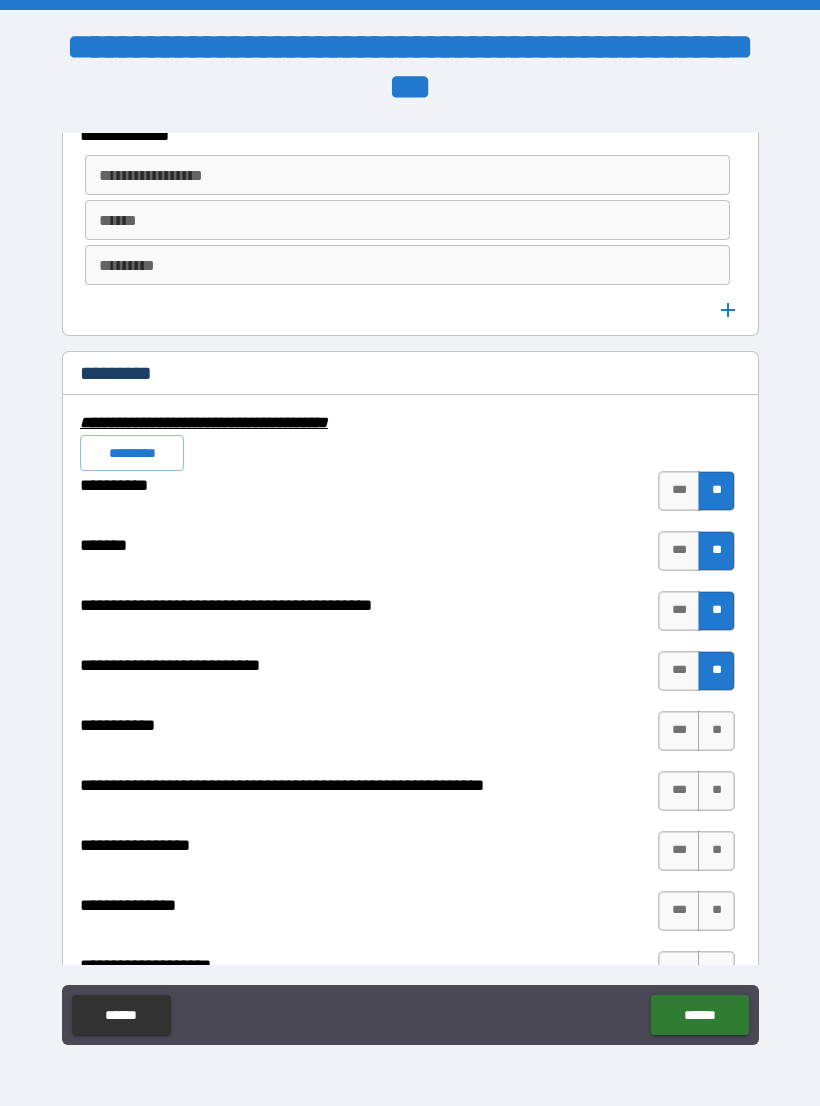 scroll, scrollTop: 5552, scrollLeft: 0, axis: vertical 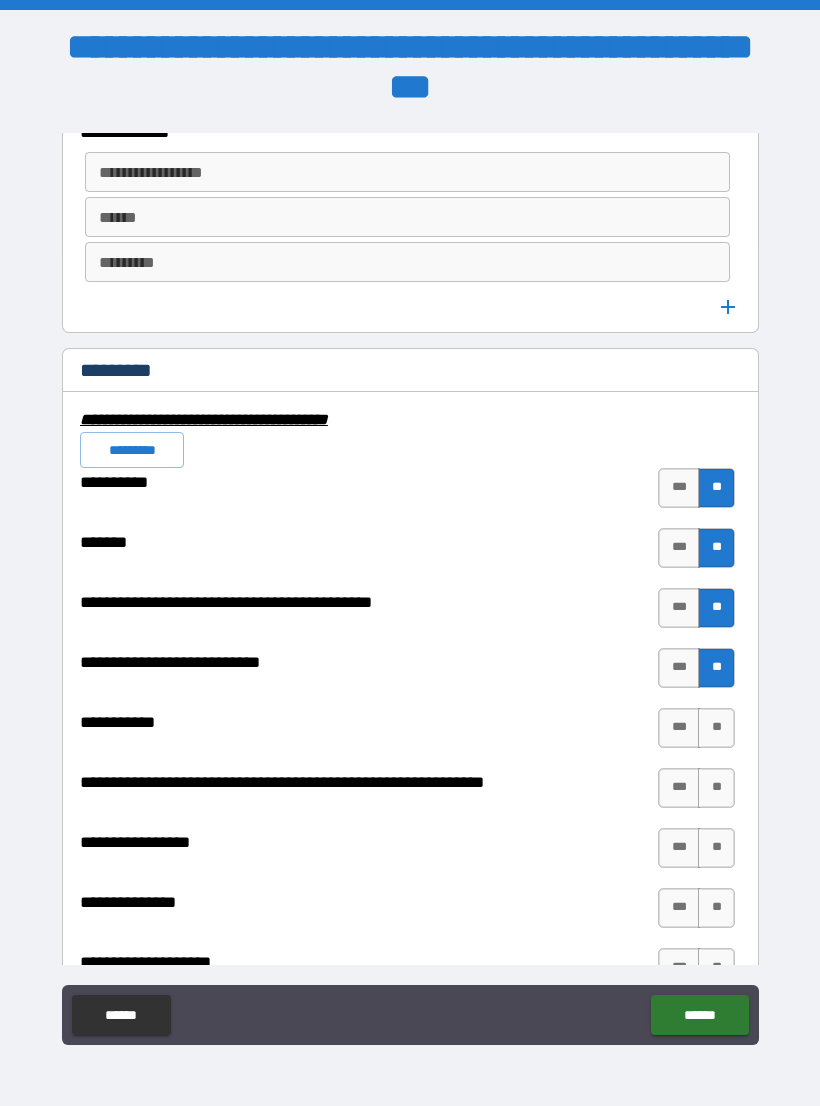 click on "**" at bounding box center [716, 728] 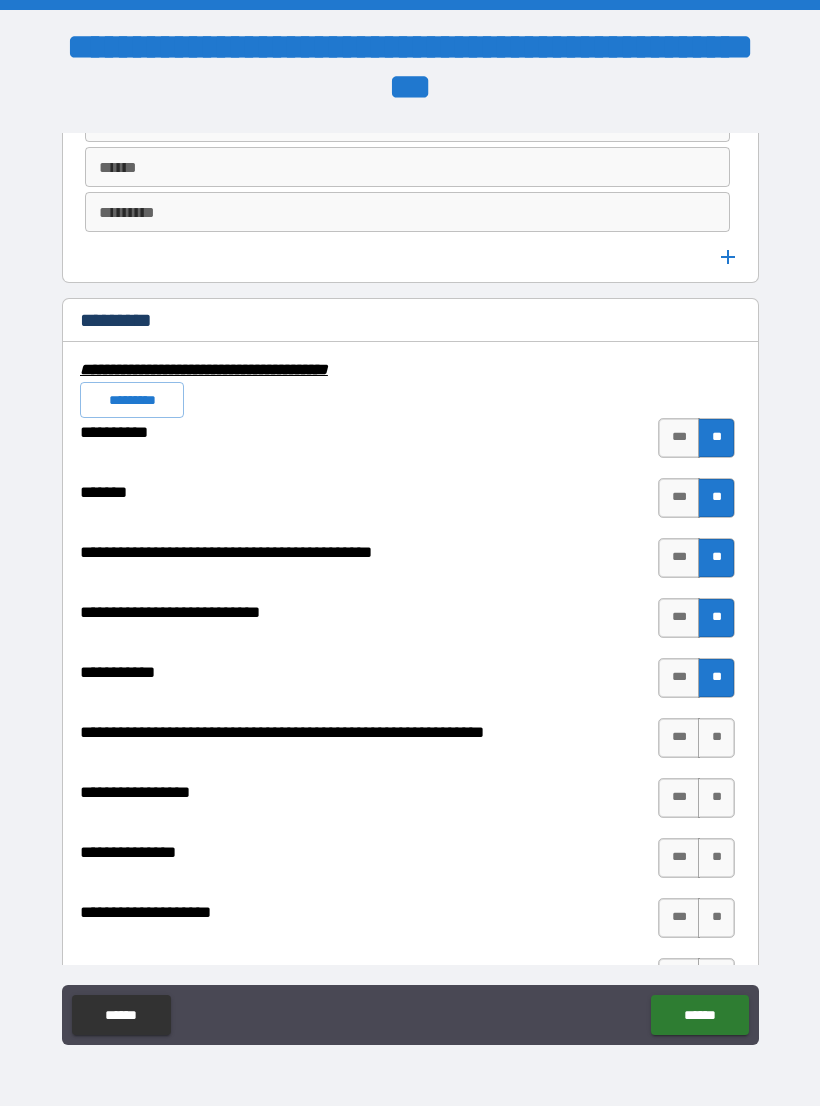 scroll, scrollTop: 5608, scrollLeft: 0, axis: vertical 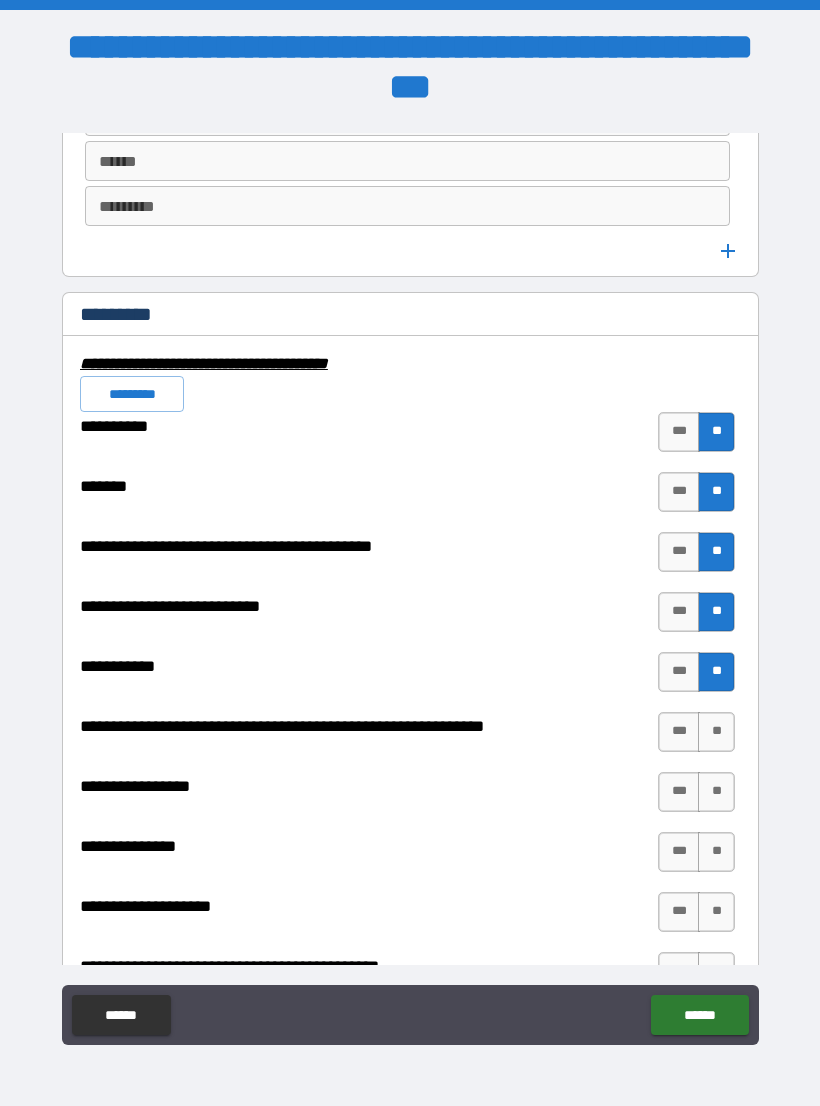 click on "***" at bounding box center (679, 732) 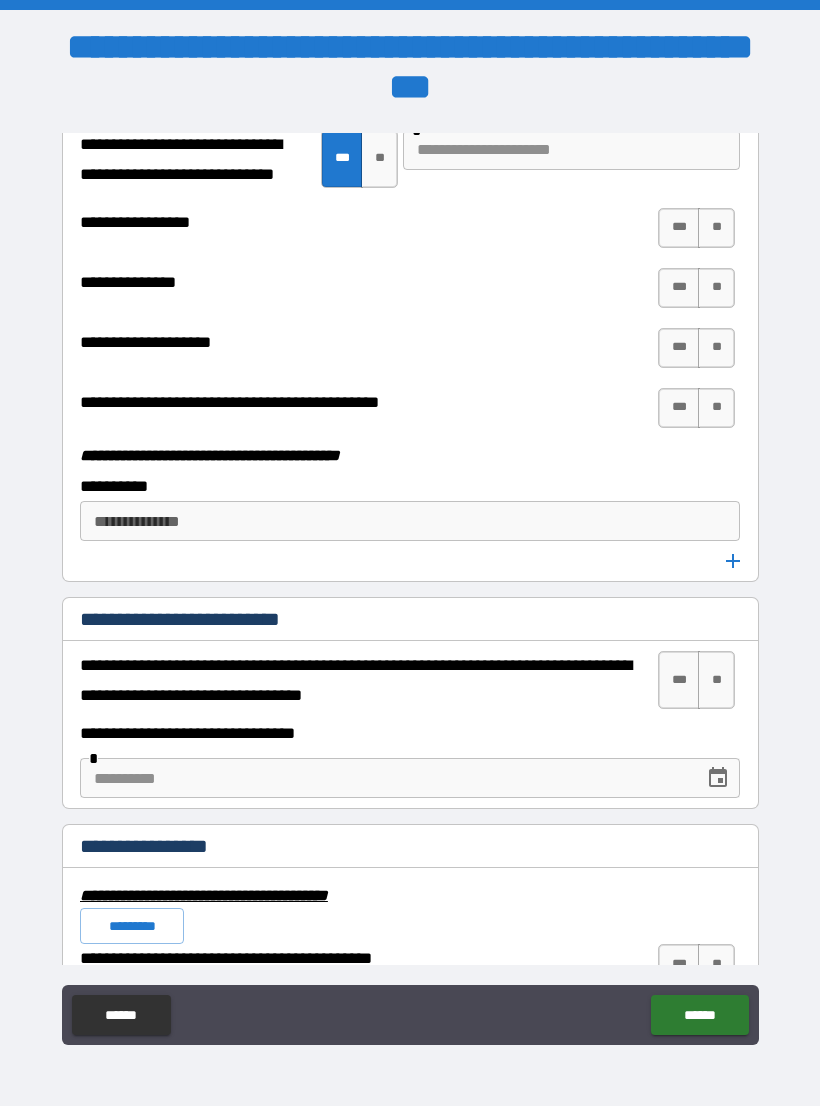 scroll, scrollTop: 6211, scrollLeft: 0, axis: vertical 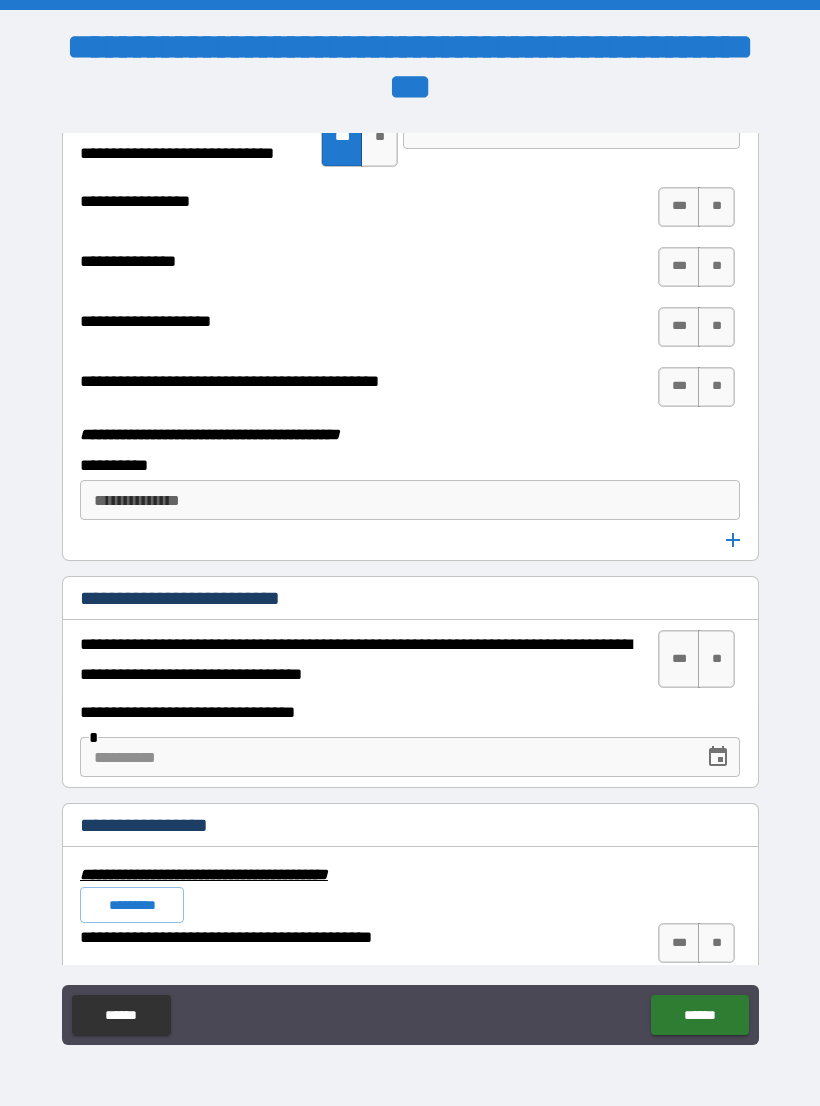 click on "**" at bounding box center [716, 659] 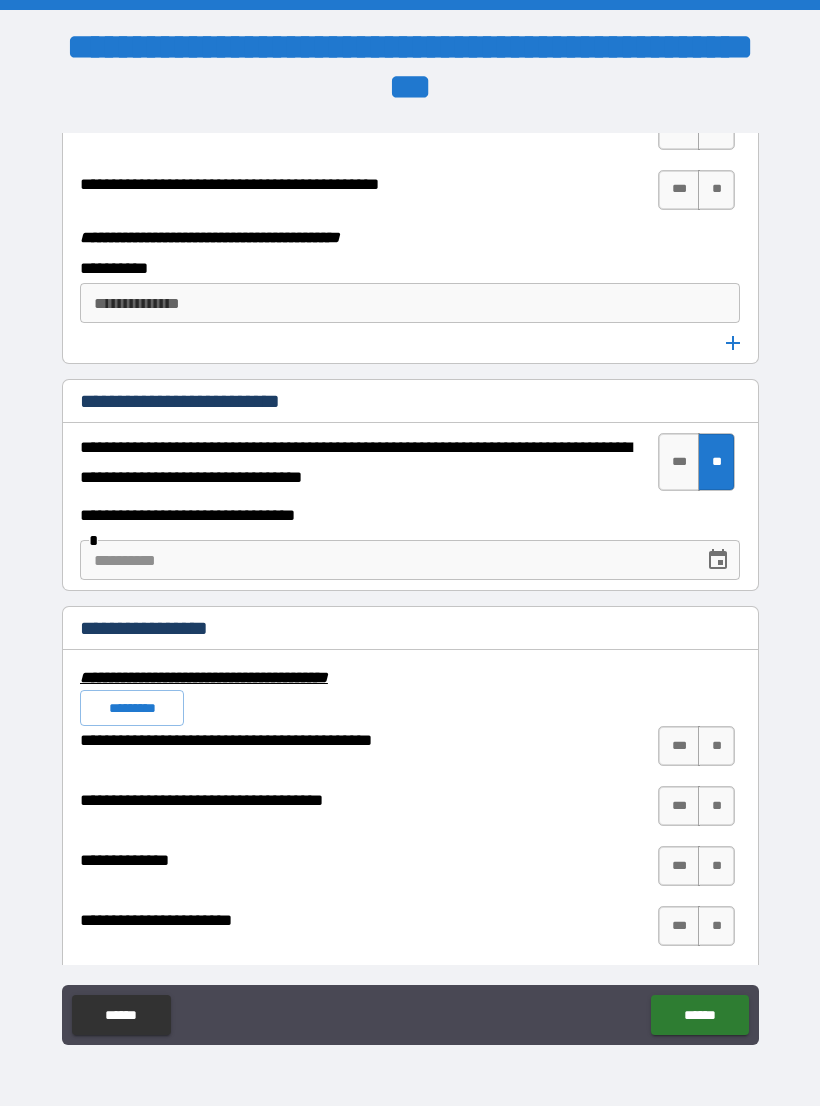 scroll, scrollTop: 6418, scrollLeft: 0, axis: vertical 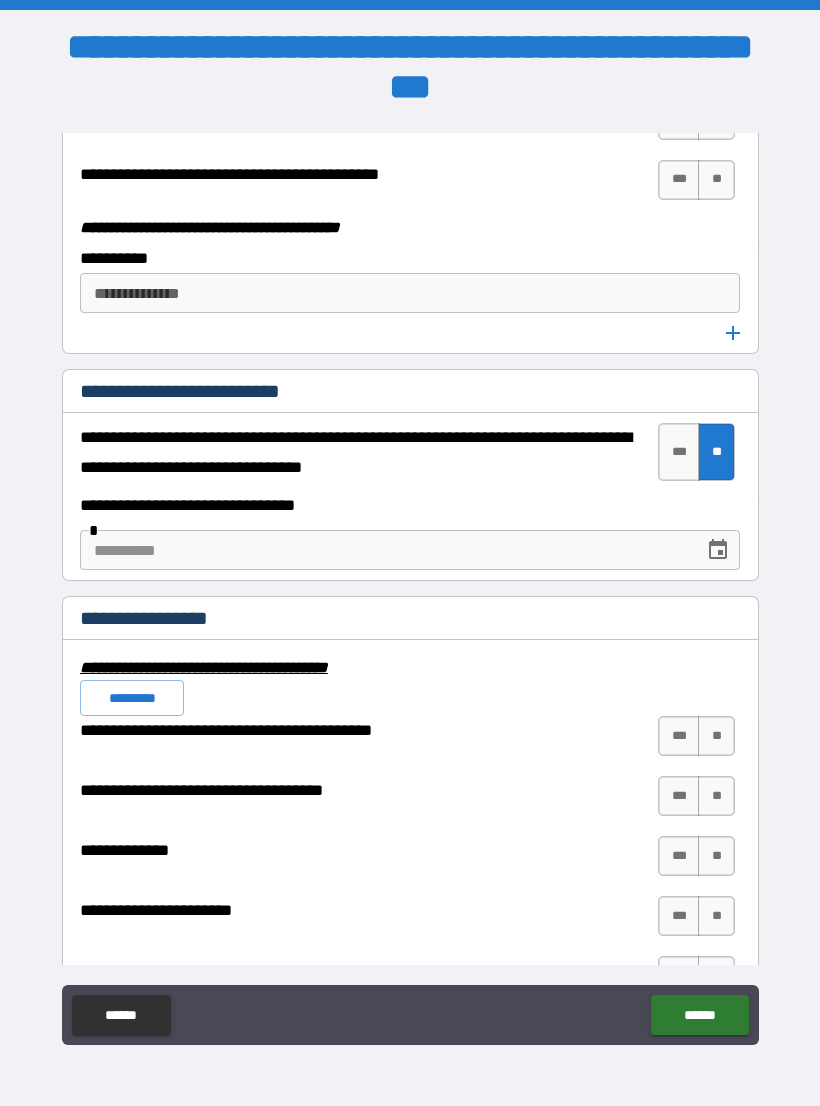 click on "**" at bounding box center [716, 736] 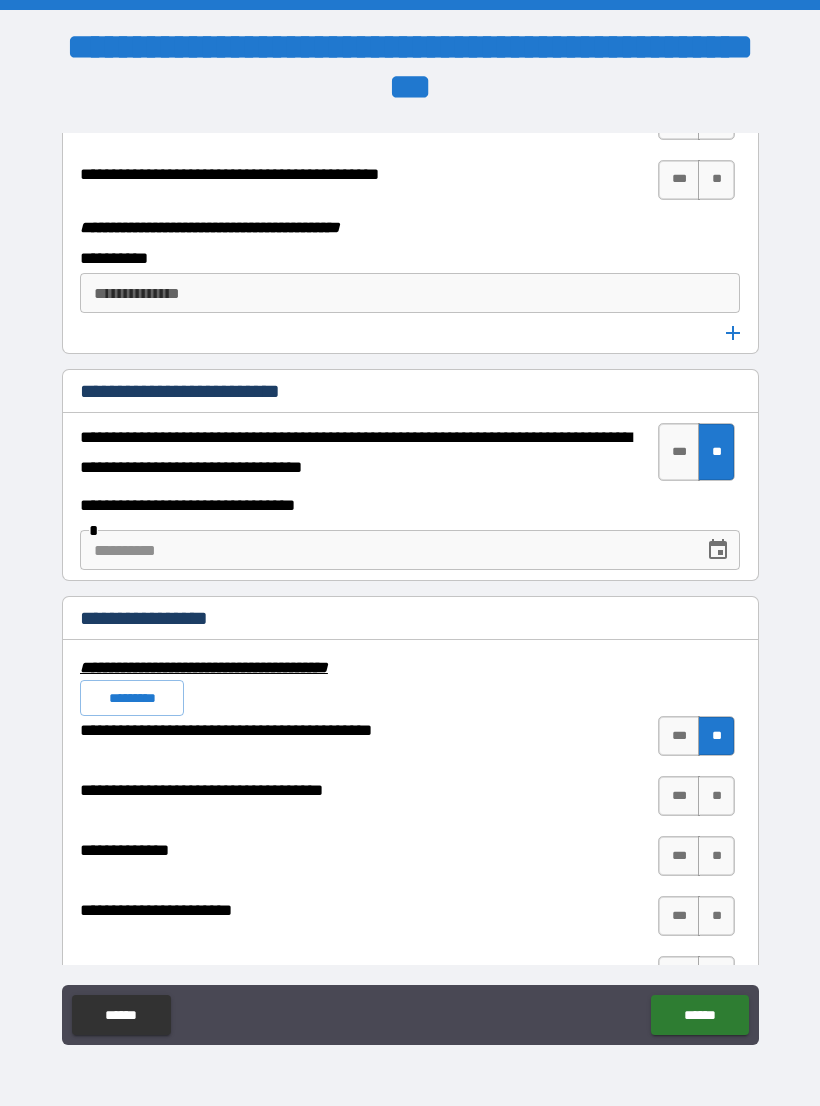 click on "**" at bounding box center (716, 796) 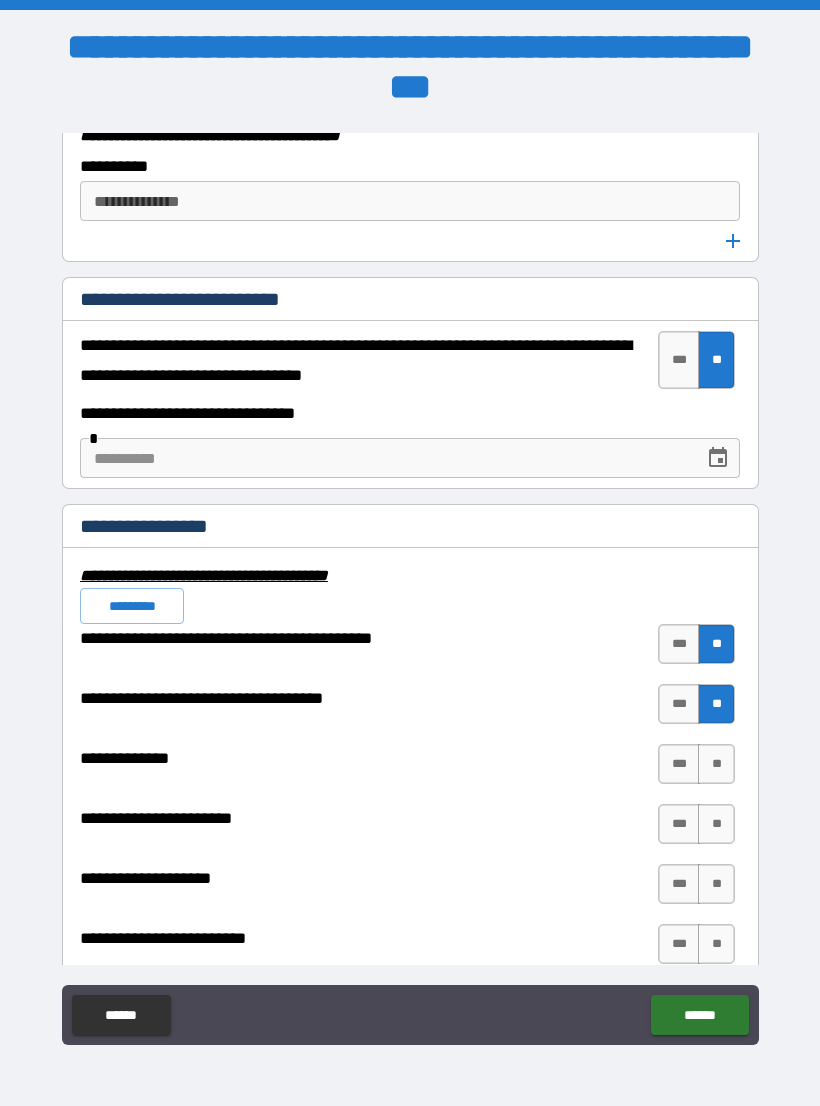scroll, scrollTop: 6518, scrollLeft: 0, axis: vertical 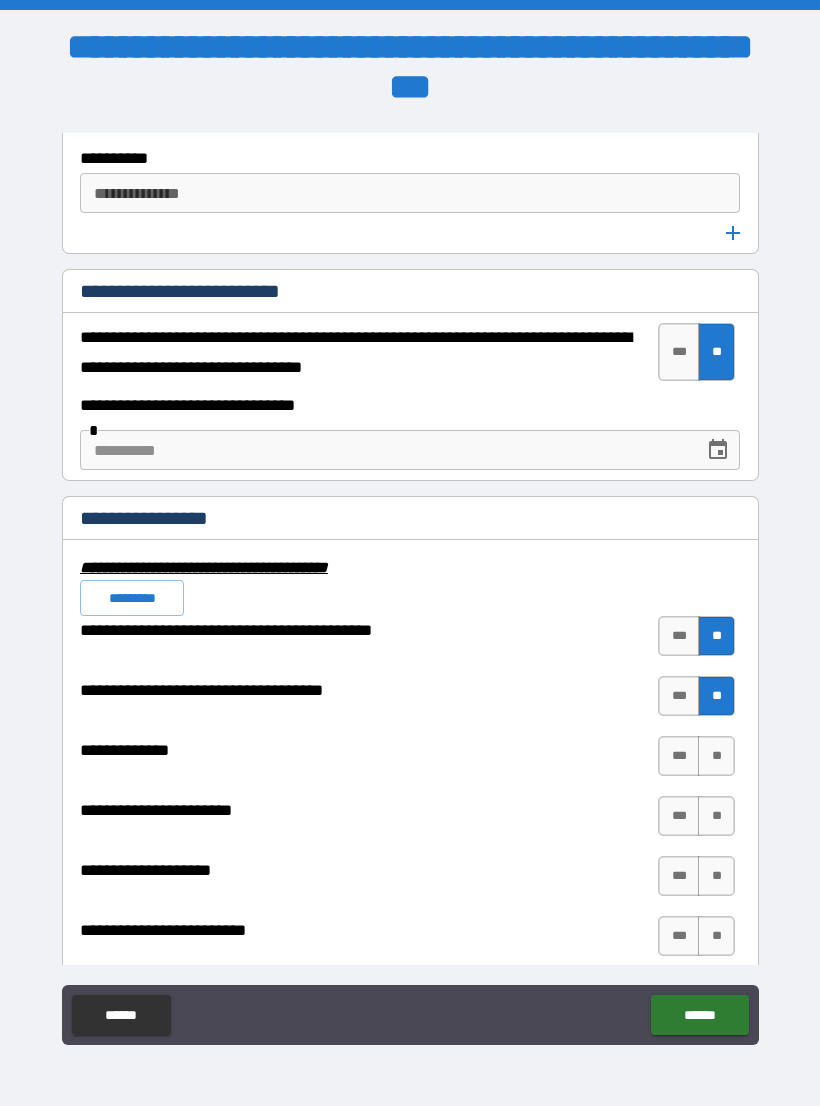 click on "**" at bounding box center [716, 756] 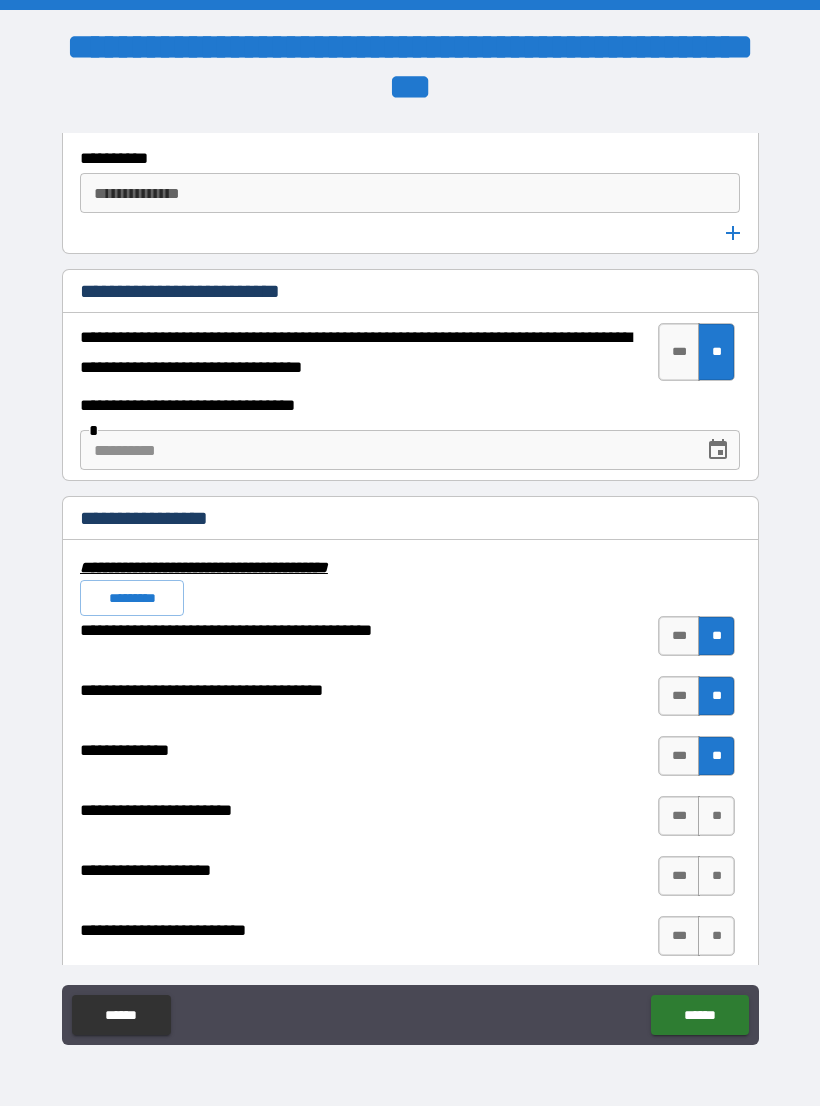 click on "**" at bounding box center [716, 816] 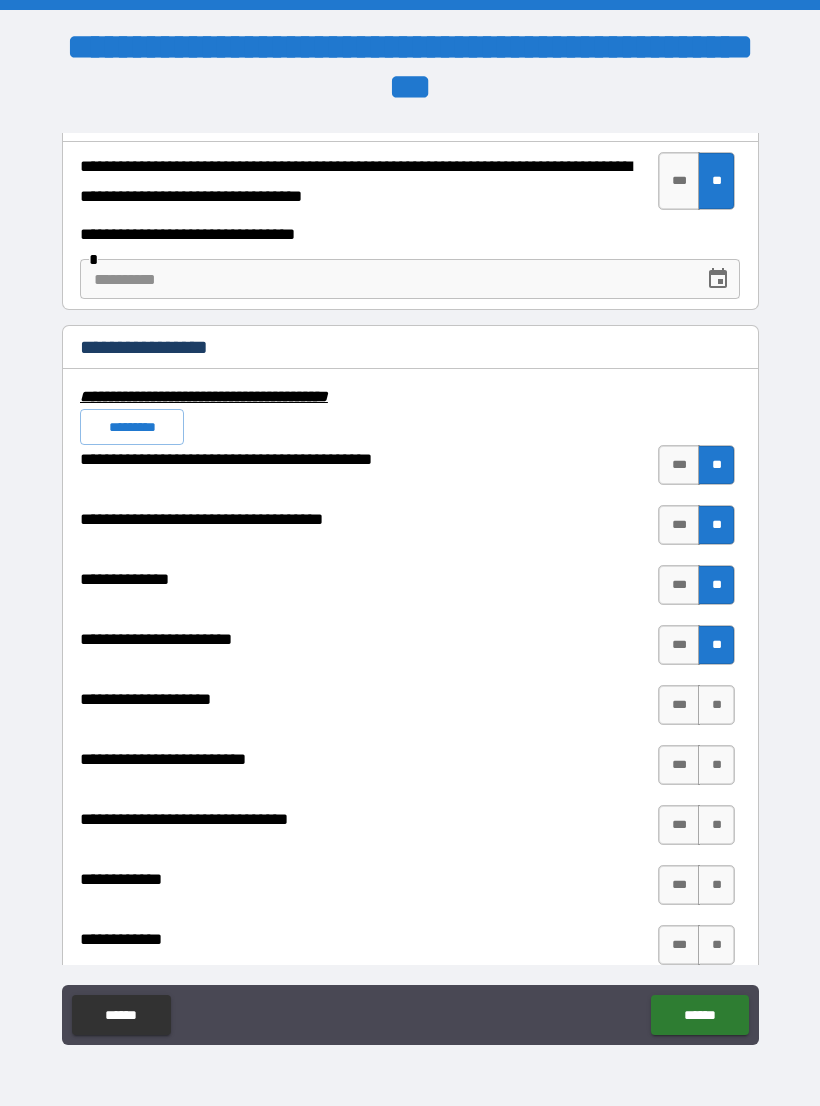 scroll, scrollTop: 6687, scrollLeft: 0, axis: vertical 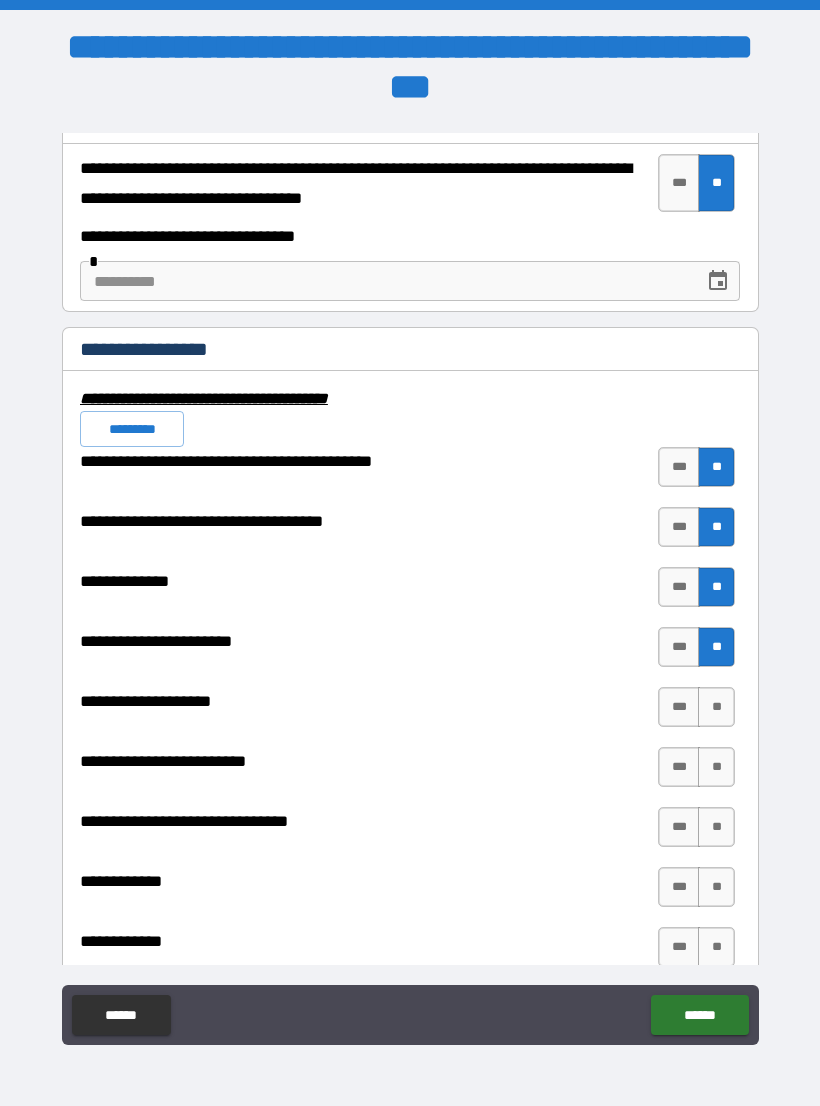 click on "**" at bounding box center (716, 707) 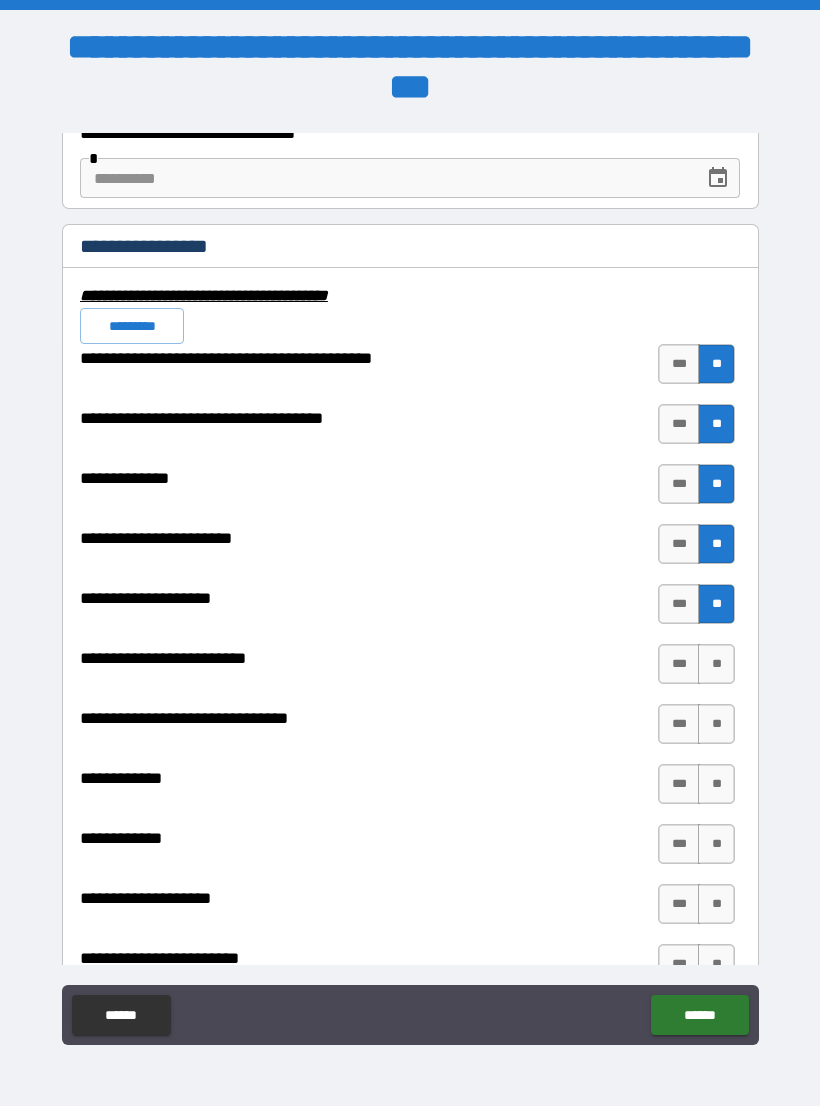 scroll, scrollTop: 6796, scrollLeft: 0, axis: vertical 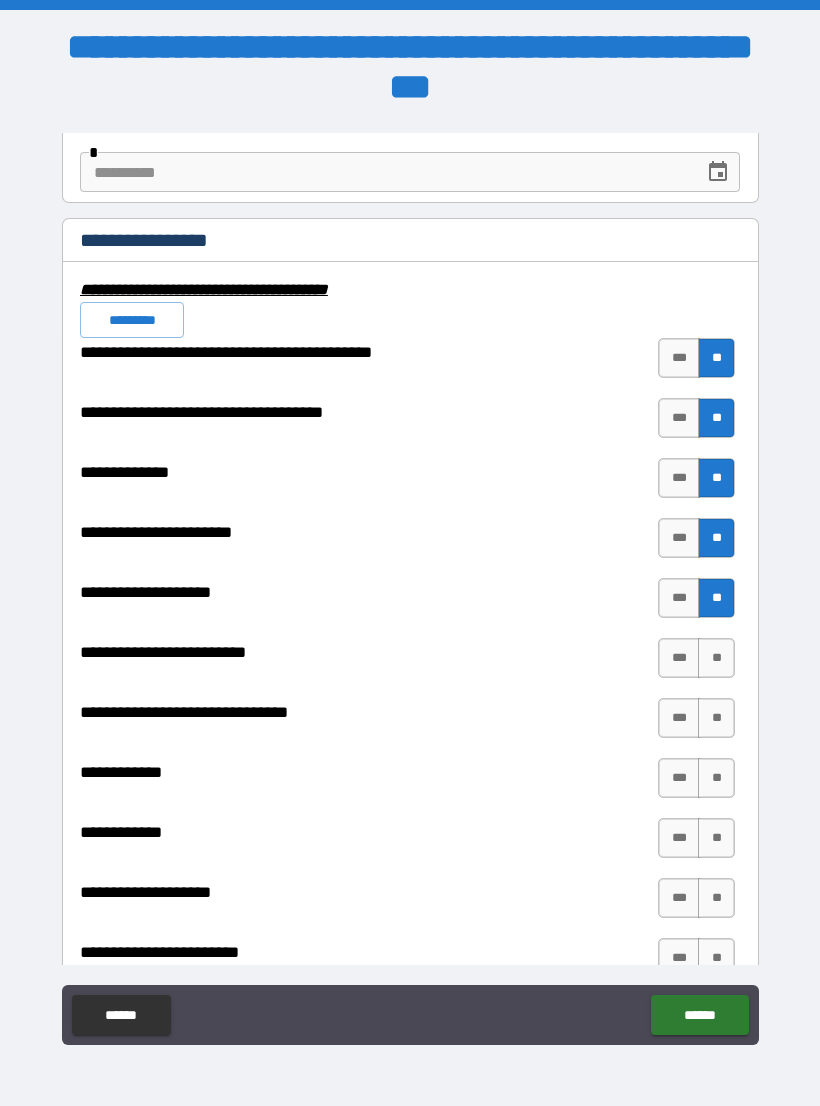 click on "**" at bounding box center [716, 658] 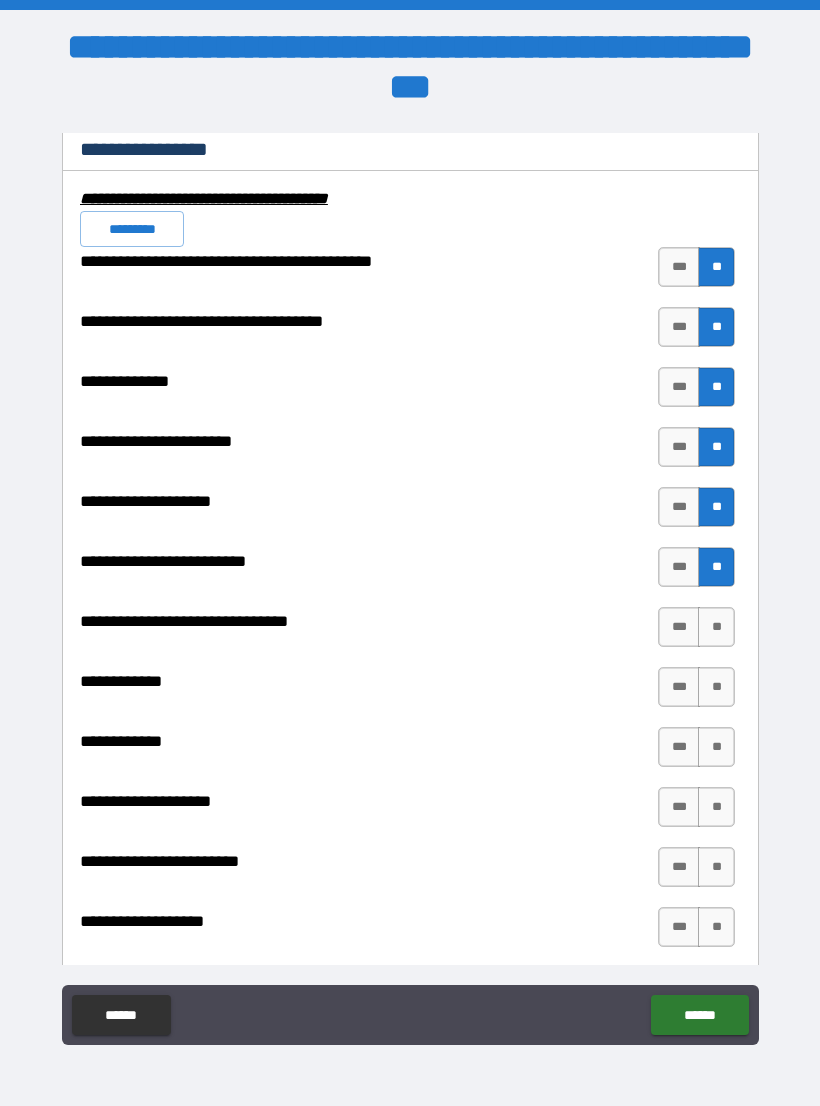 scroll, scrollTop: 6895, scrollLeft: 0, axis: vertical 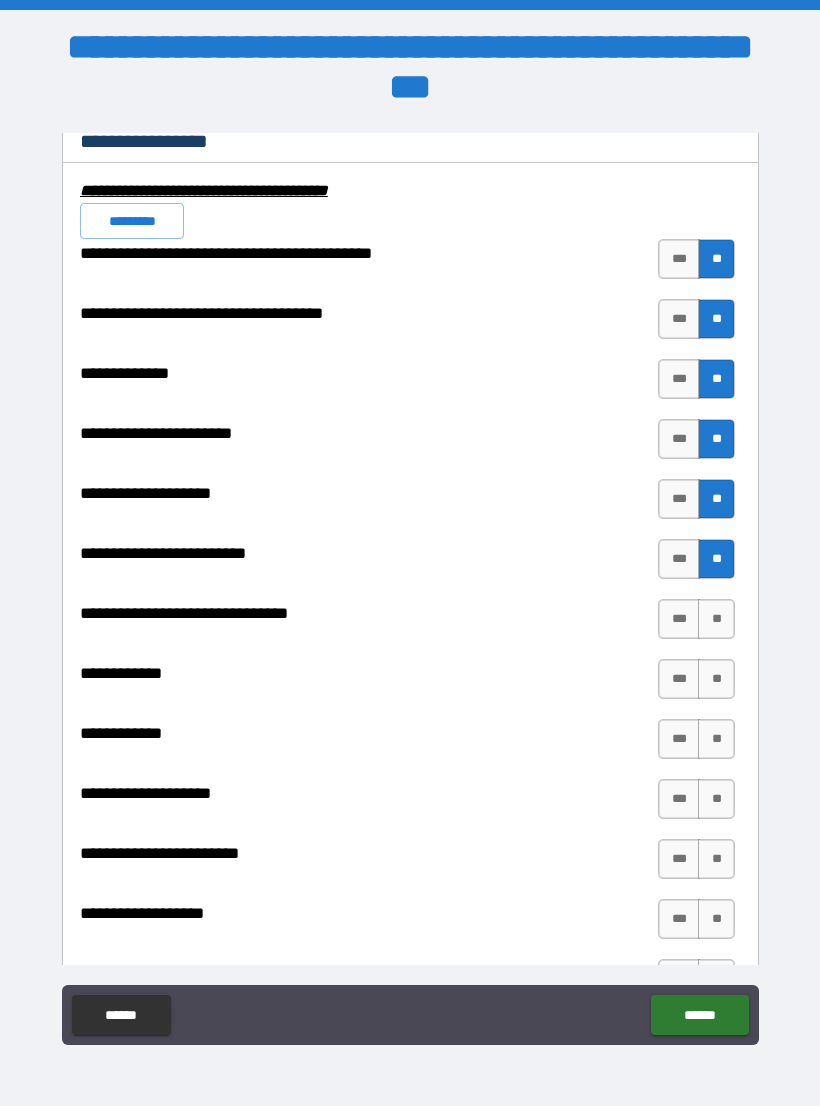 click on "**" at bounding box center (716, 619) 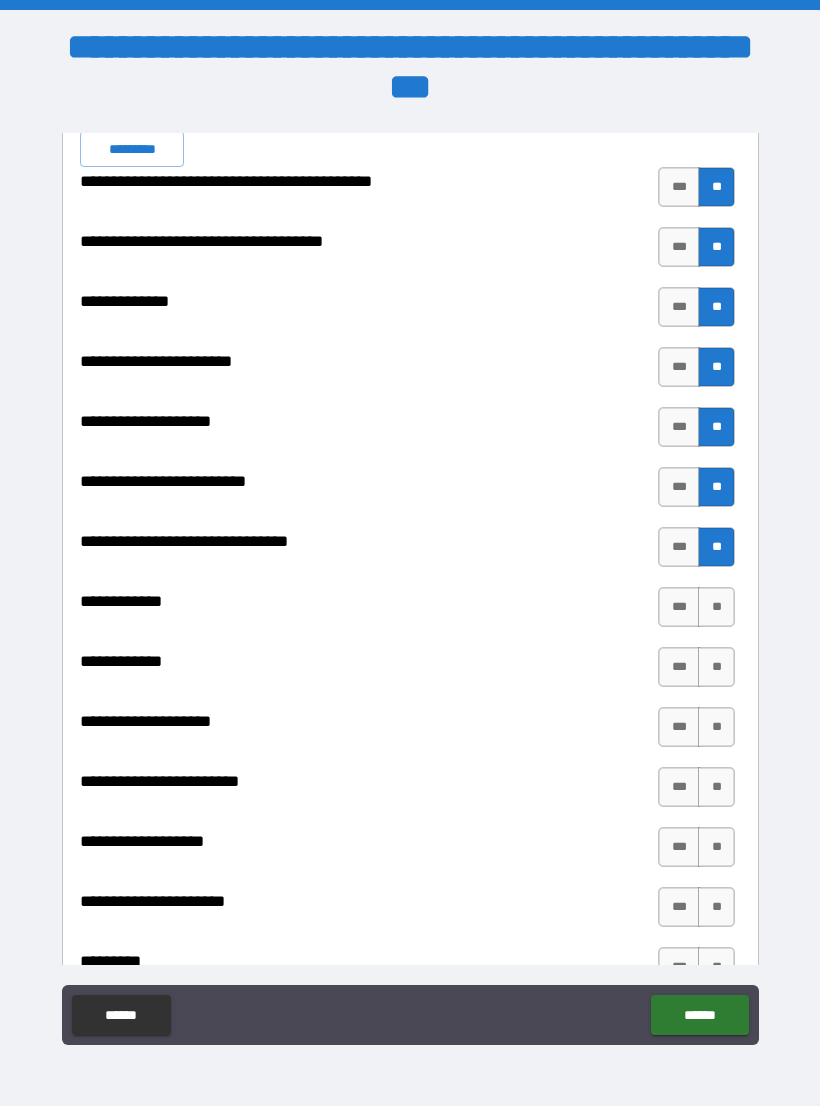 scroll, scrollTop: 6984, scrollLeft: 0, axis: vertical 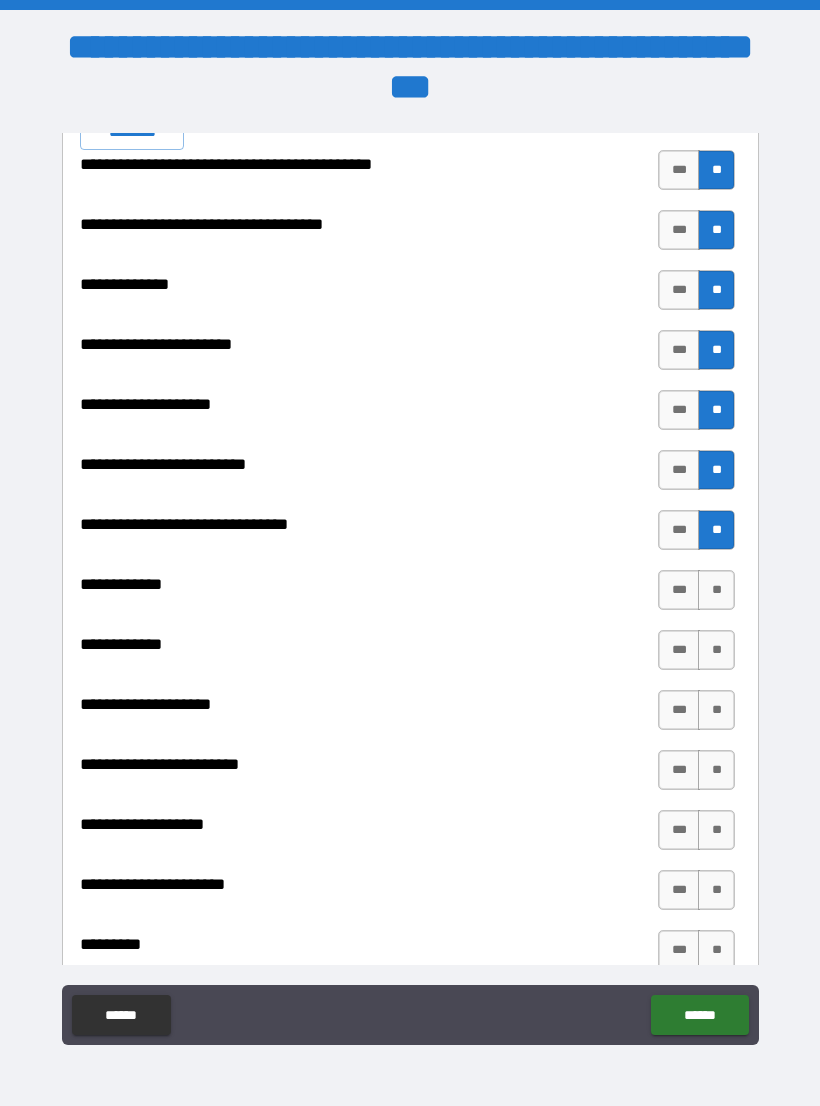 click on "**" at bounding box center (716, 590) 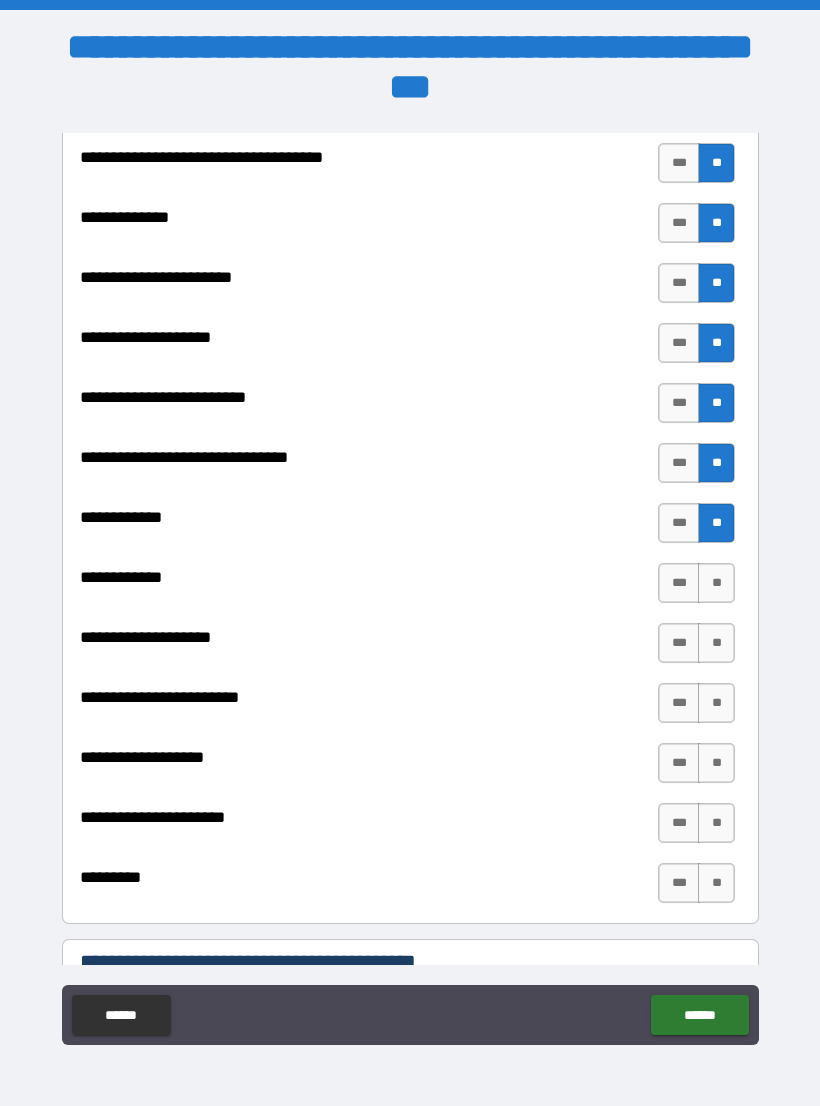 scroll, scrollTop: 7058, scrollLeft: 0, axis: vertical 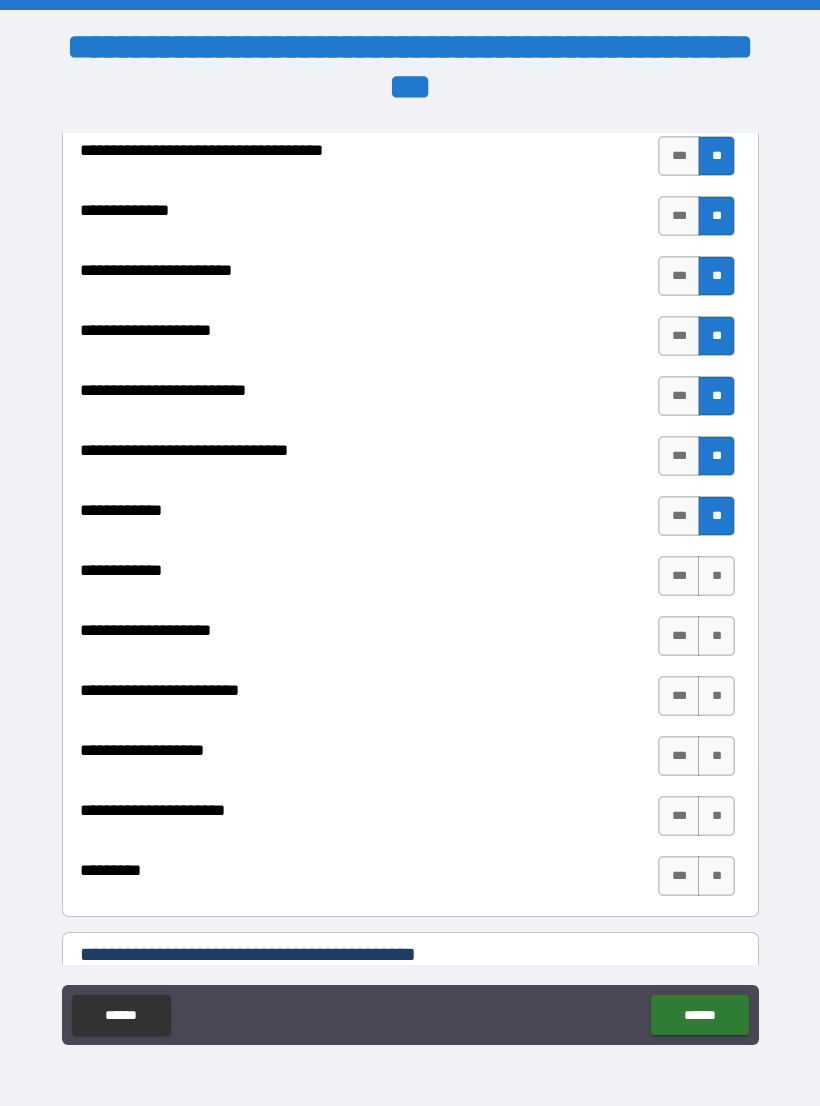 click on "**" at bounding box center (716, 576) 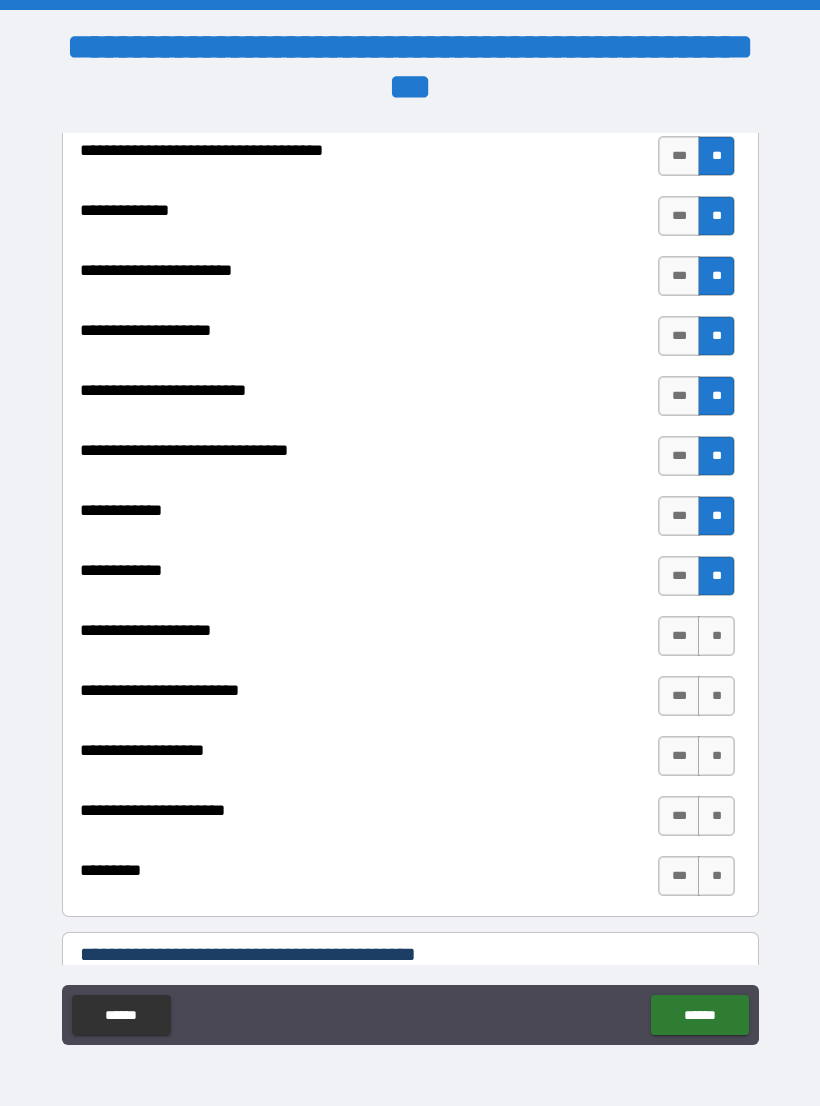 click on "**" at bounding box center [716, 636] 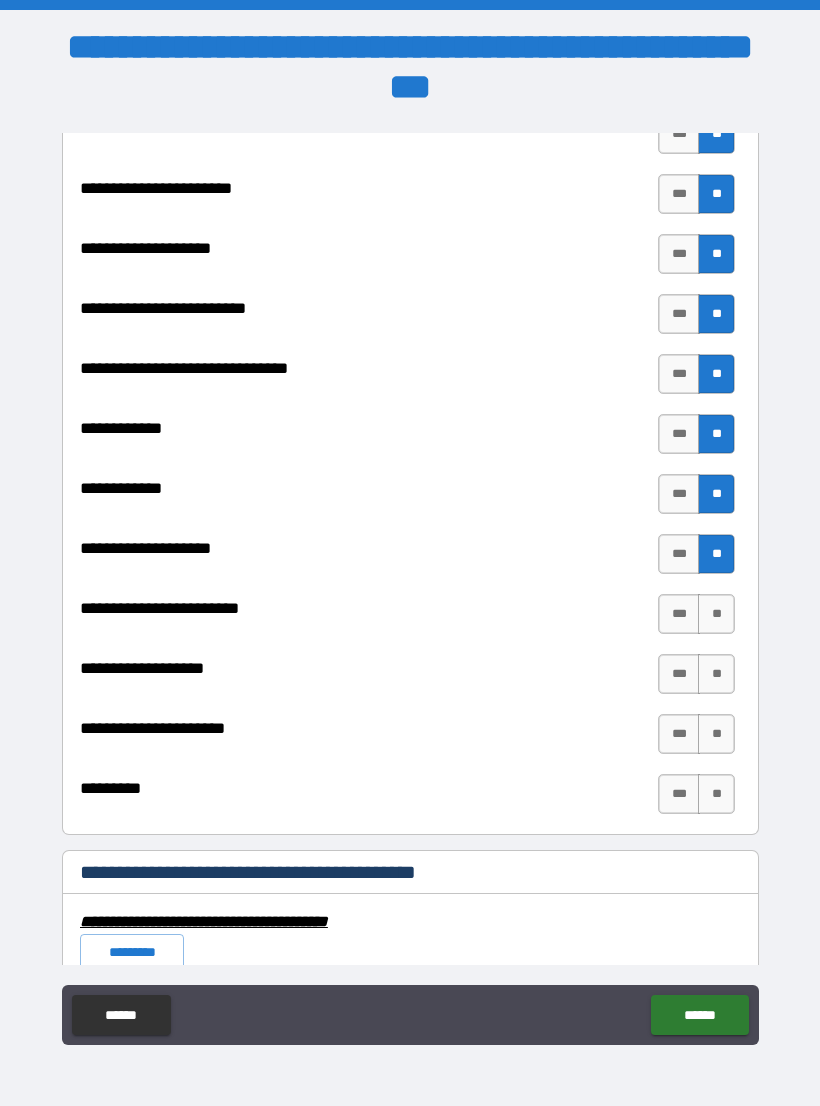scroll, scrollTop: 7147, scrollLeft: 0, axis: vertical 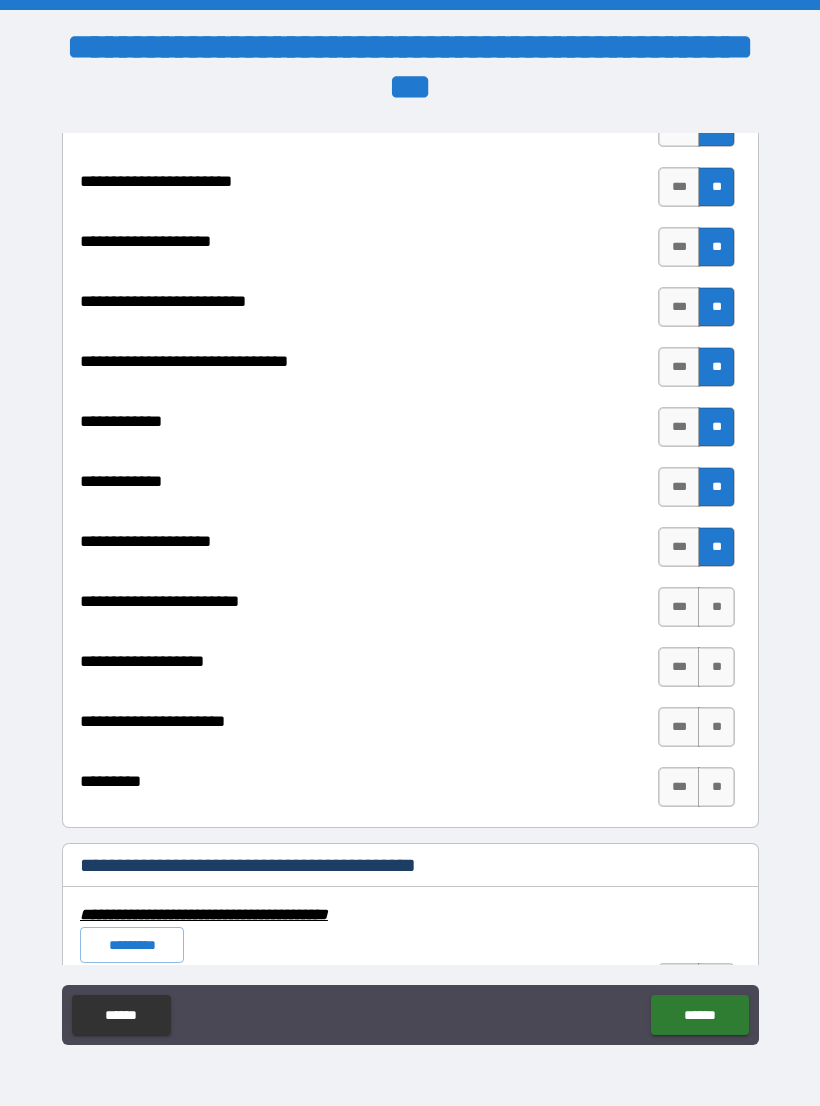 click on "**" at bounding box center (716, 607) 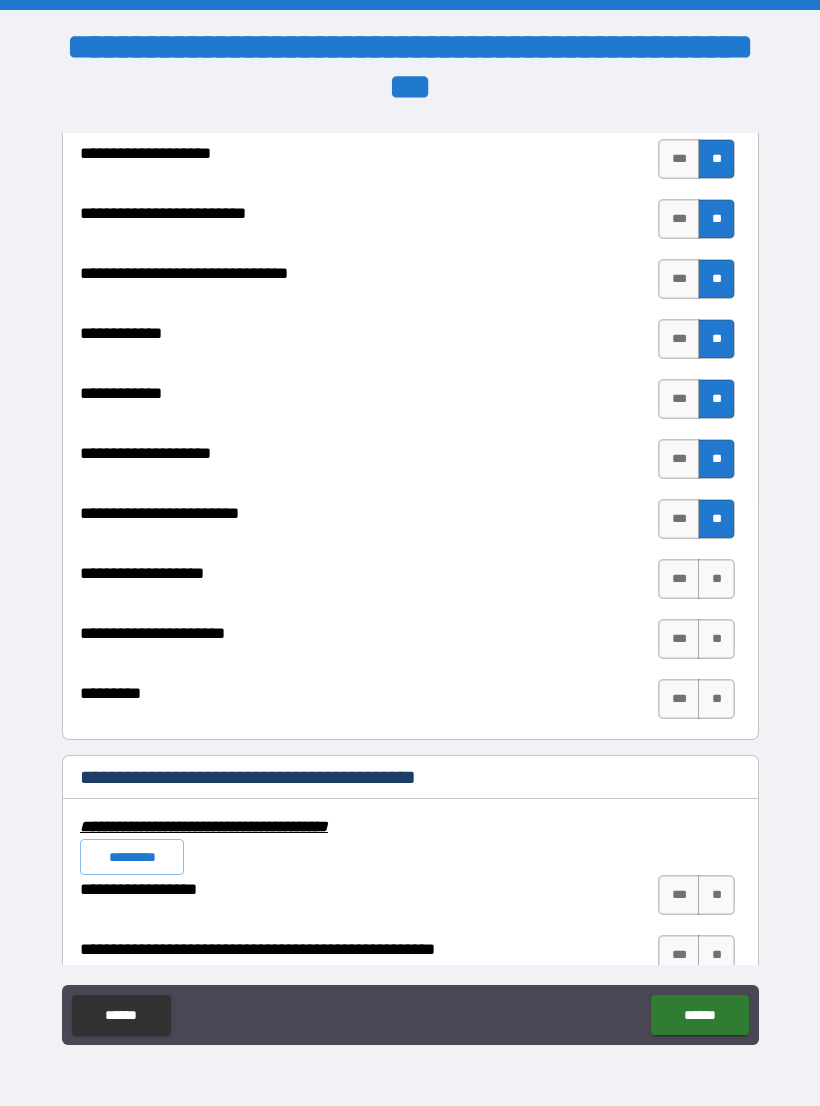 scroll, scrollTop: 7246, scrollLeft: 0, axis: vertical 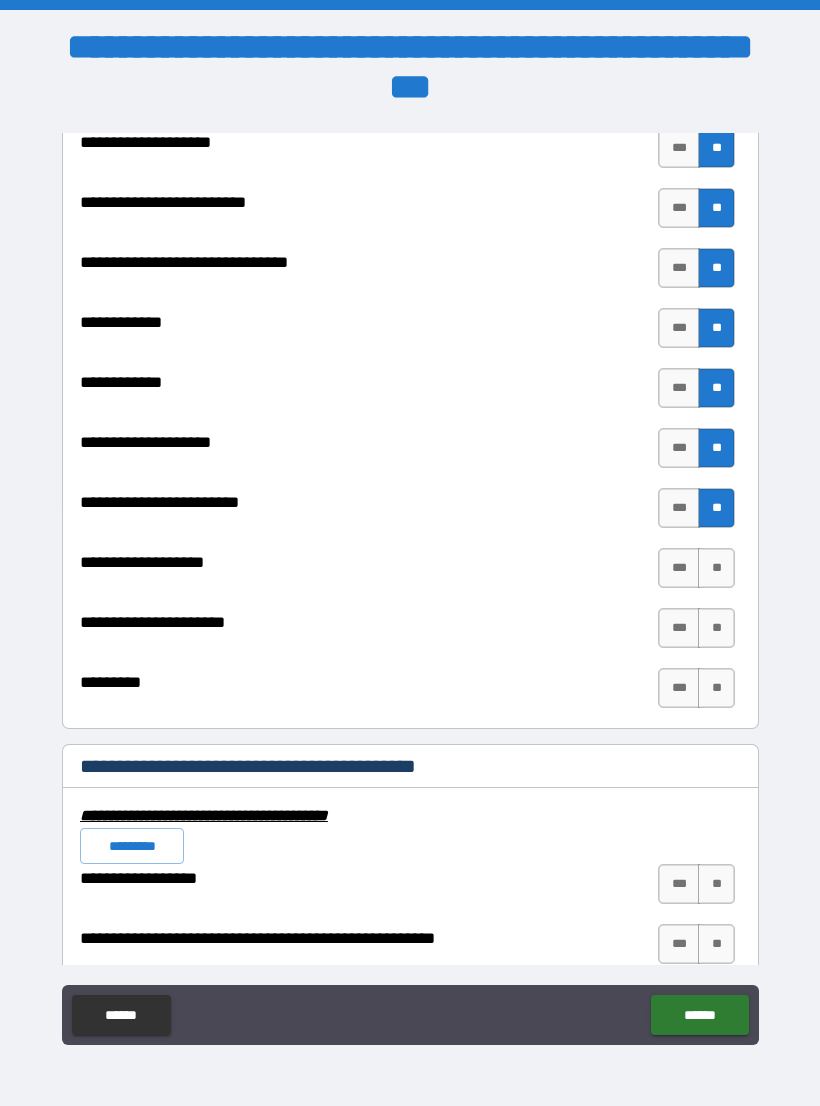 click on "**" at bounding box center (716, 568) 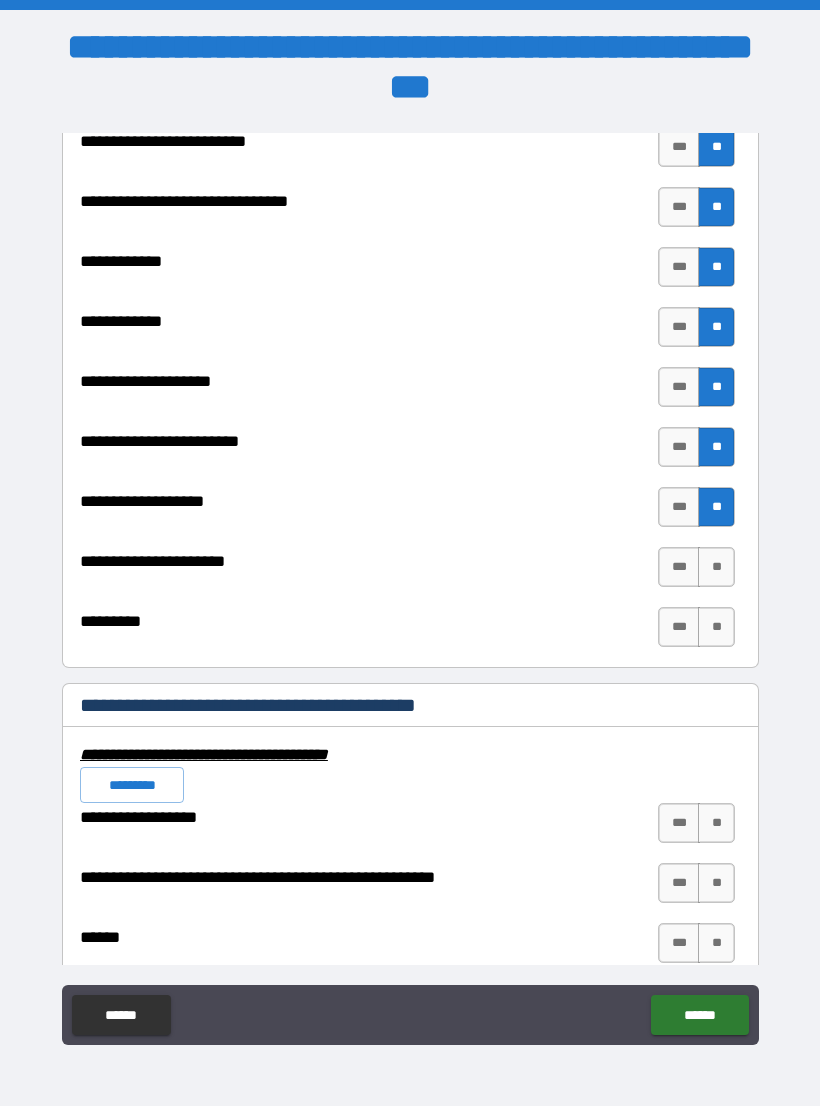 scroll, scrollTop: 7317, scrollLeft: 0, axis: vertical 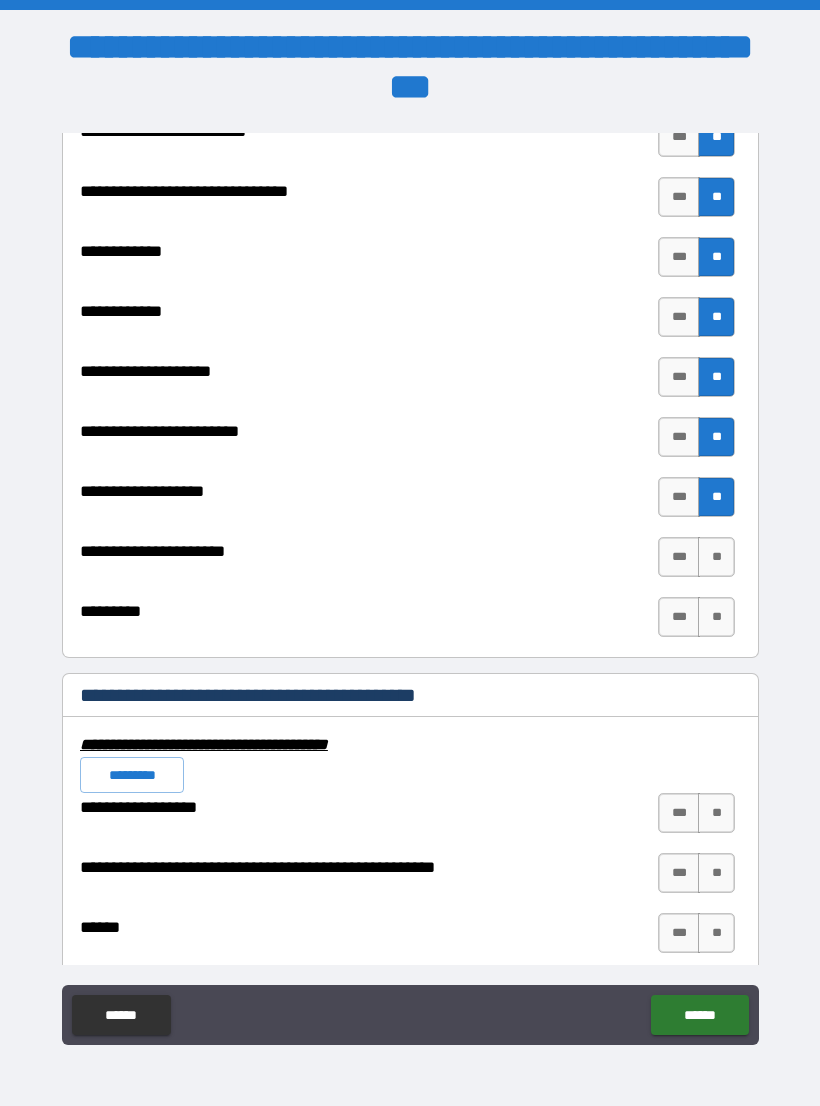 click on "**" at bounding box center [716, 557] 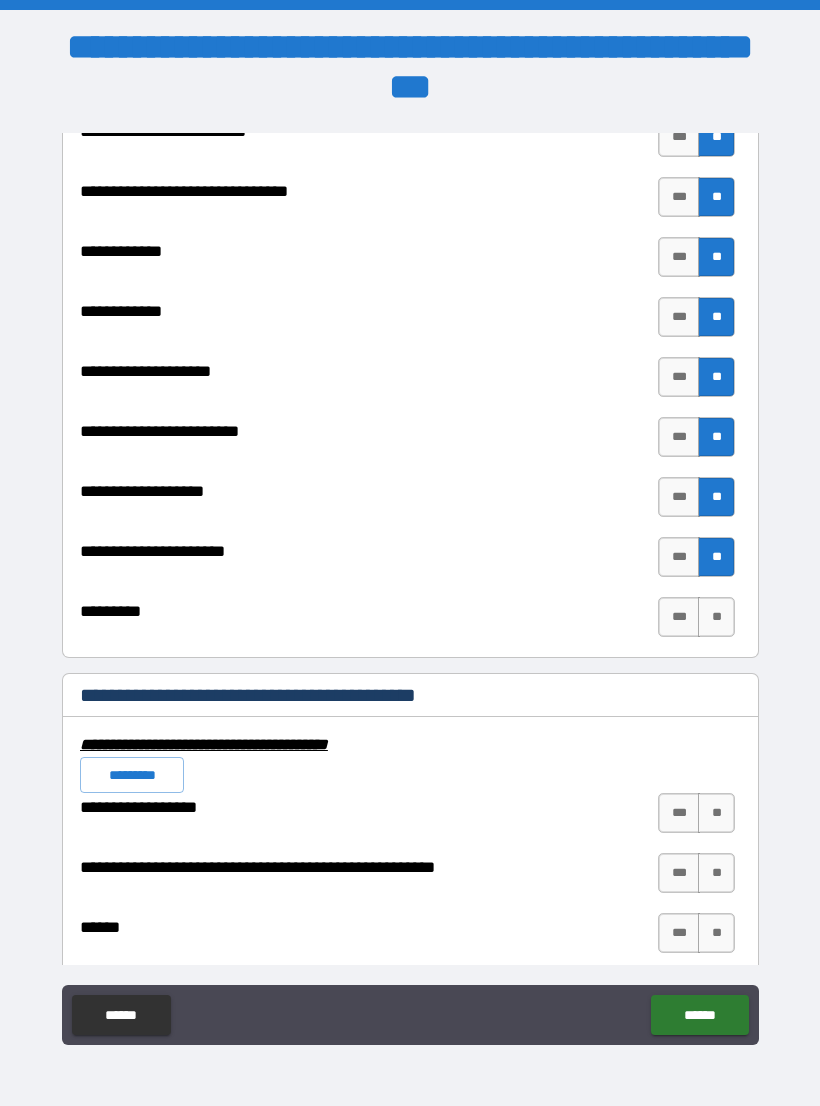 click on "**" at bounding box center (716, 617) 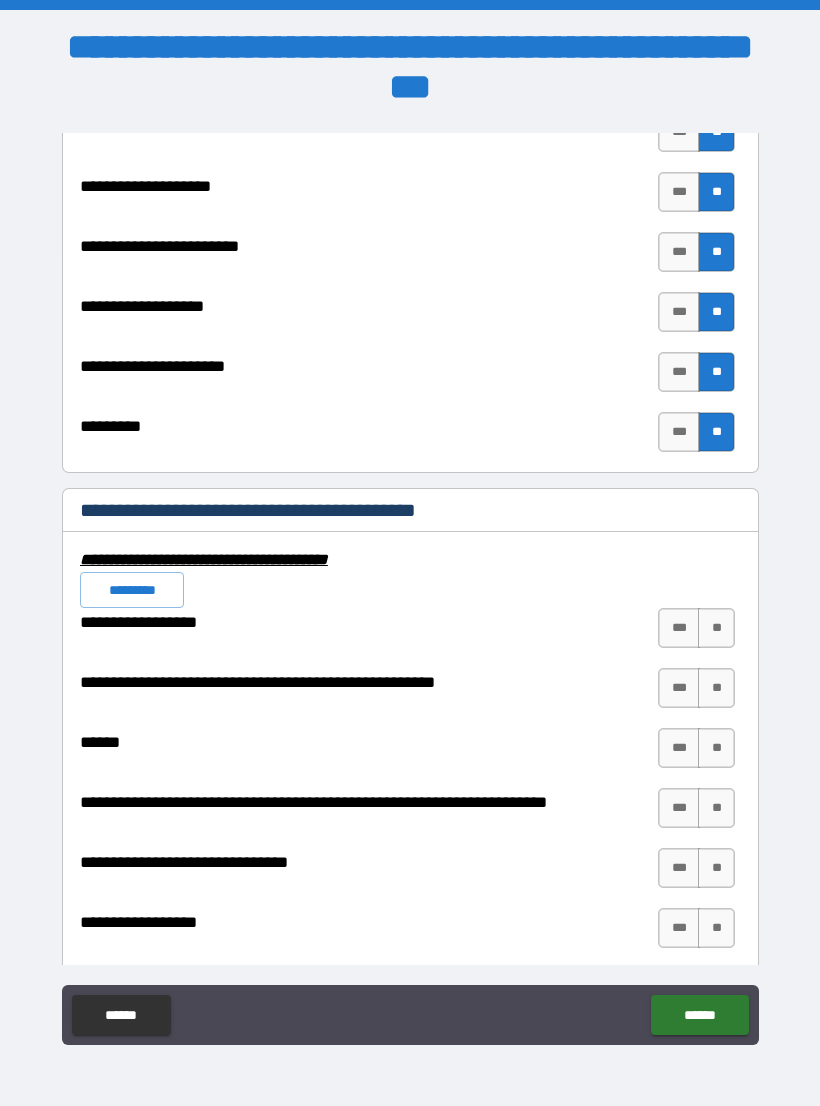 scroll, scrollTop: 7503, scrollLeft: 0, axis: vertical 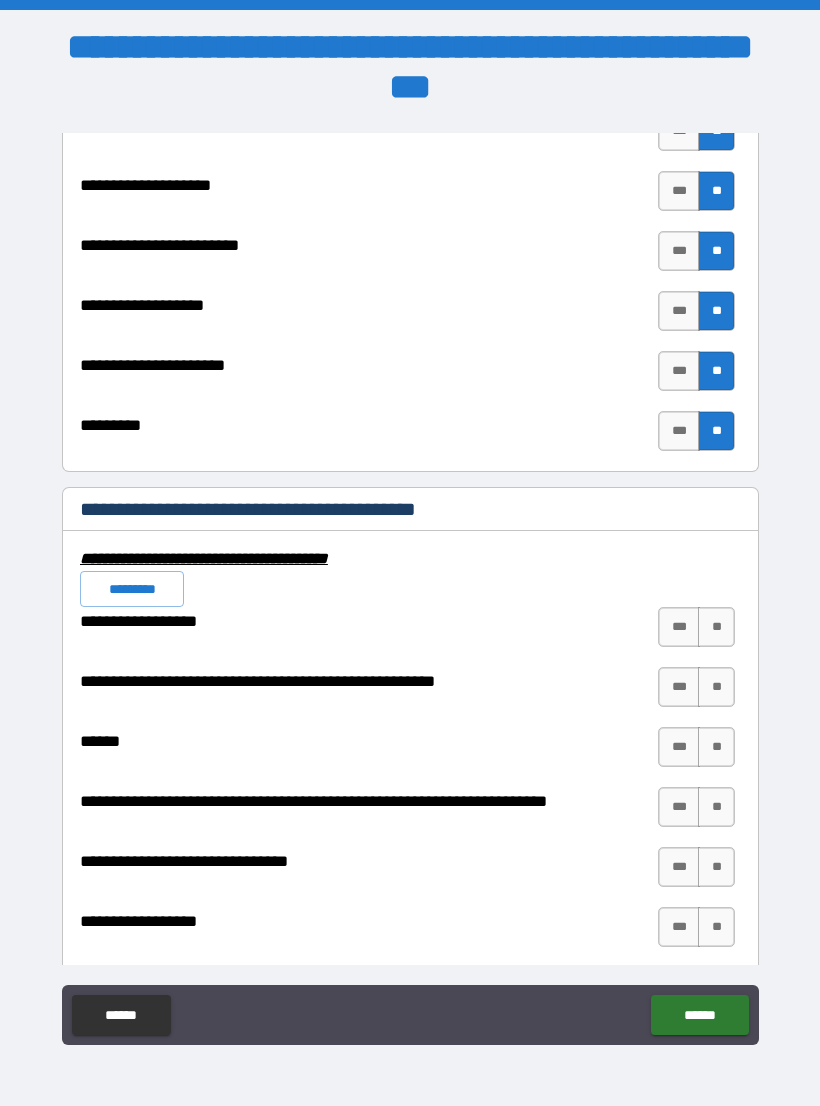 click on "**" at bounding box center [716, 627] 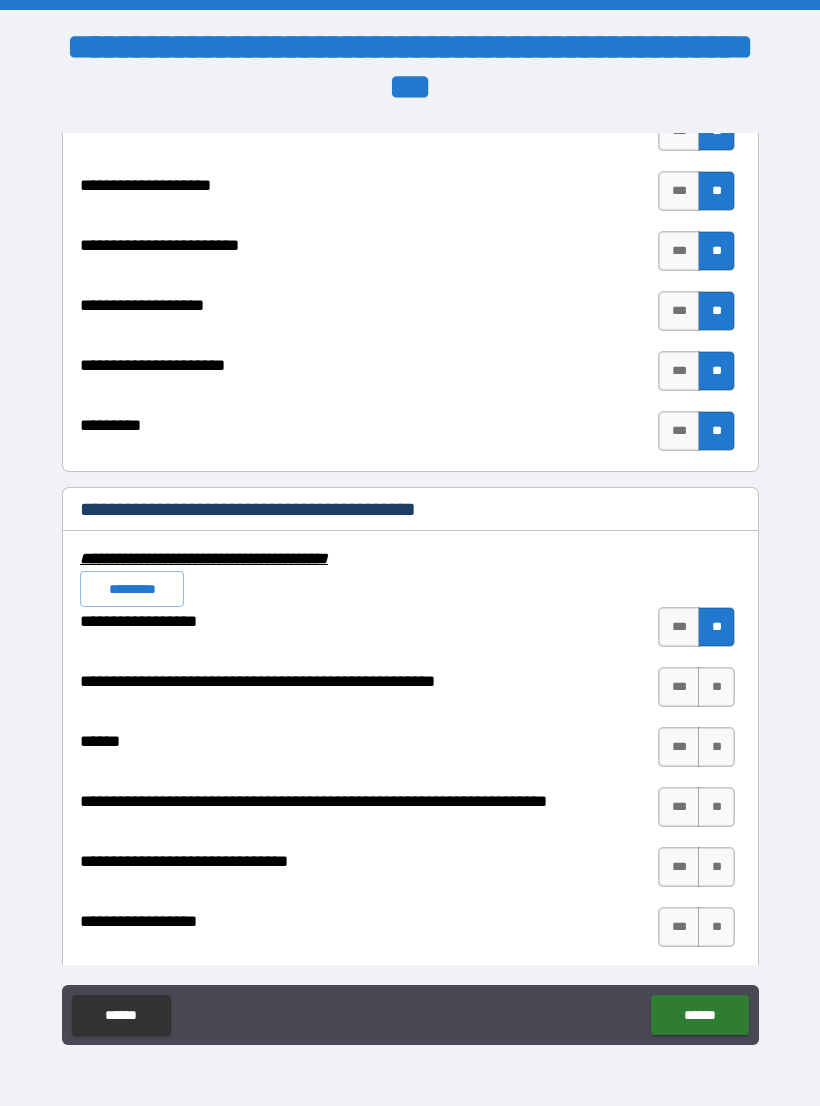 click on "**" at bounding box center (716, 687) 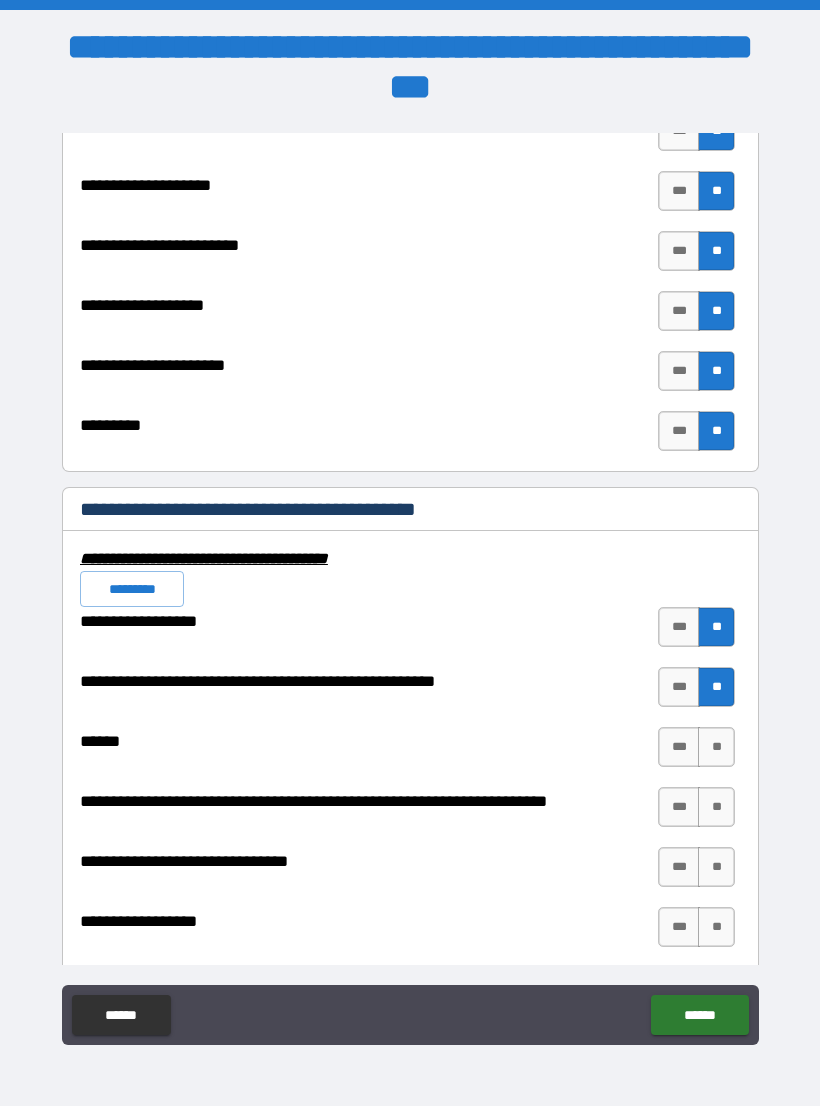 click on "**" at bounding box center [716, 747] 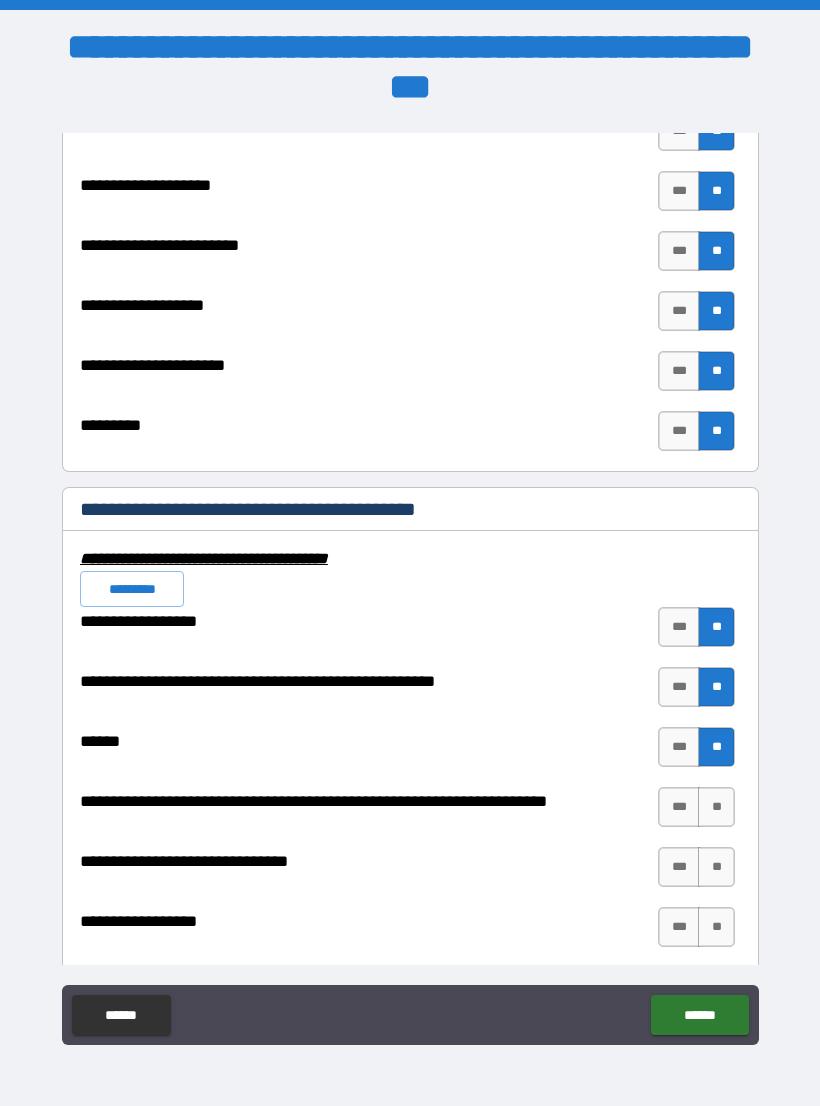 click on "**" at bounding box center [716, 807] 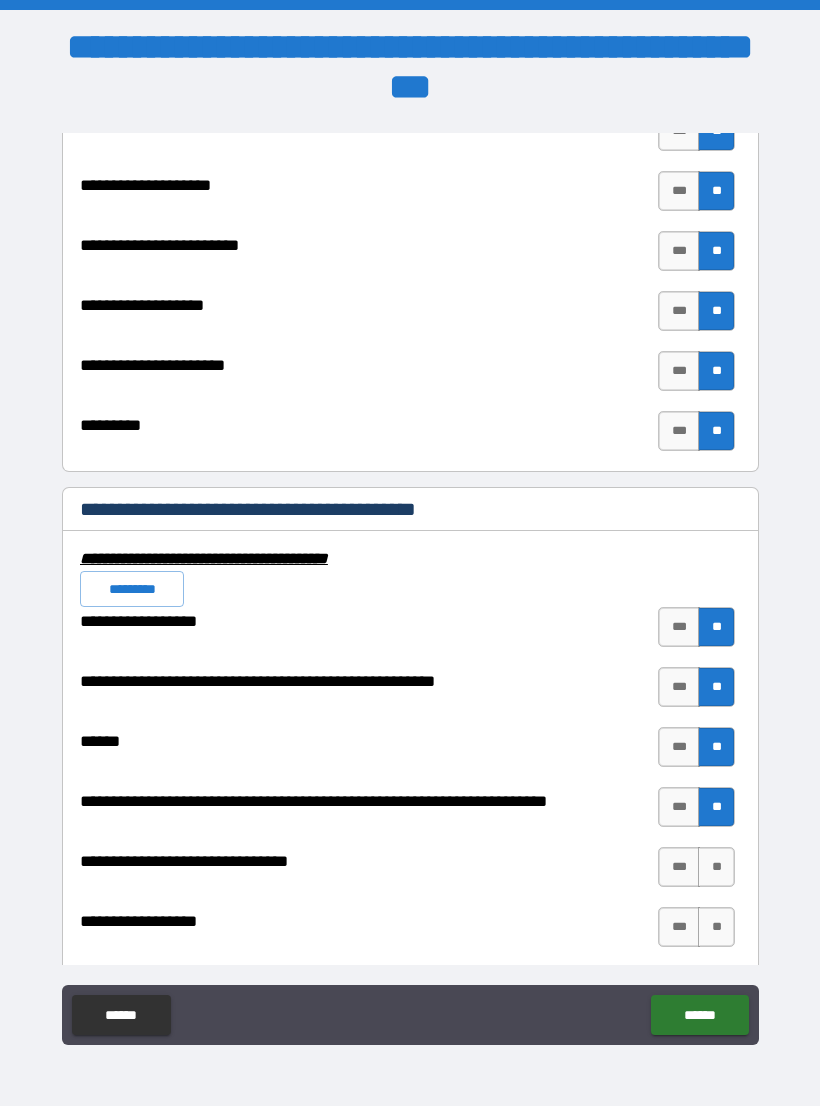 click on "**" at bounding box center [716, 867] 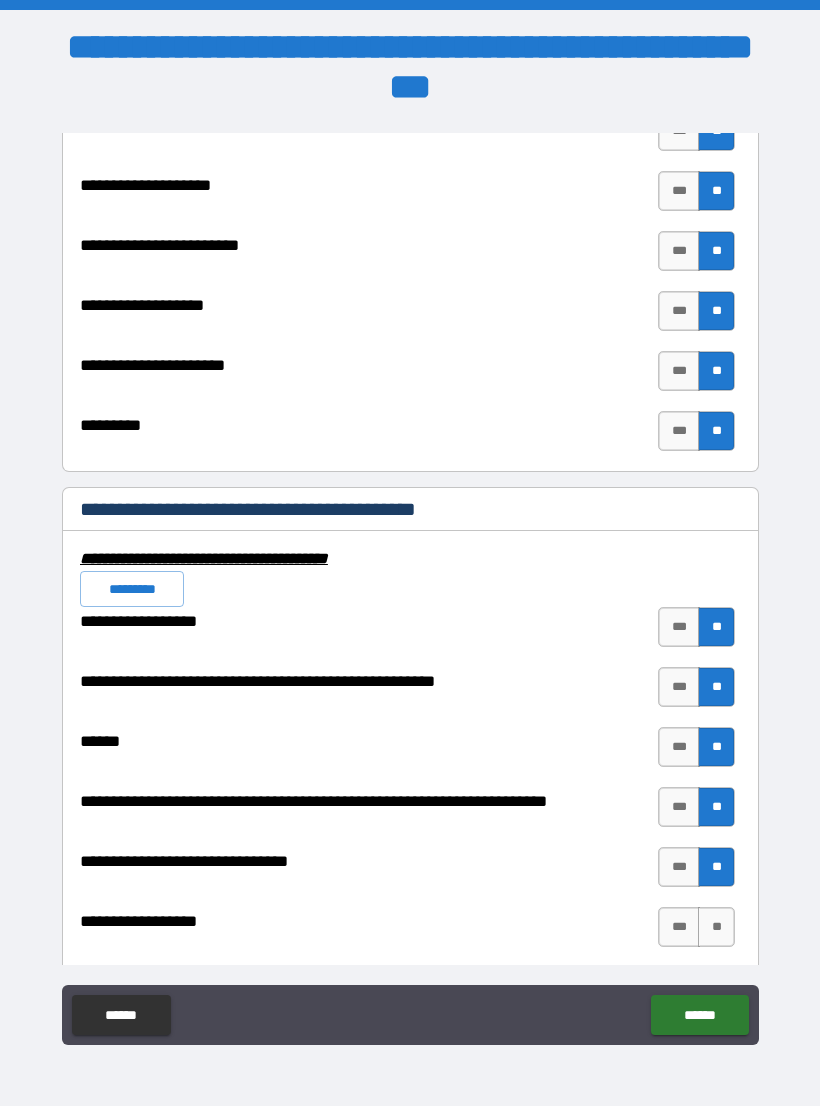 click on "**" at bounding box center (716, 927) 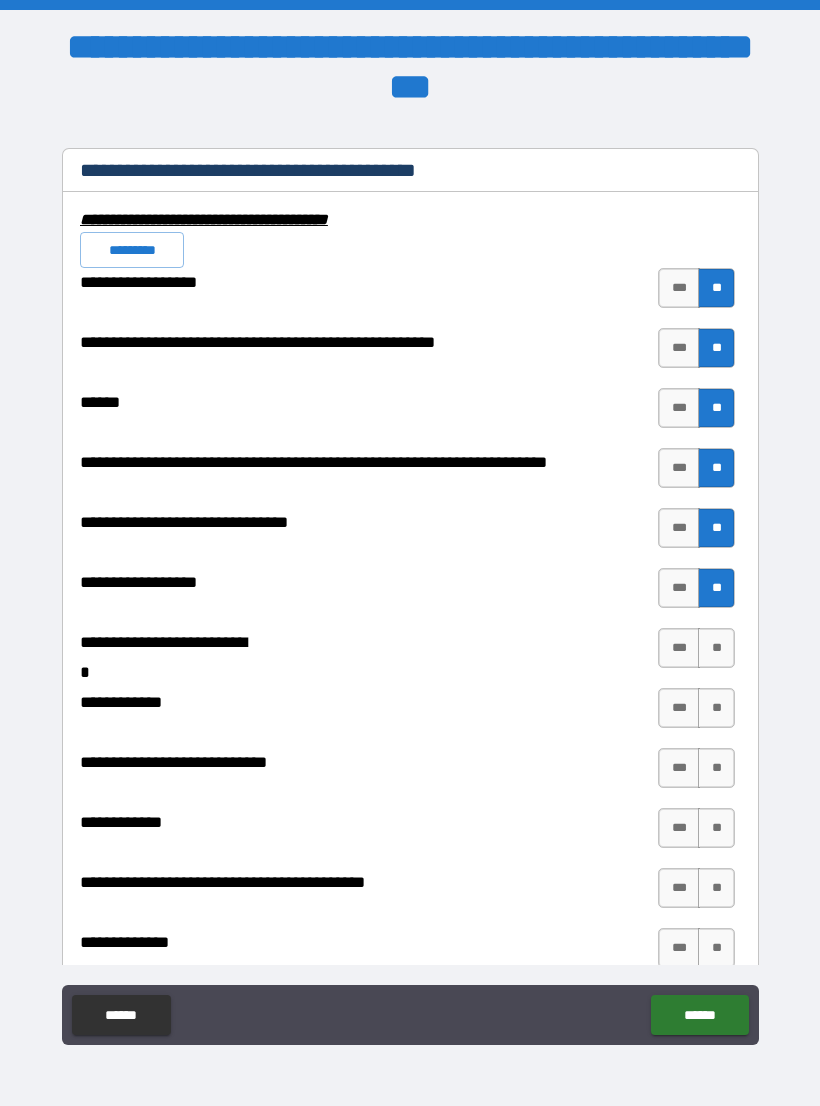 scroll, scrollTop: 7843, scrollLeft: 0, axis: vertical 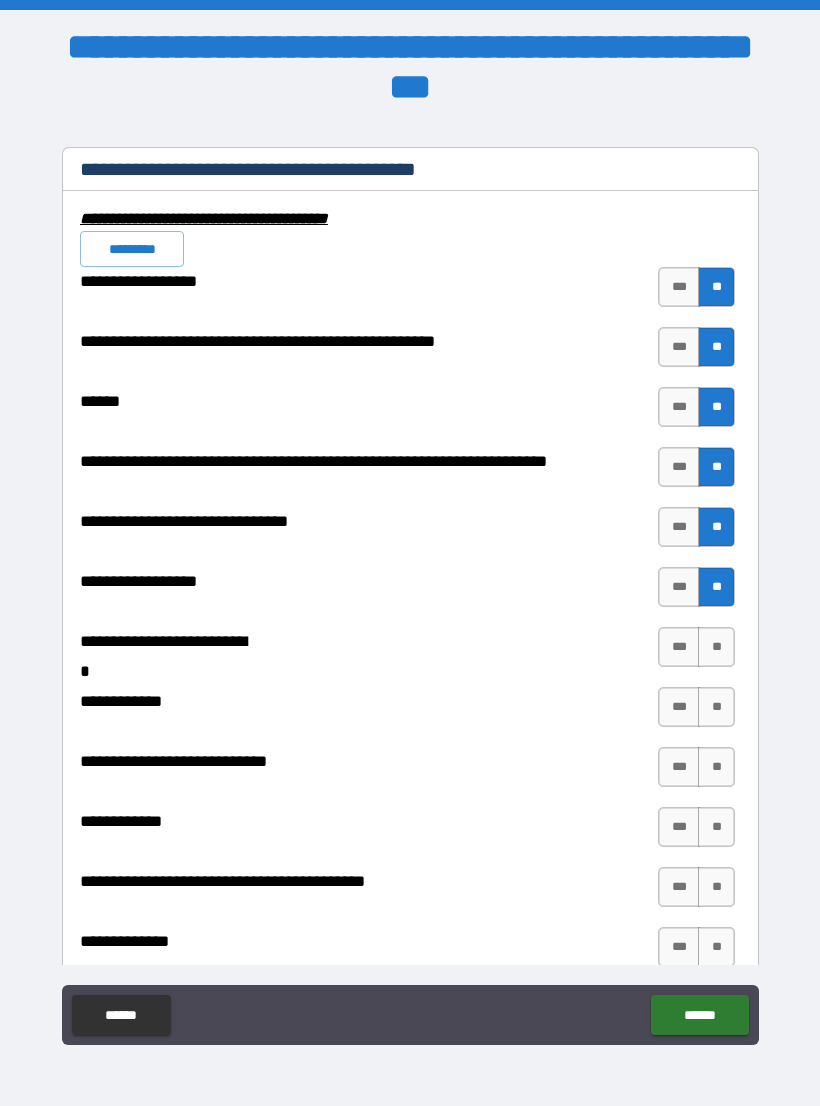 click on "***" at bounding box center [679, 647] 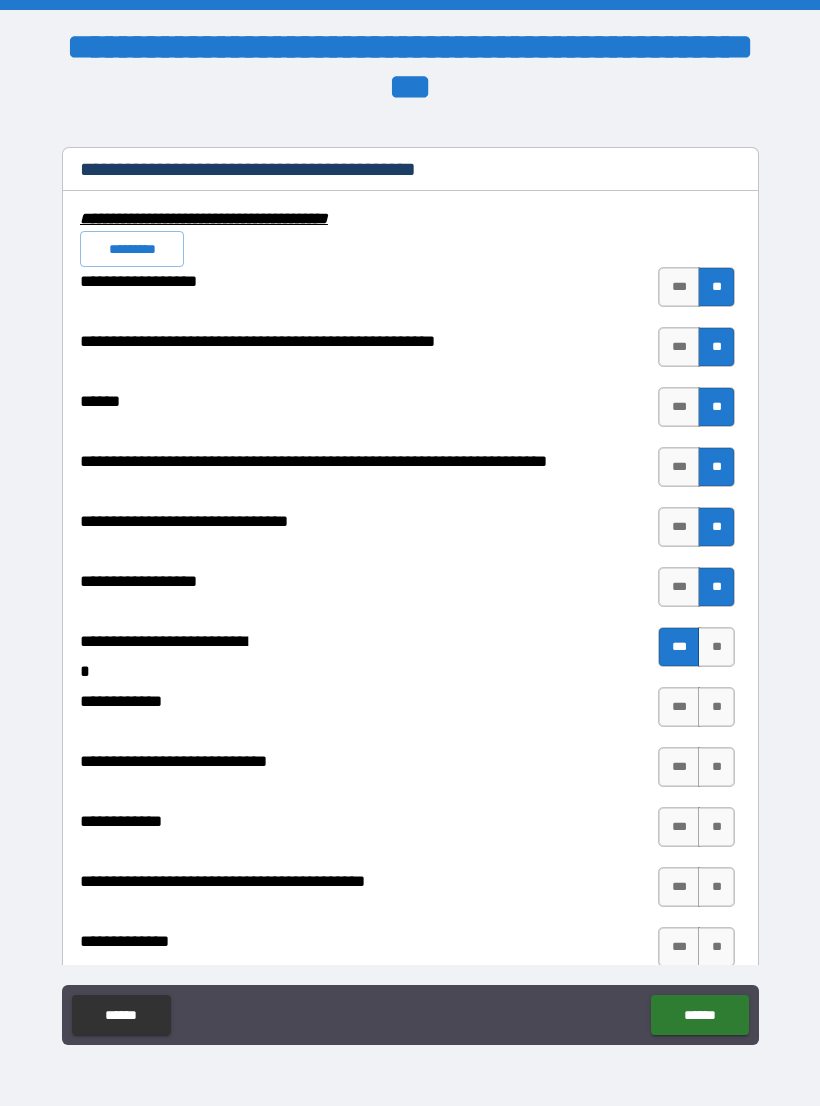 click on "**" at bounding box center [716, 707] 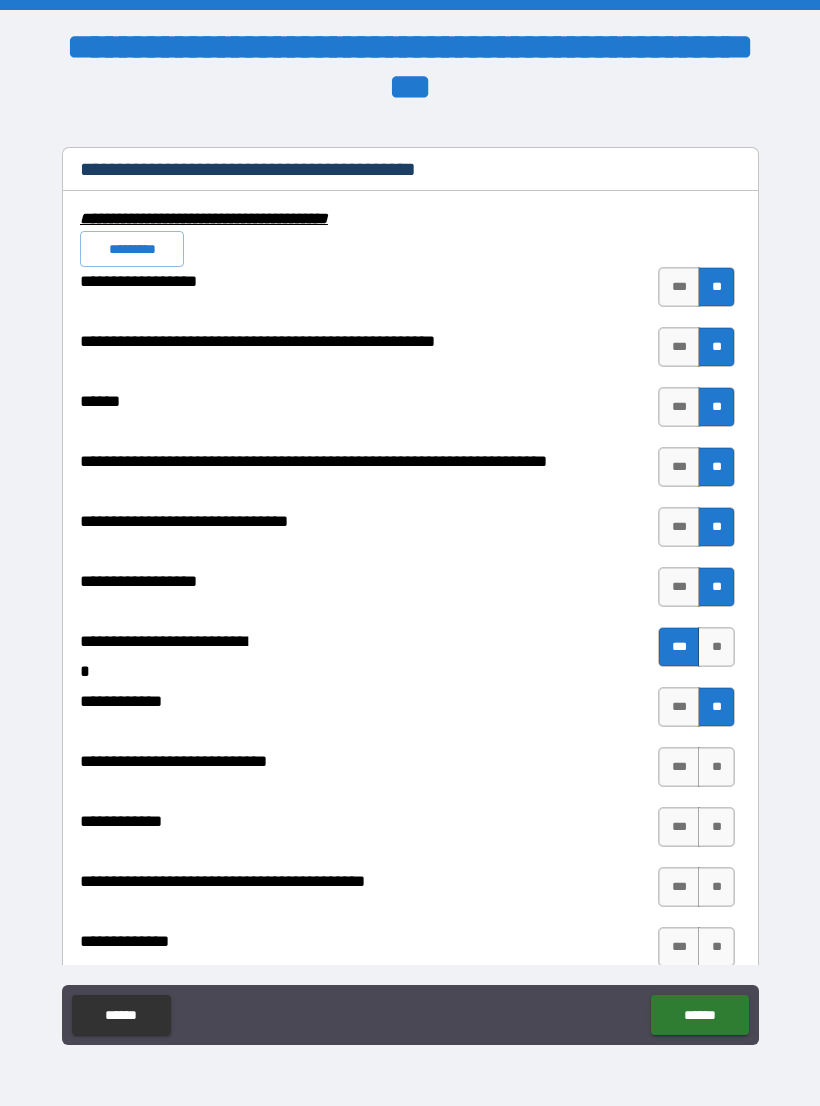 click on "**" at bounding box center [716, 767] 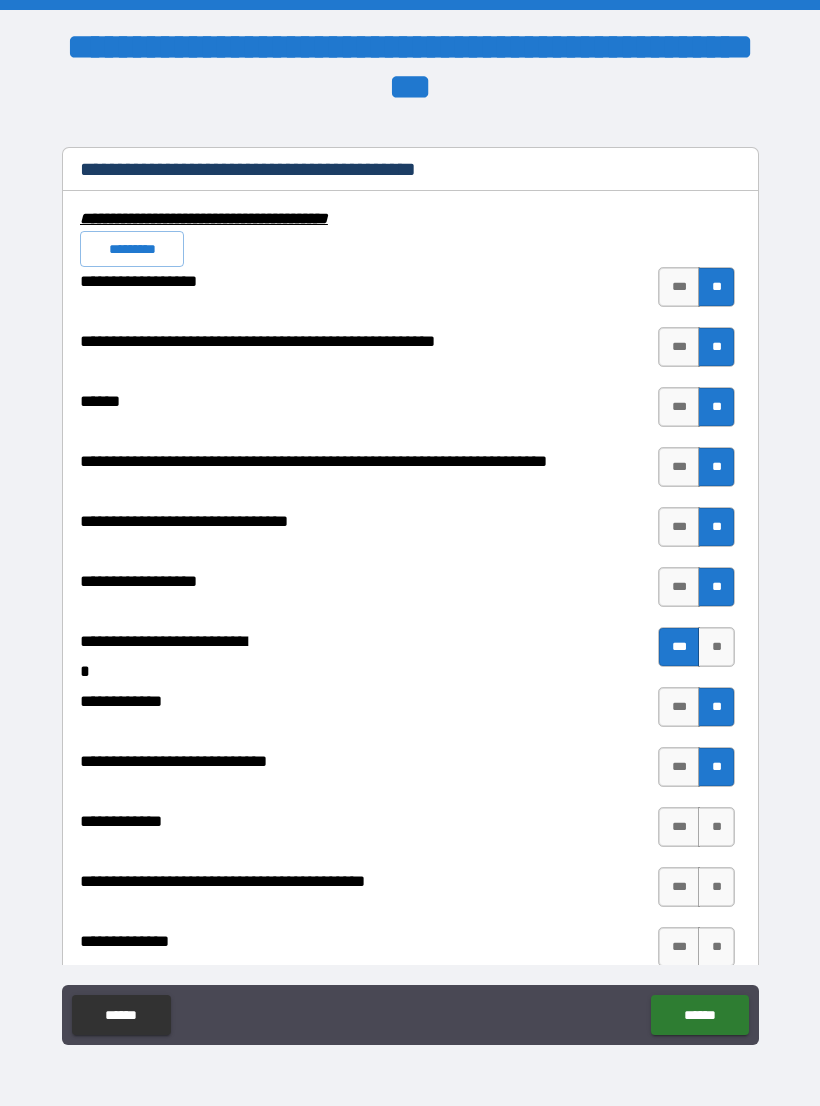 click on "**" at bounding box center [716, 827] 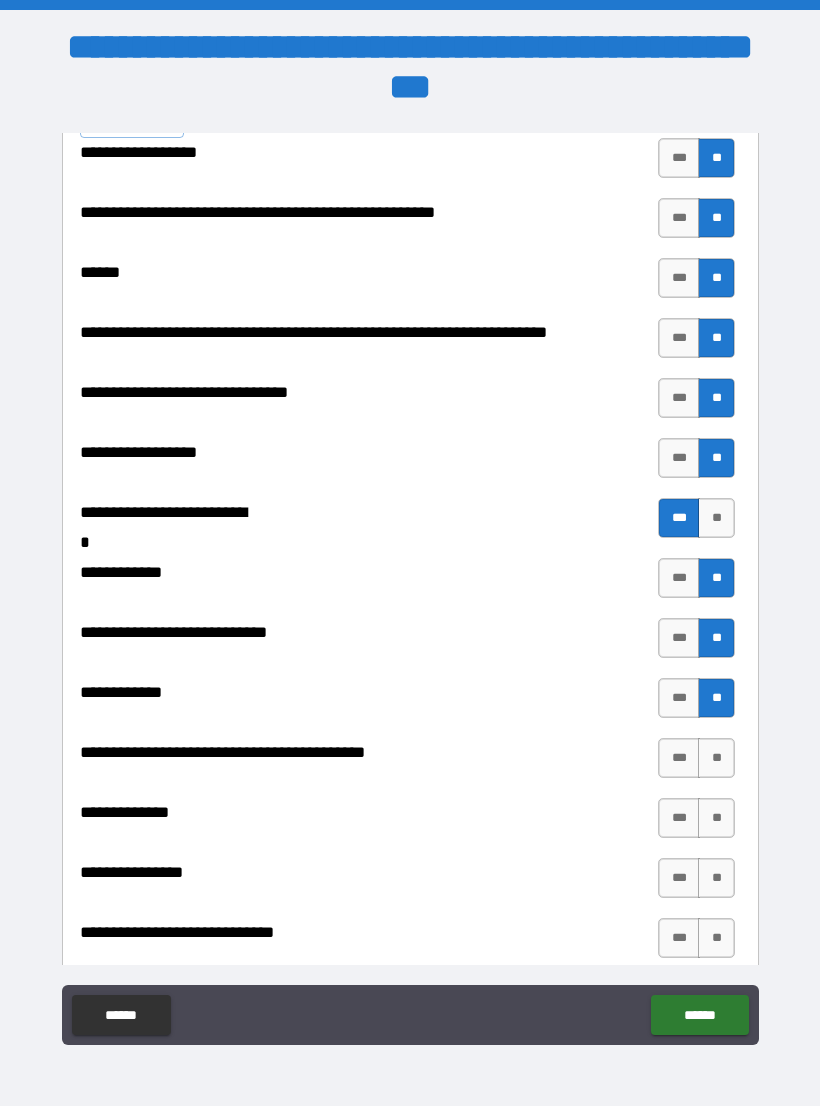 scroll, scrollTop: 7979, scrollLeft: 0, axis: vertical 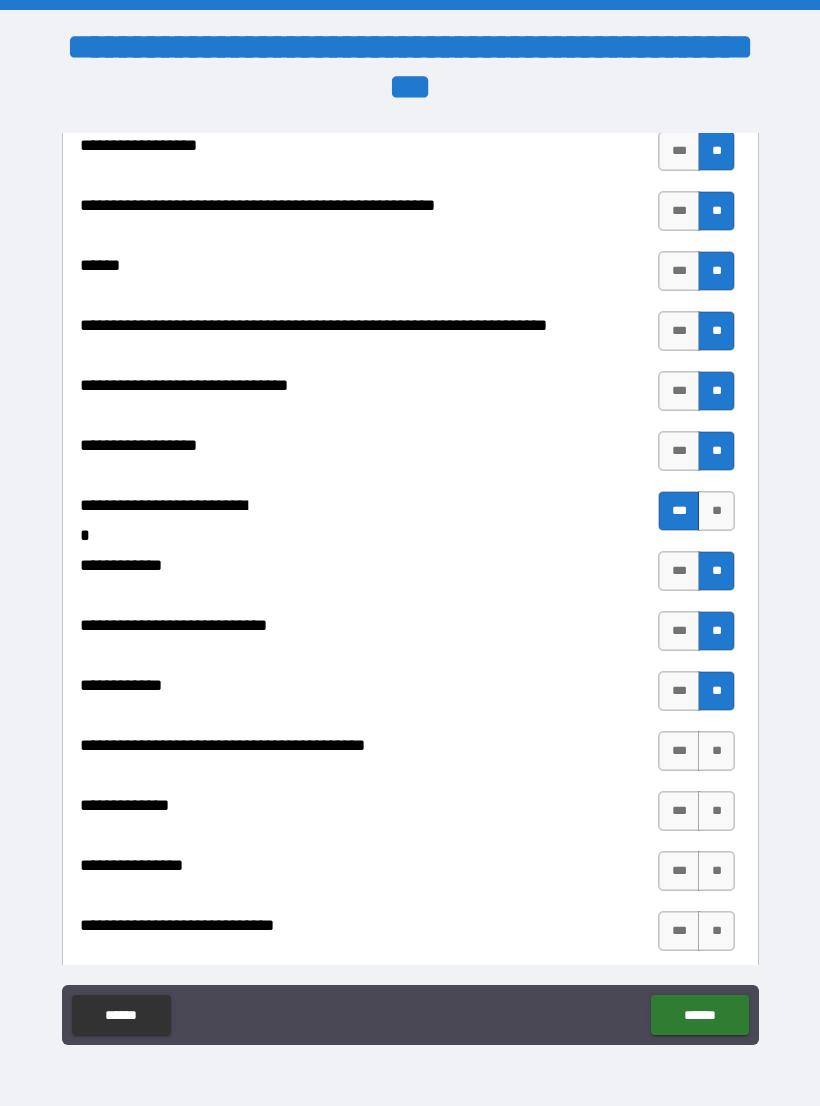 click on "**" at bounding box center [716, 751] 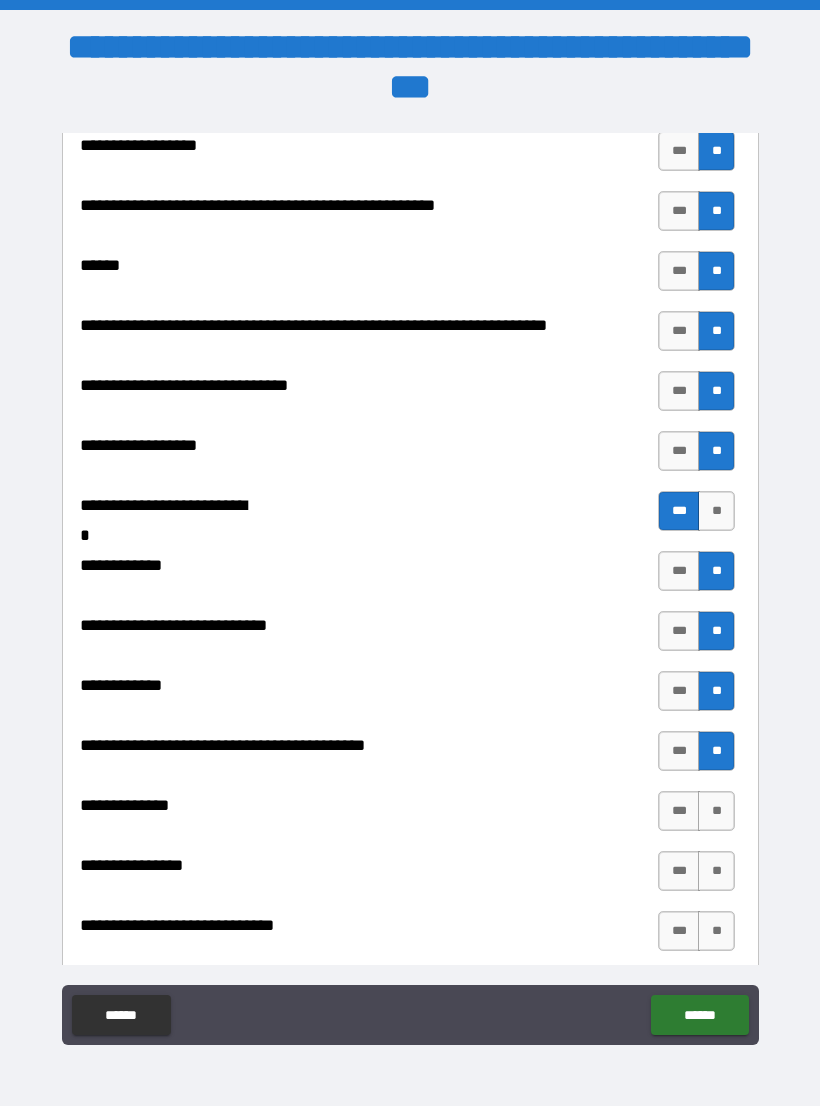 click on "***" at bounding box center (679, 811) 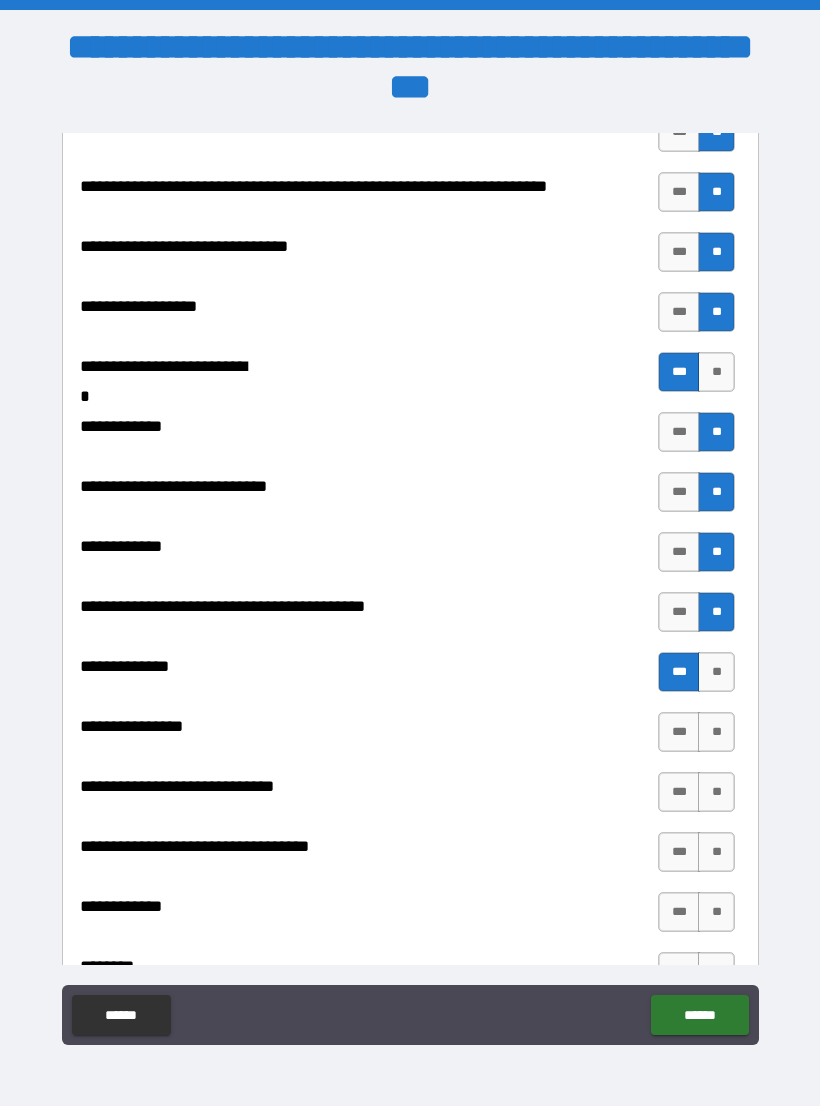 scroll, scrollTop: 8119, scrollLeft: 0, axis: vertical 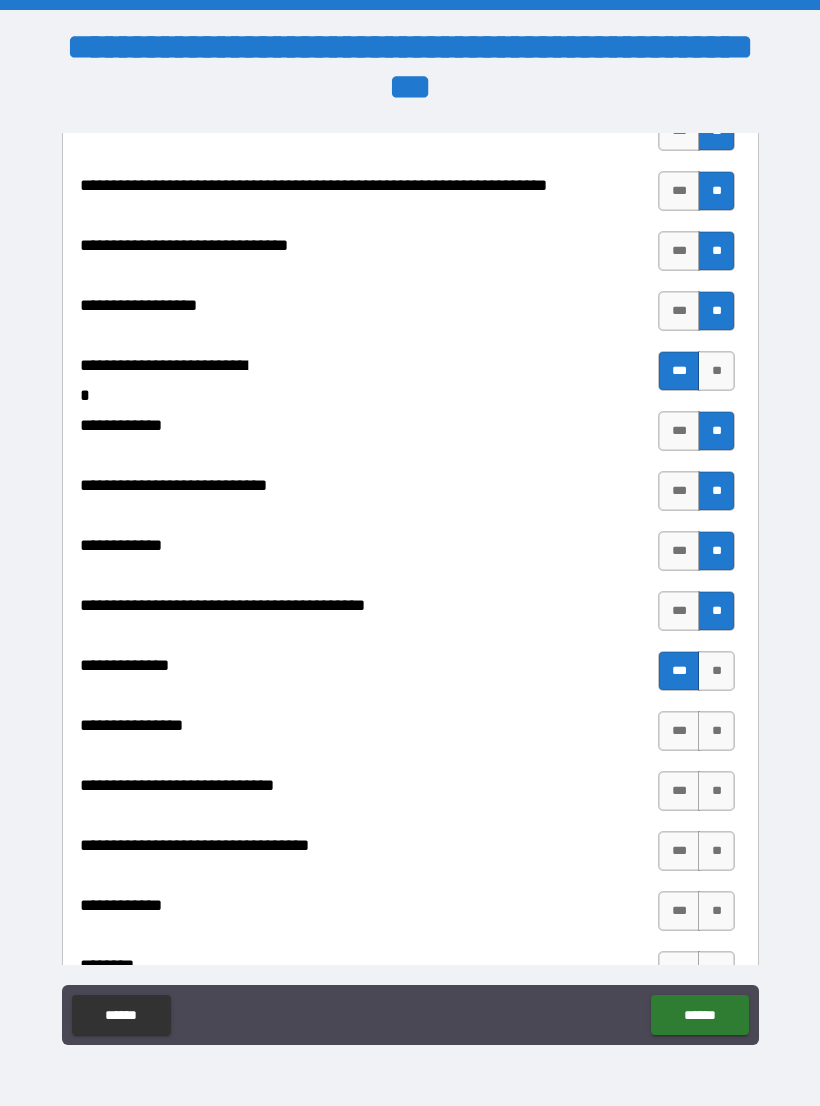 click on "**" at bounding box center [716, 731] 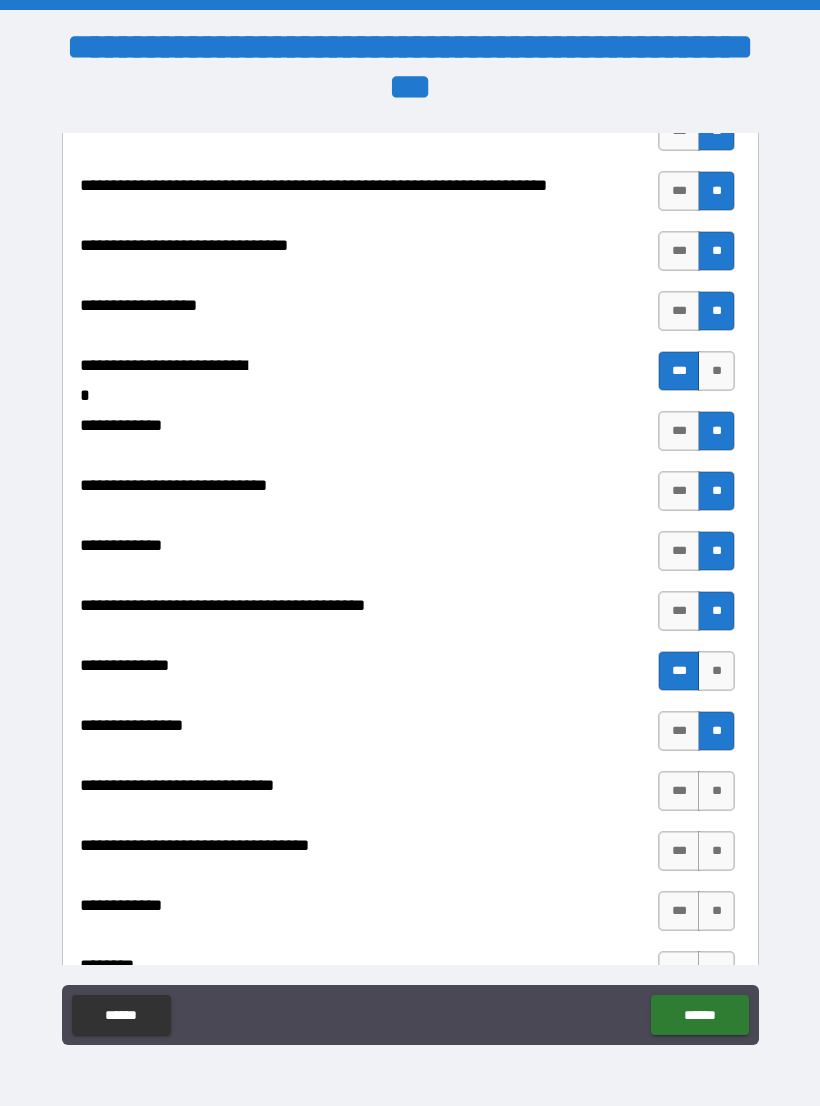 click on "**" at bounding box center [716, 791] 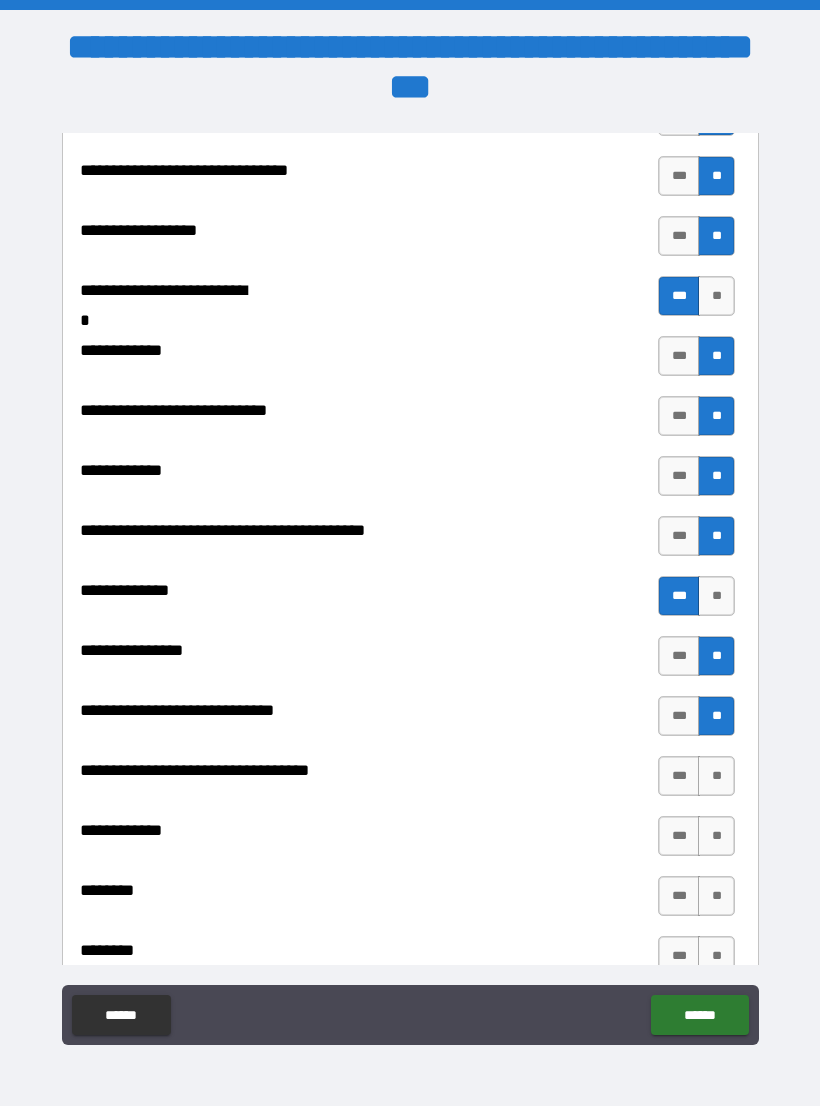 scroll, scrollTop: 8252, scrollLeft: 0, axis: vertical 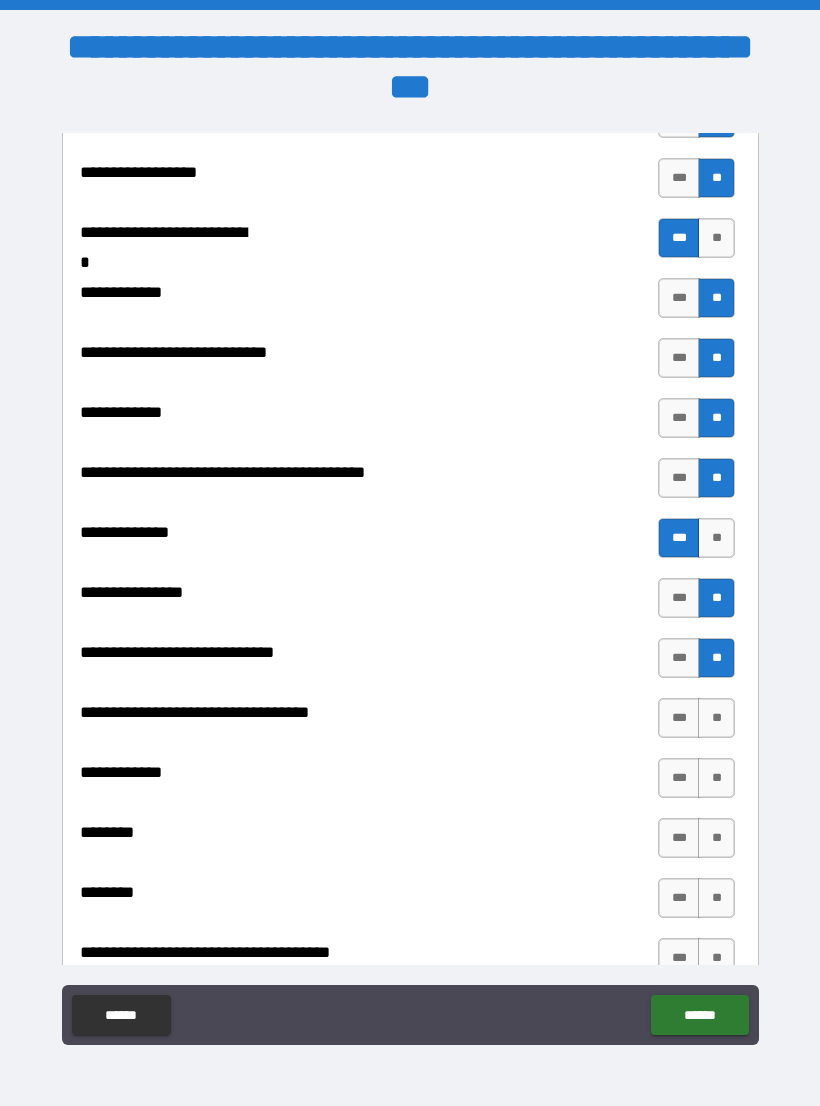 click on "**" at bounding box center [716, 718] 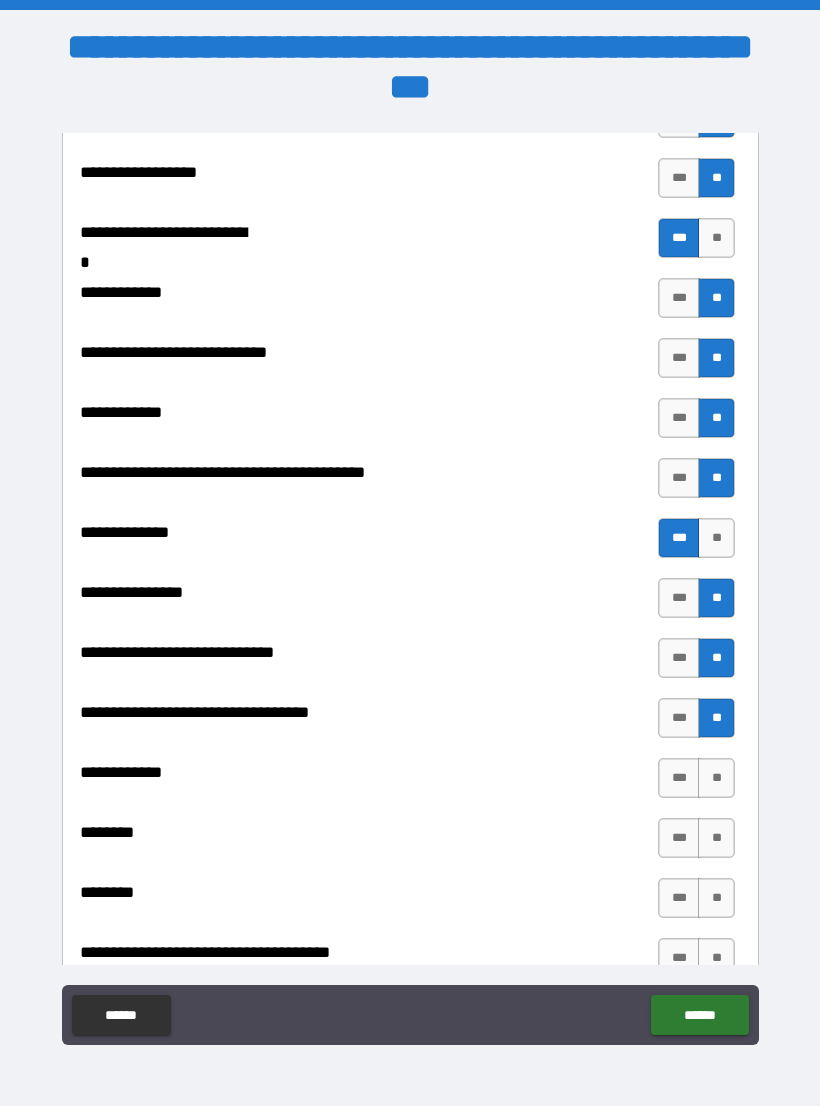click on "**" at bounding box center (716, 778) 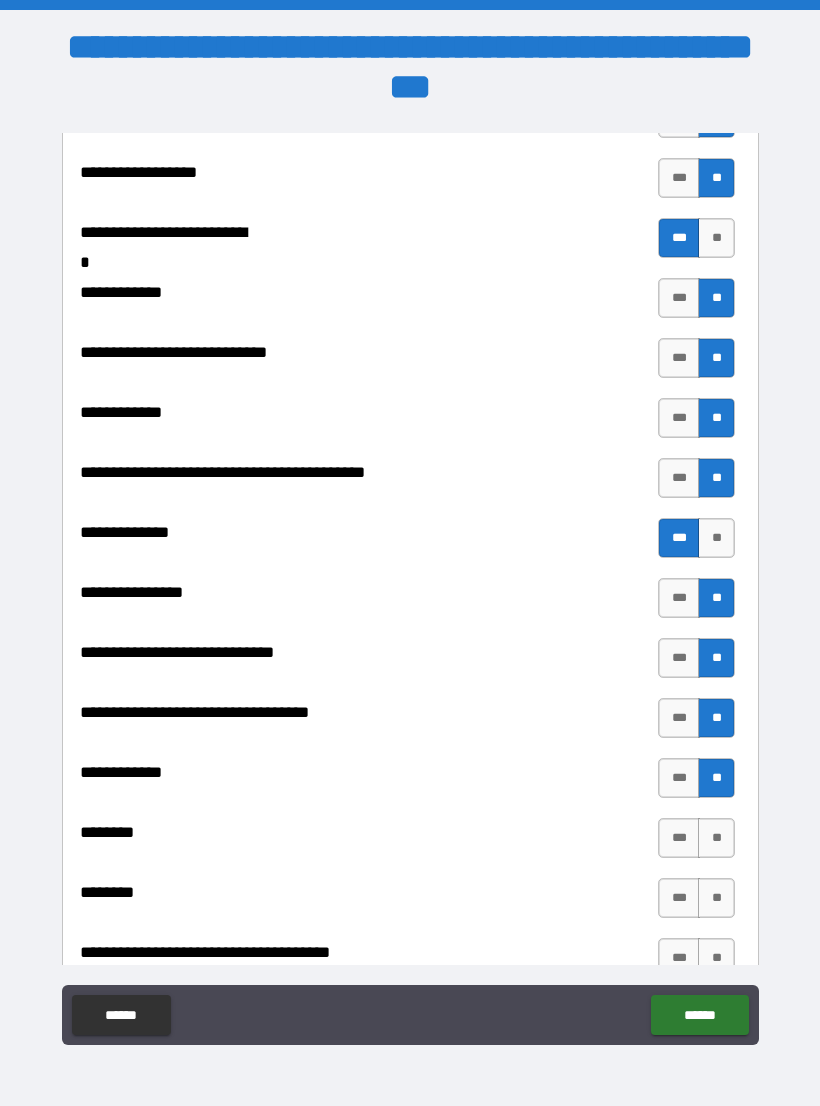 click on "**" at bounding box center [716, 838] 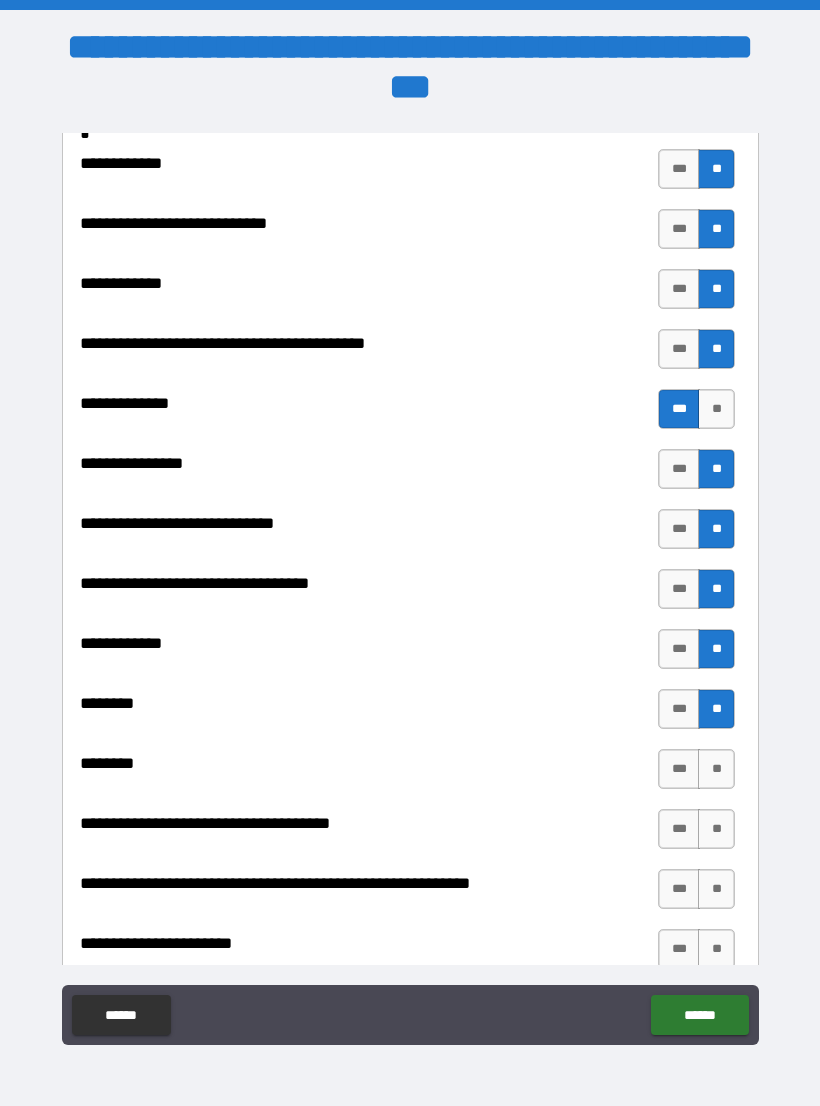 scroll, scrollTop: 8390, scrollLeft: 0, axis: vertical 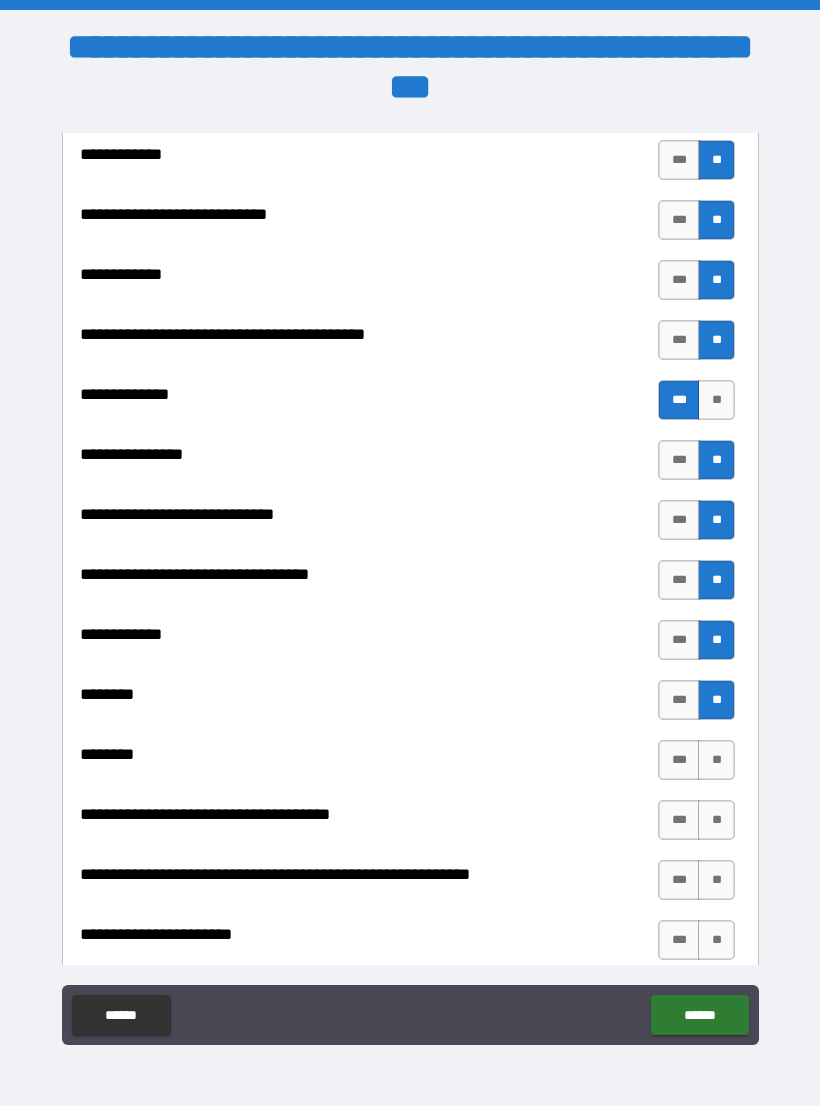 click on "**" at bounding box center (716, 760) 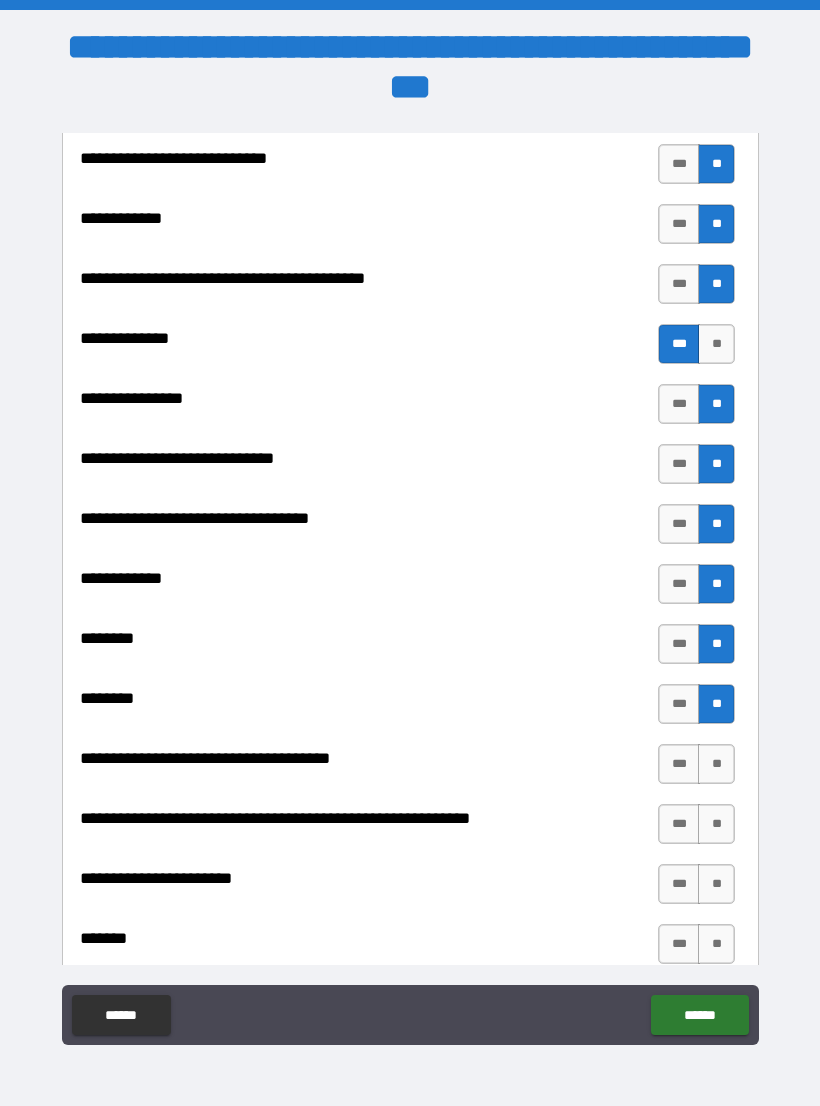 scroll, scrollTop: 8481, scrollLeft: 0, axis: vertical 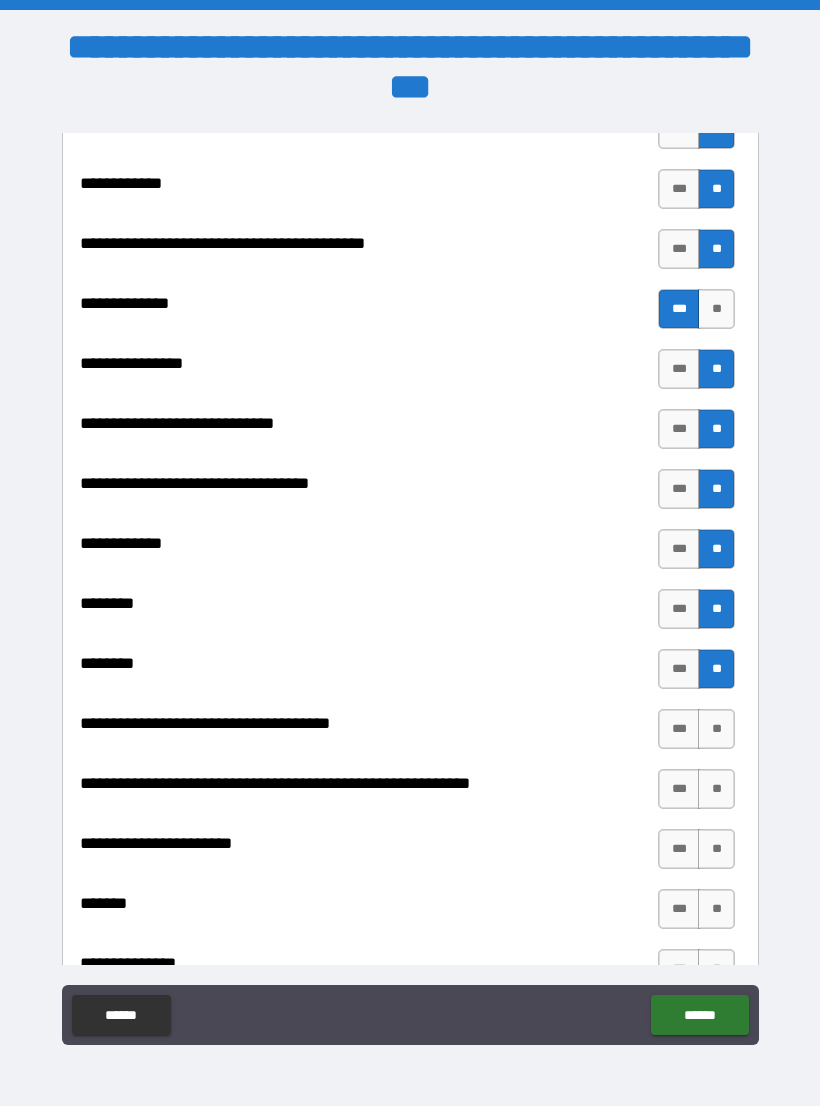 click on "**" at bounding box center [716, 729] 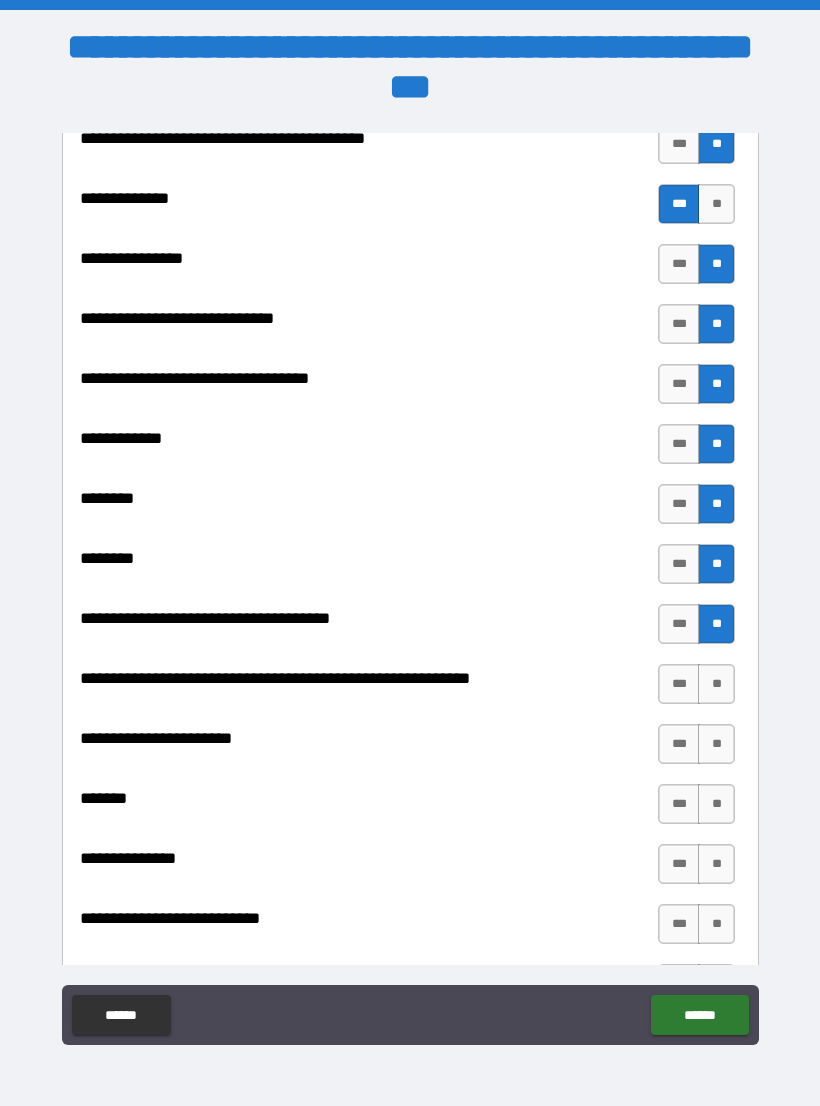 scroll, scrollTop: 8589, scrollLeft: 0, axis: vertical 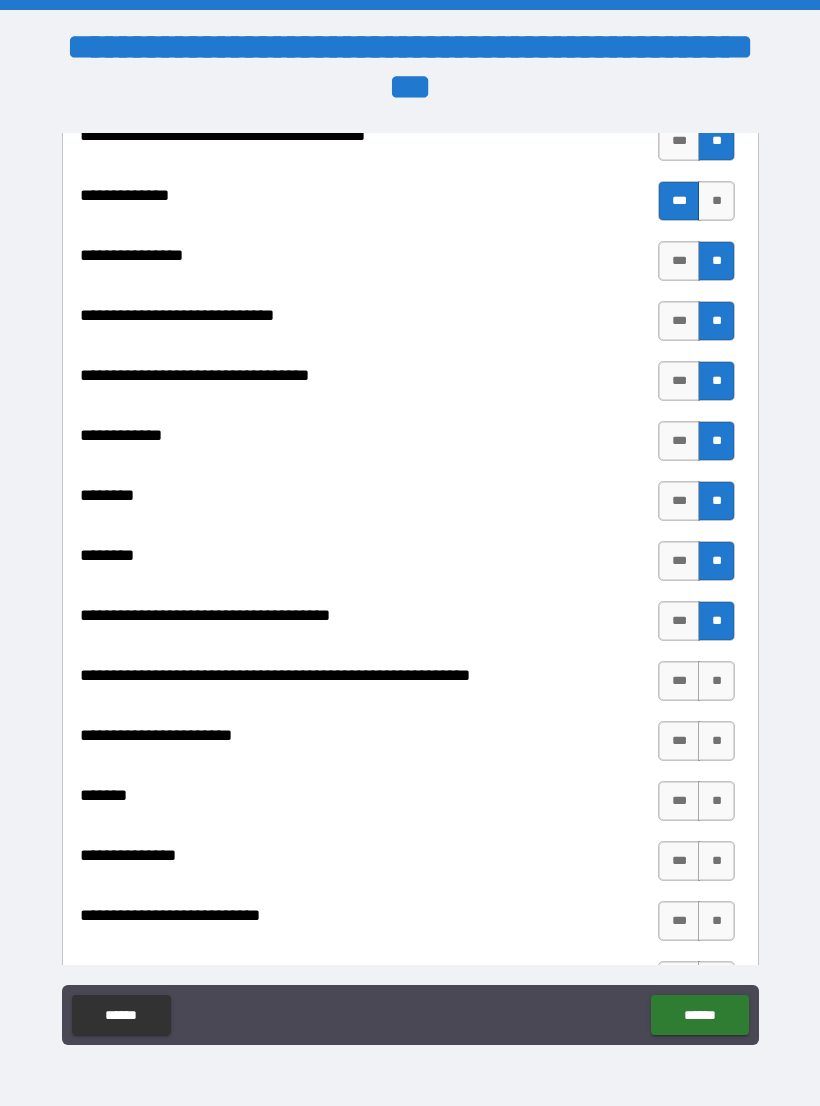 click on "**" at bounding box center [716, 681] 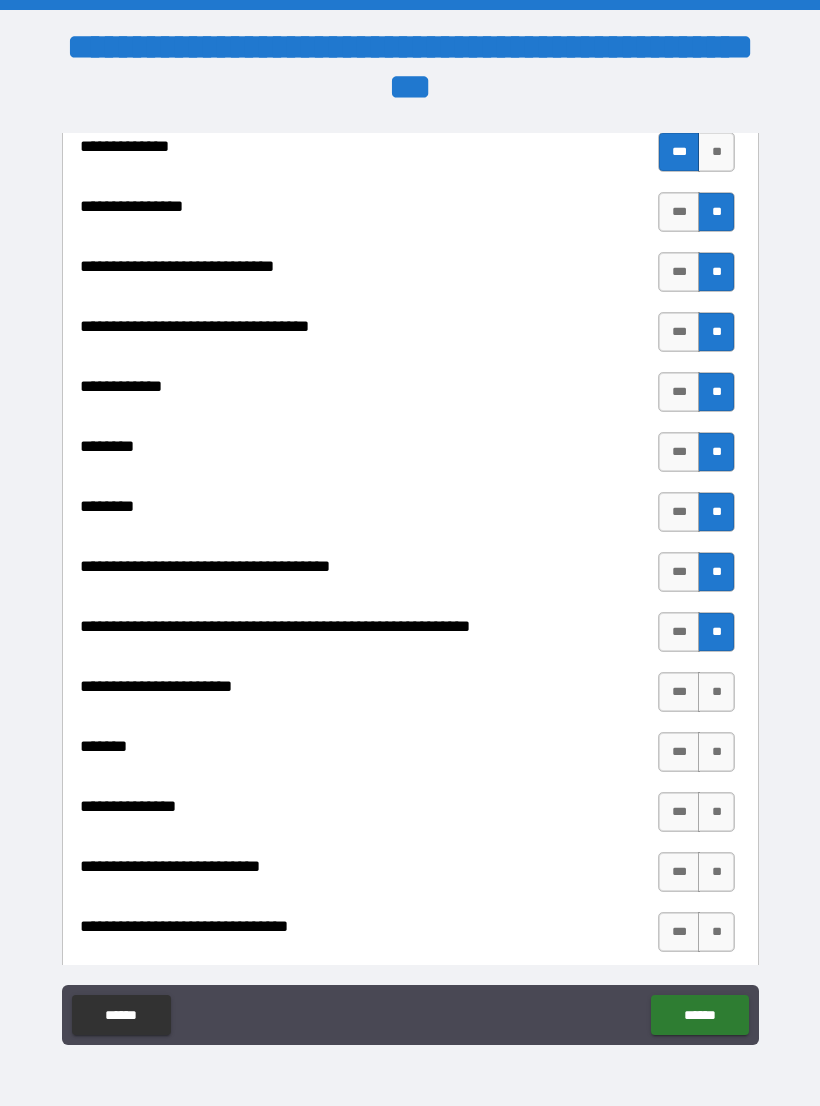 scroll, scrollTop: 8649, scrollLeft: 0, axis: vertical 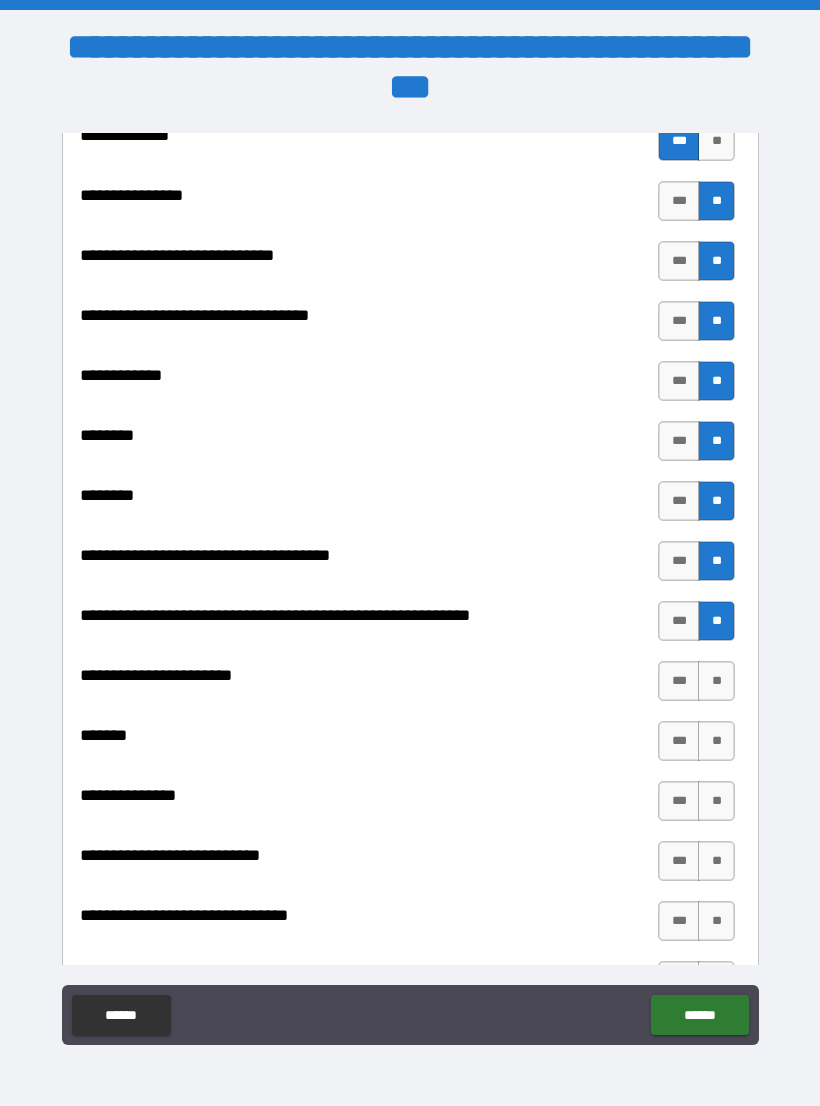 click on "**" at bounding box center (716, 681) 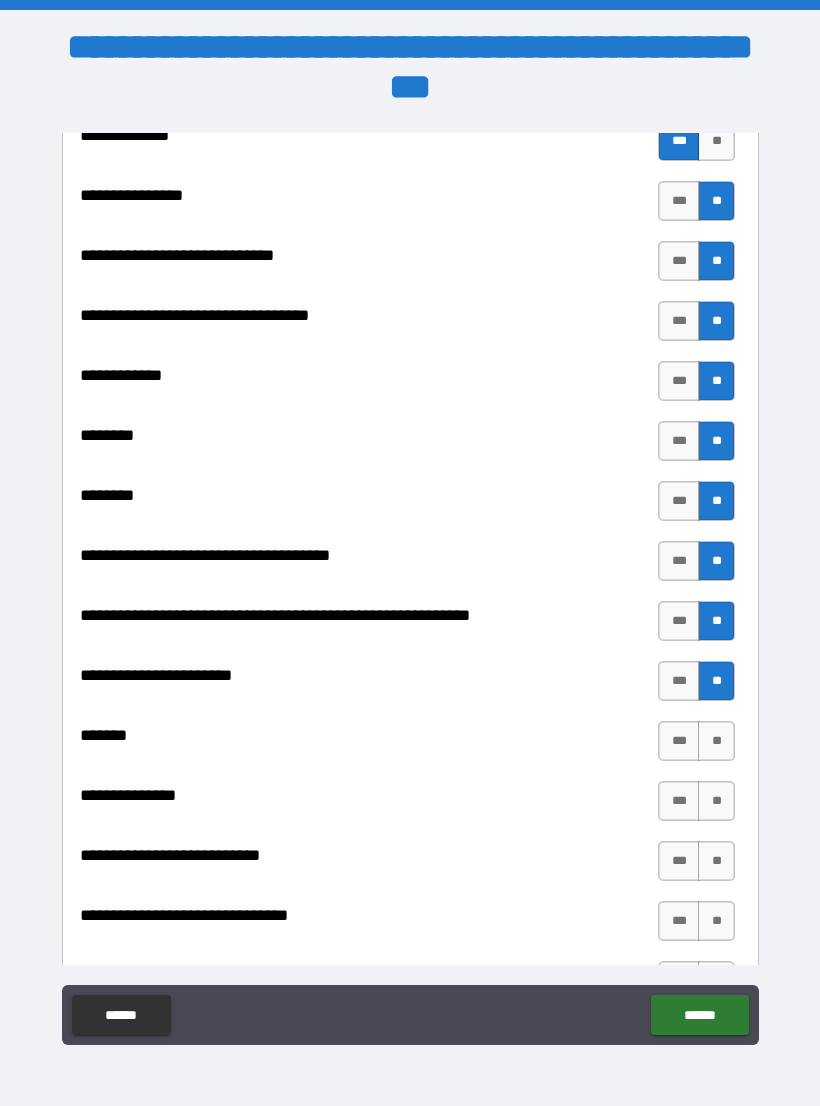 click on "**" at bounding box center [716, 741] 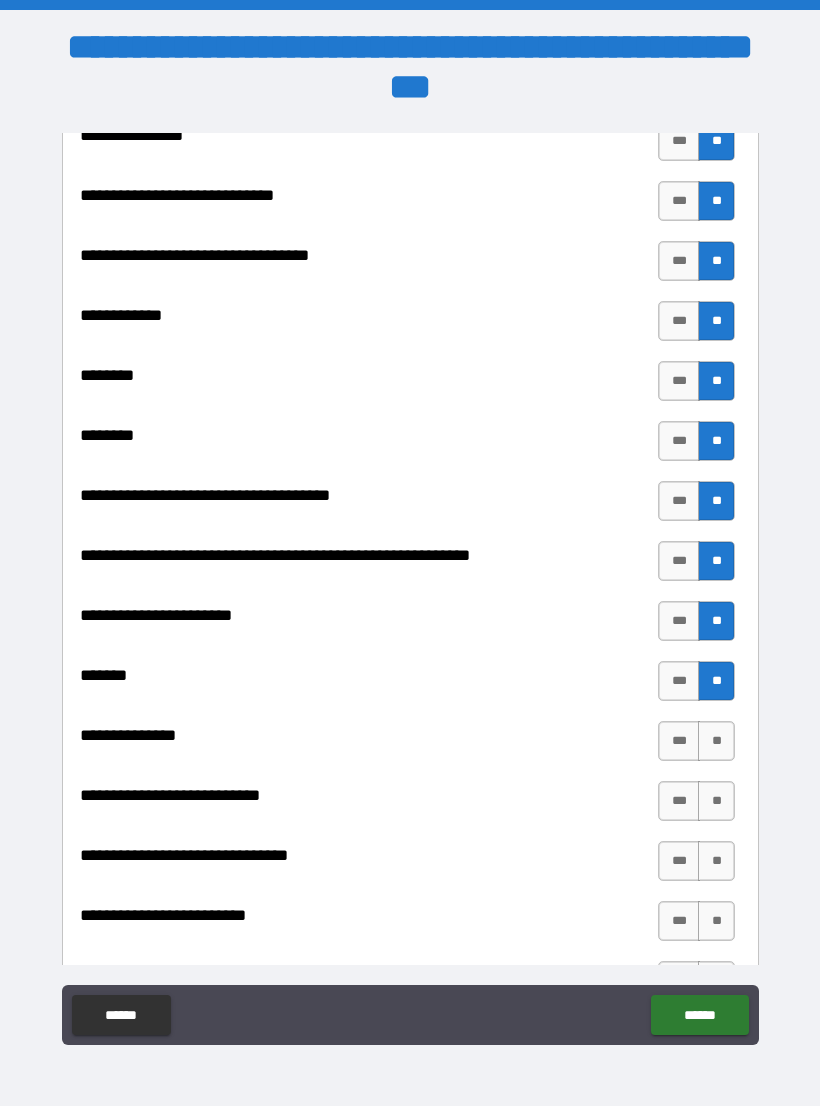 scroll, scrollTop: 8766, scrollLeft: 0, axis: vertical 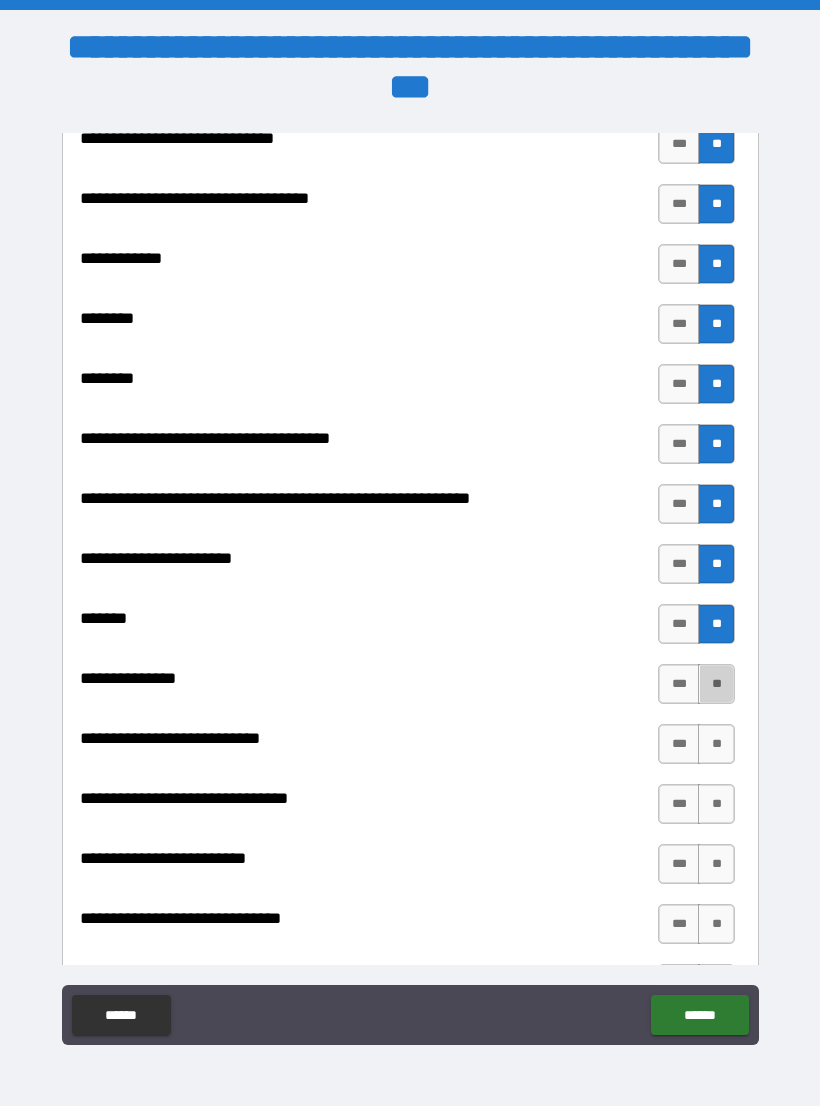 click on "**" at bounding box center [716, 684] 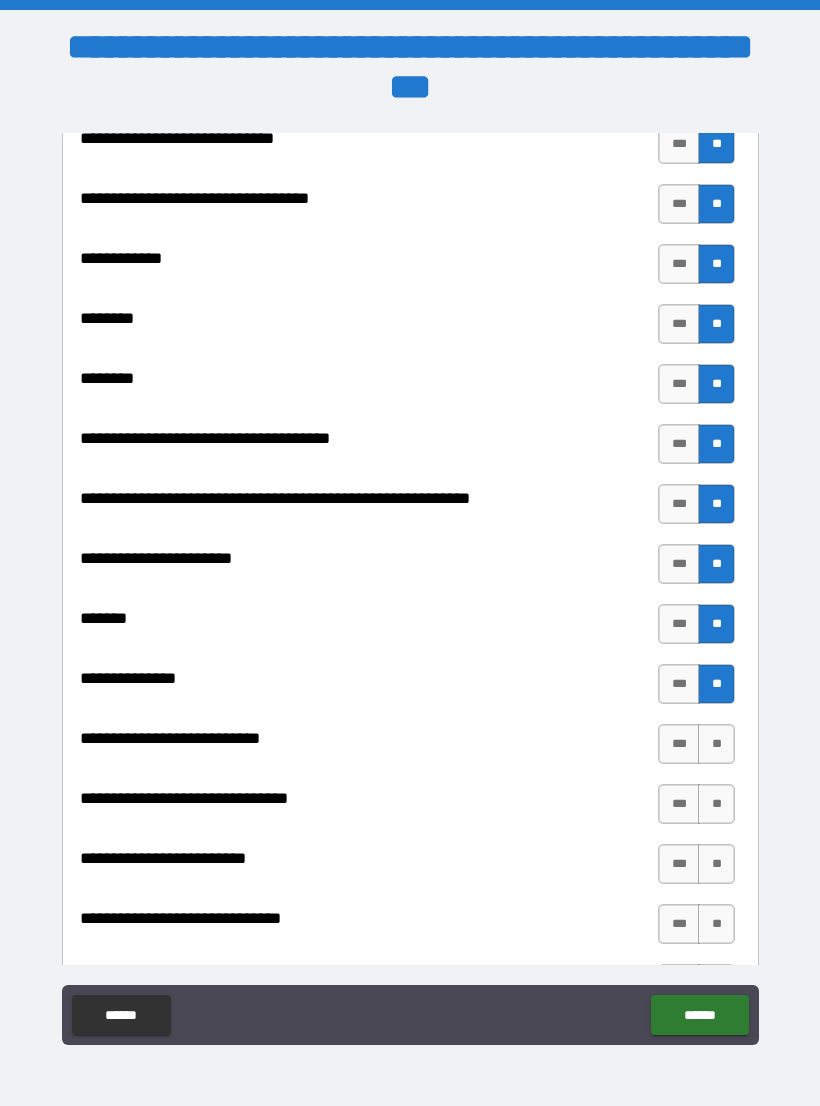 click on "**" at bounding box center [716, 744] 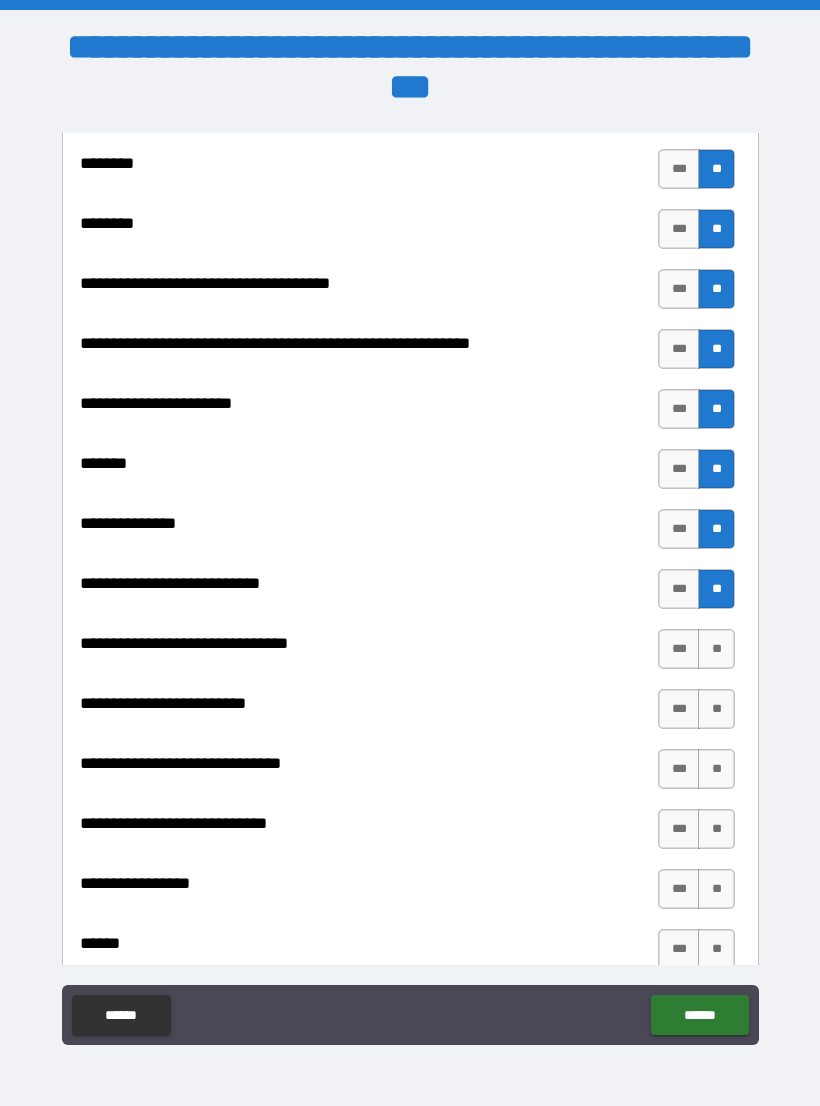 scroll, scrollTop: 8922, scrollLeft: 0, axis: vertical 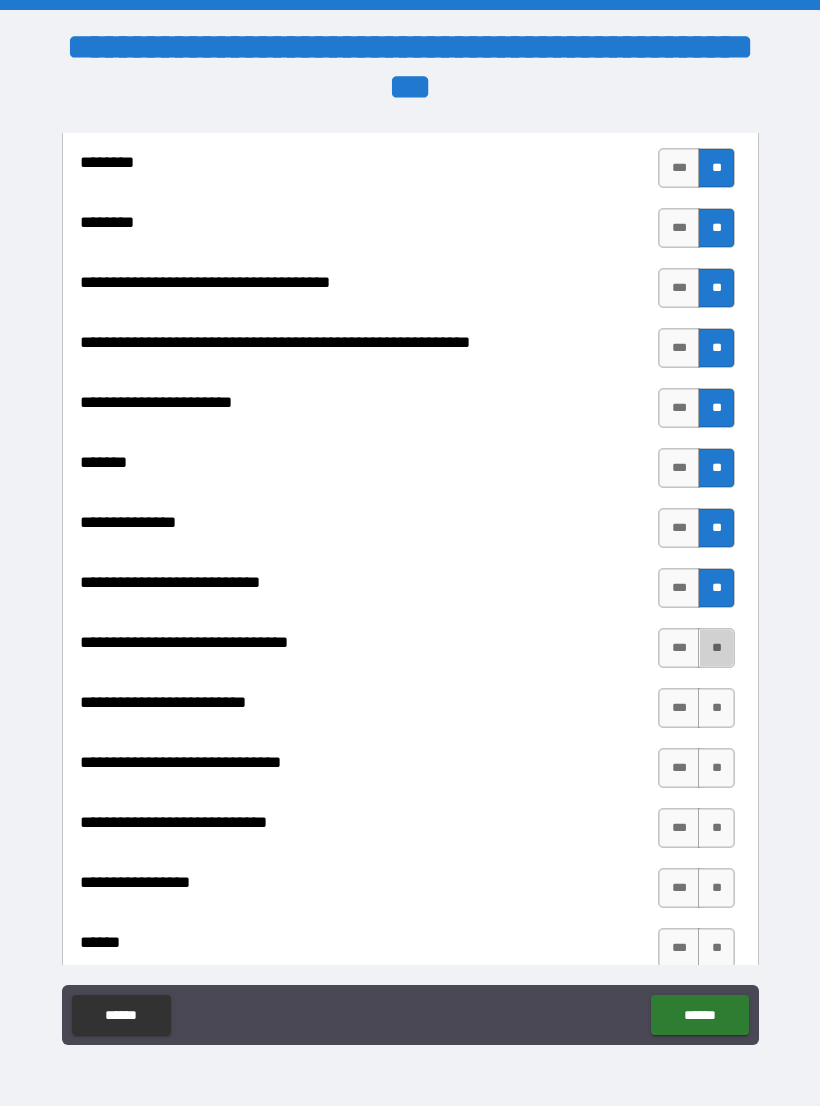 click on "**" at bounding box center [716, 648] 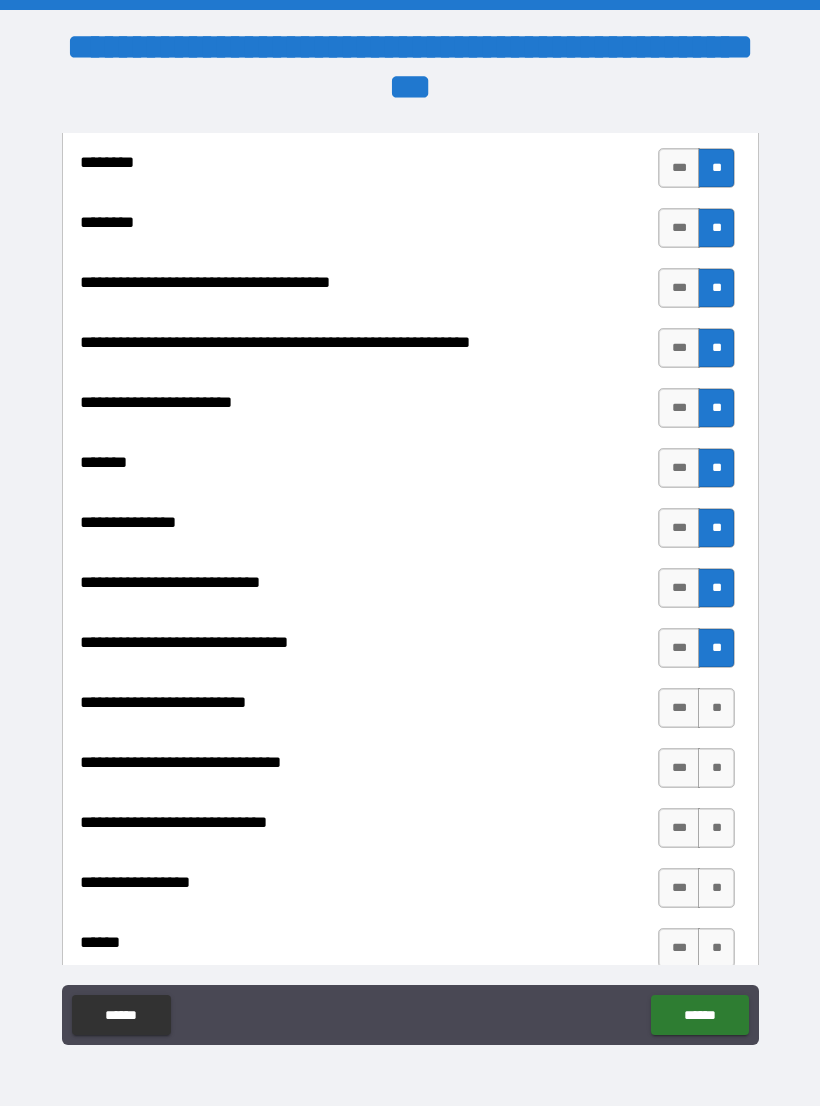click on "**" at bounding box center [716, 708] 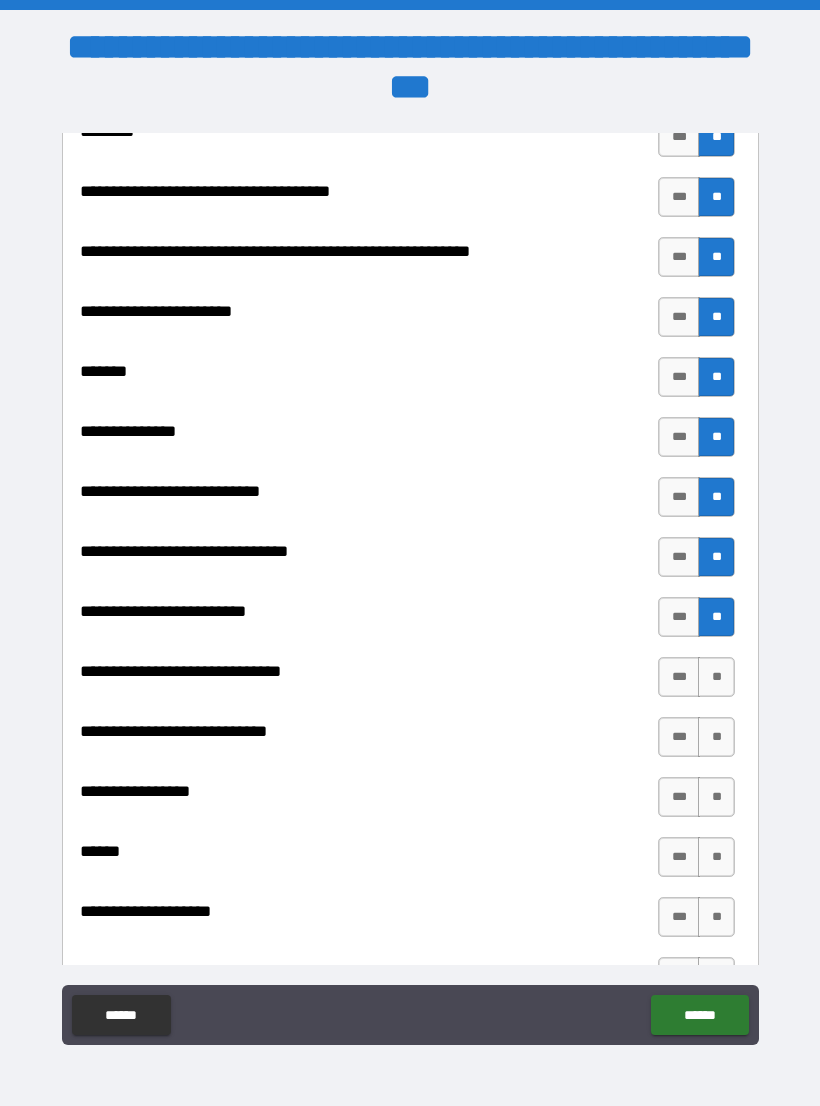 scroll, scrollTop: 9014, scrollLeft: 0, axis: vertical 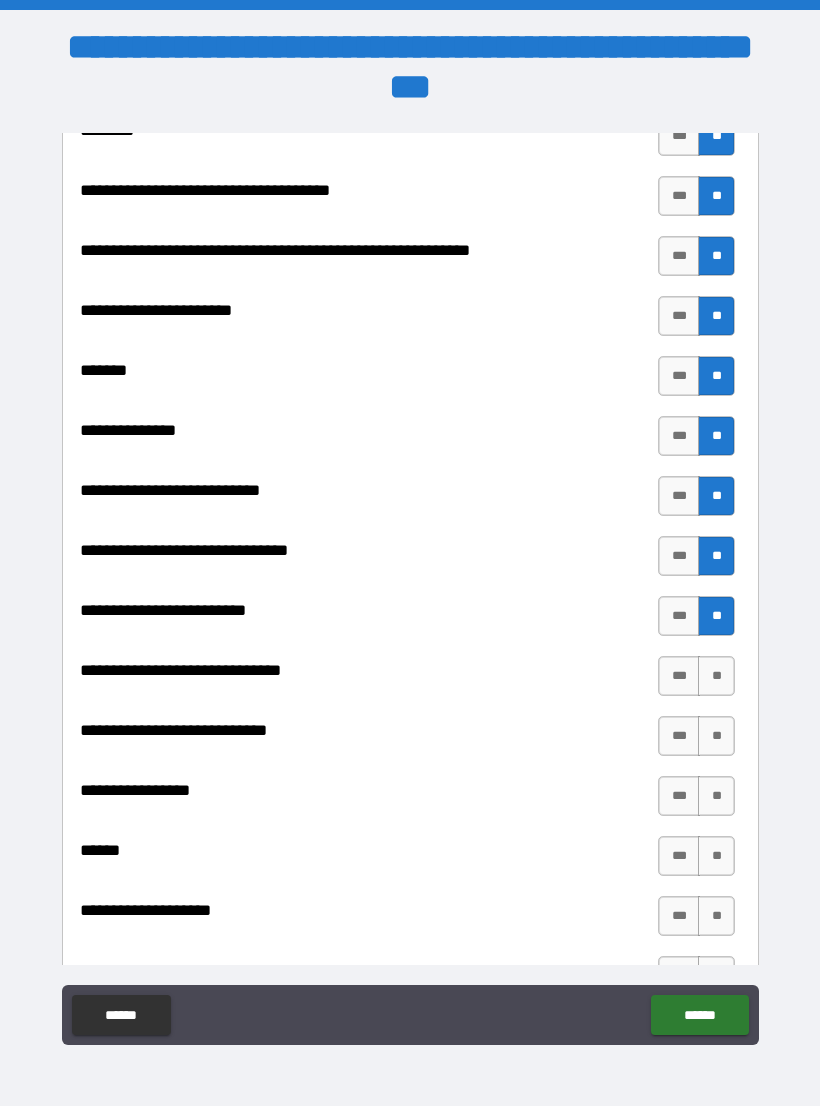 click on "**" at bounding box center (716, 676) 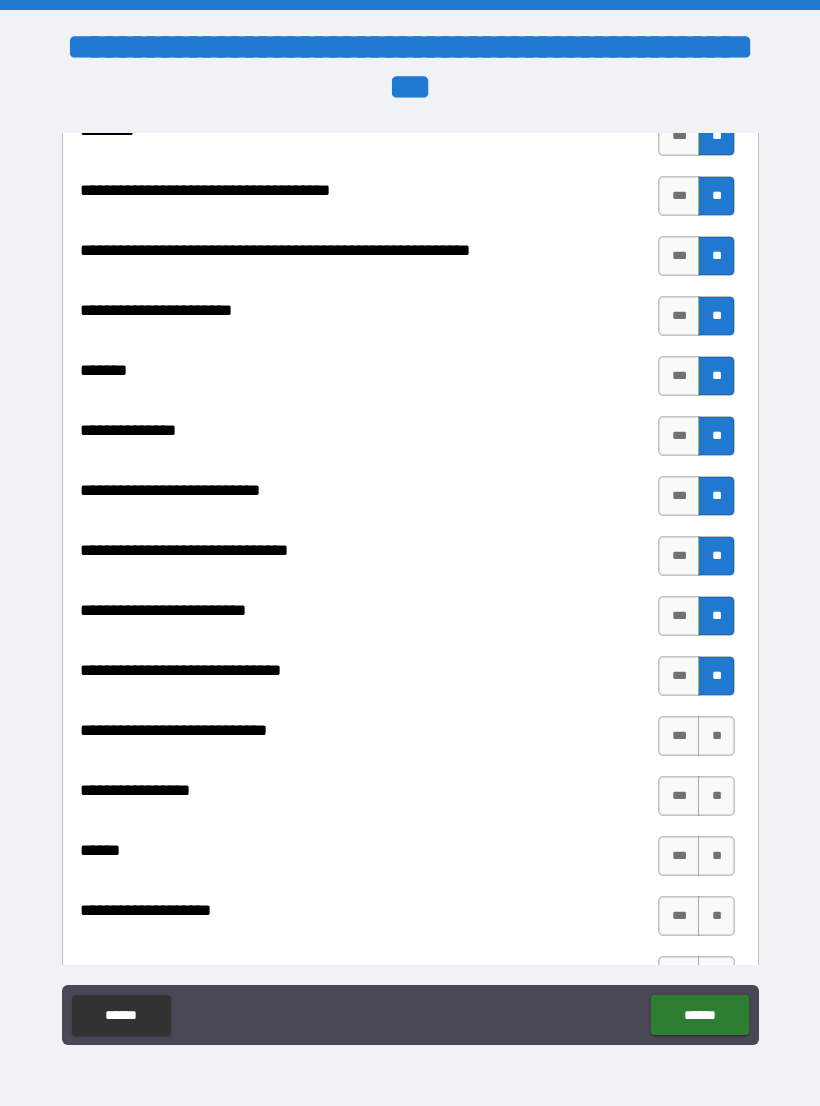 click on "**" at bounding box center (716, 736) 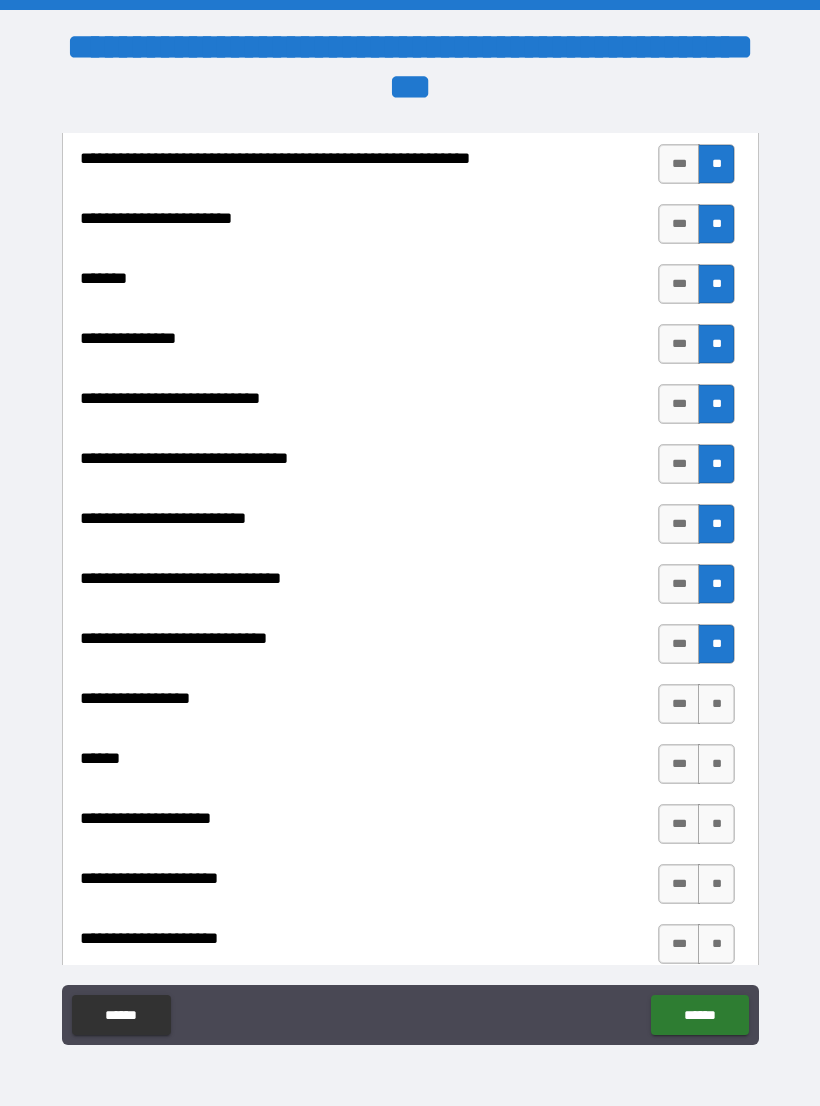 scroll, scrollTop: 9109, scrollLeft: 0, axis: vertical 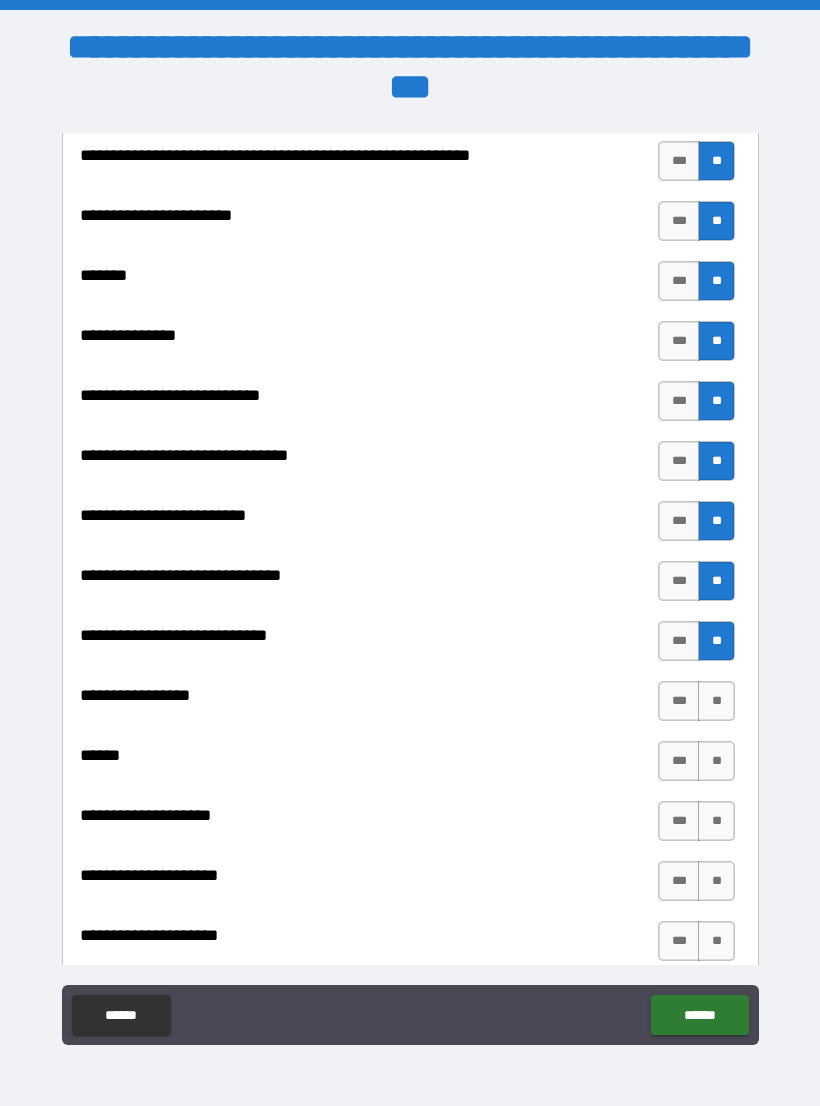 click on "**" at bounding box center [716, 701] 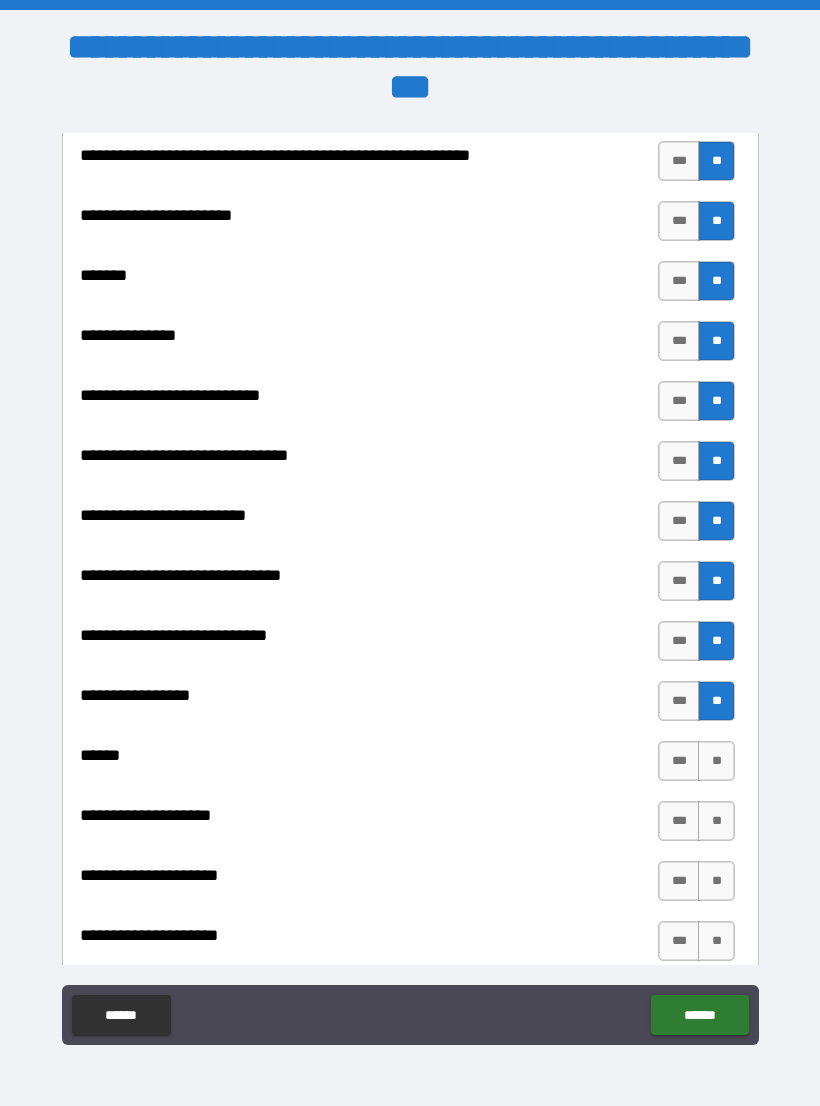 click on "**" at bounding box center (716, 761) 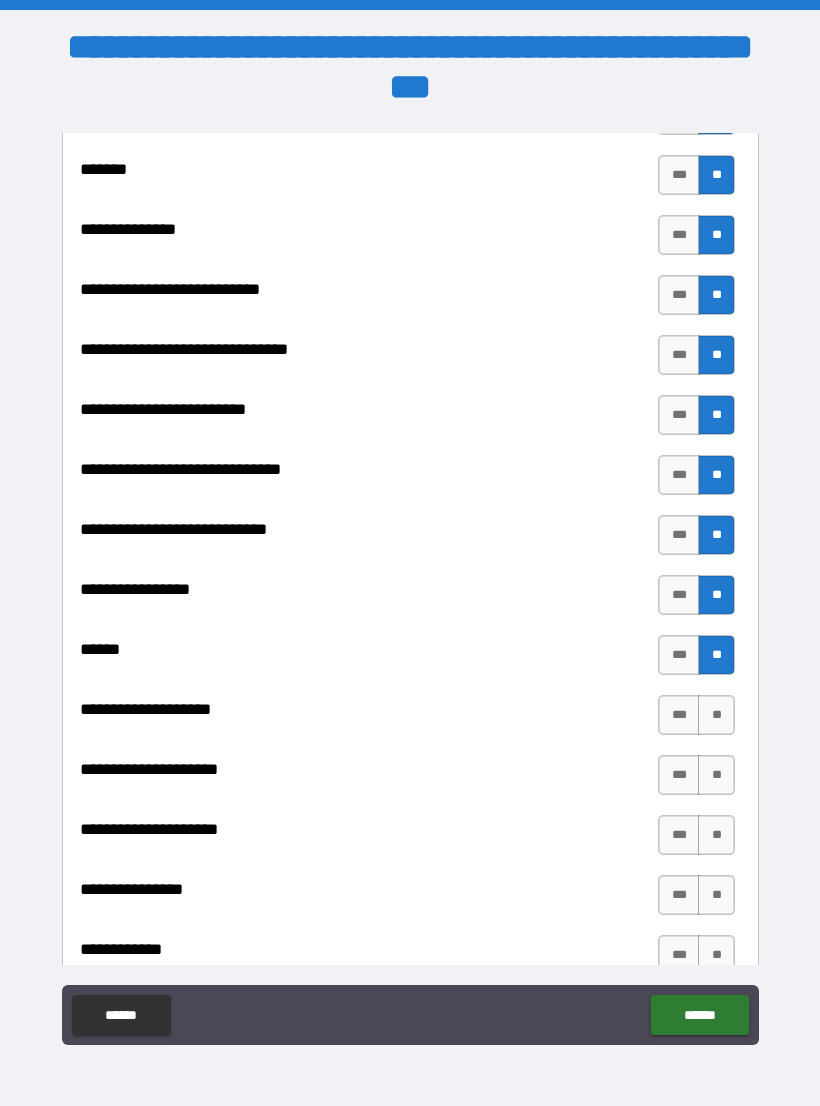 scroll, scrollTop: 9217, scrollLeft: 0, axis: vertical 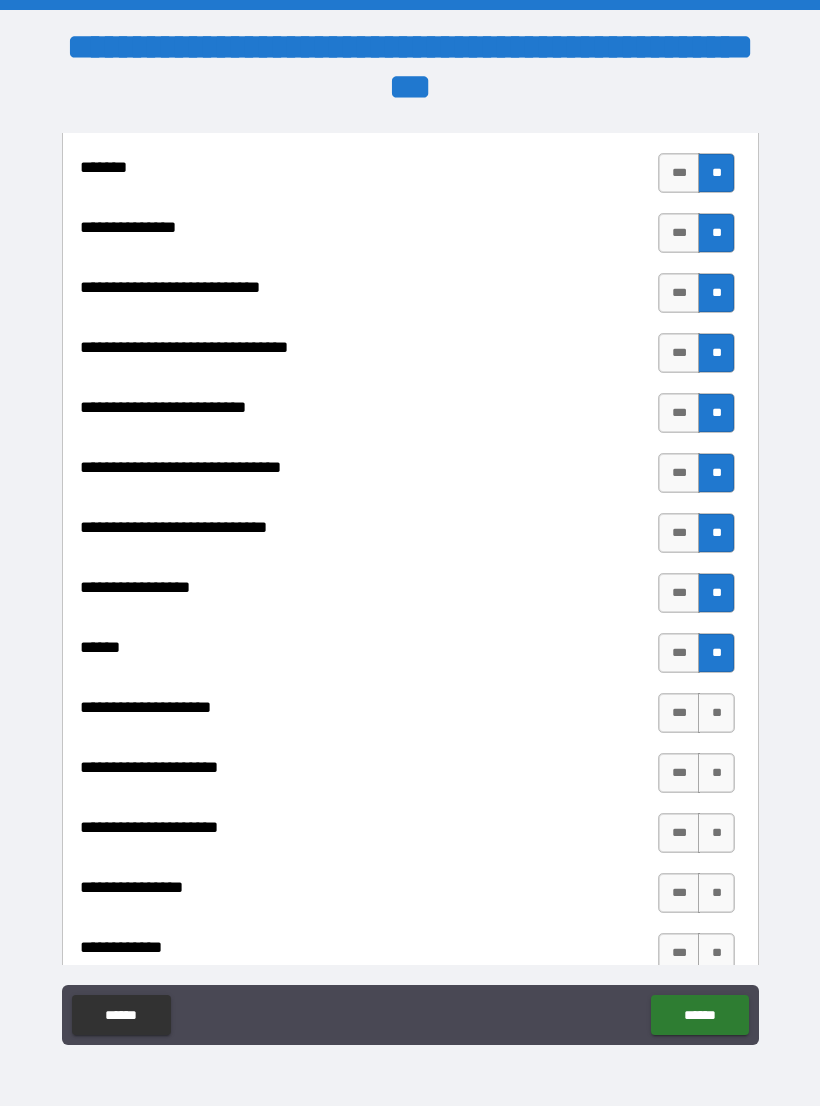 click on "**" at bounding box center (716, 713) 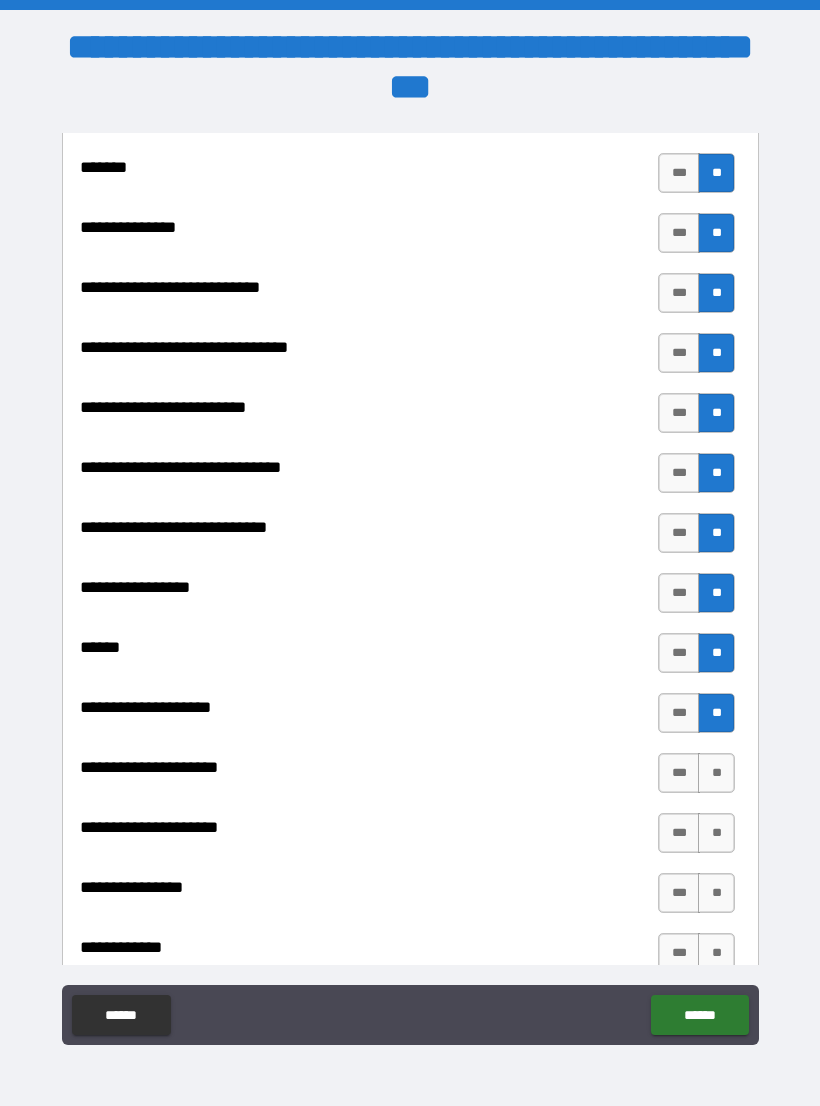 click on "**" at bounding box center [716, 773] 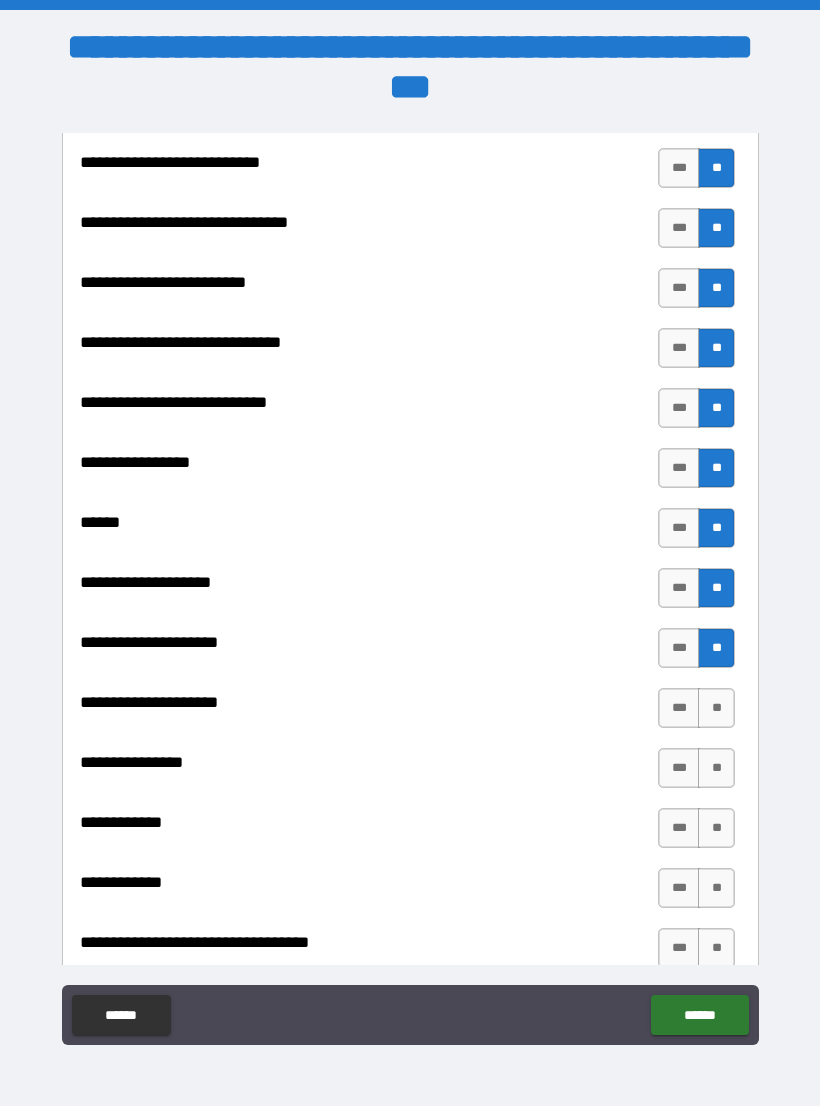 scroll, scrollTop: 9346, scrollLeft: 0, axis: vertical 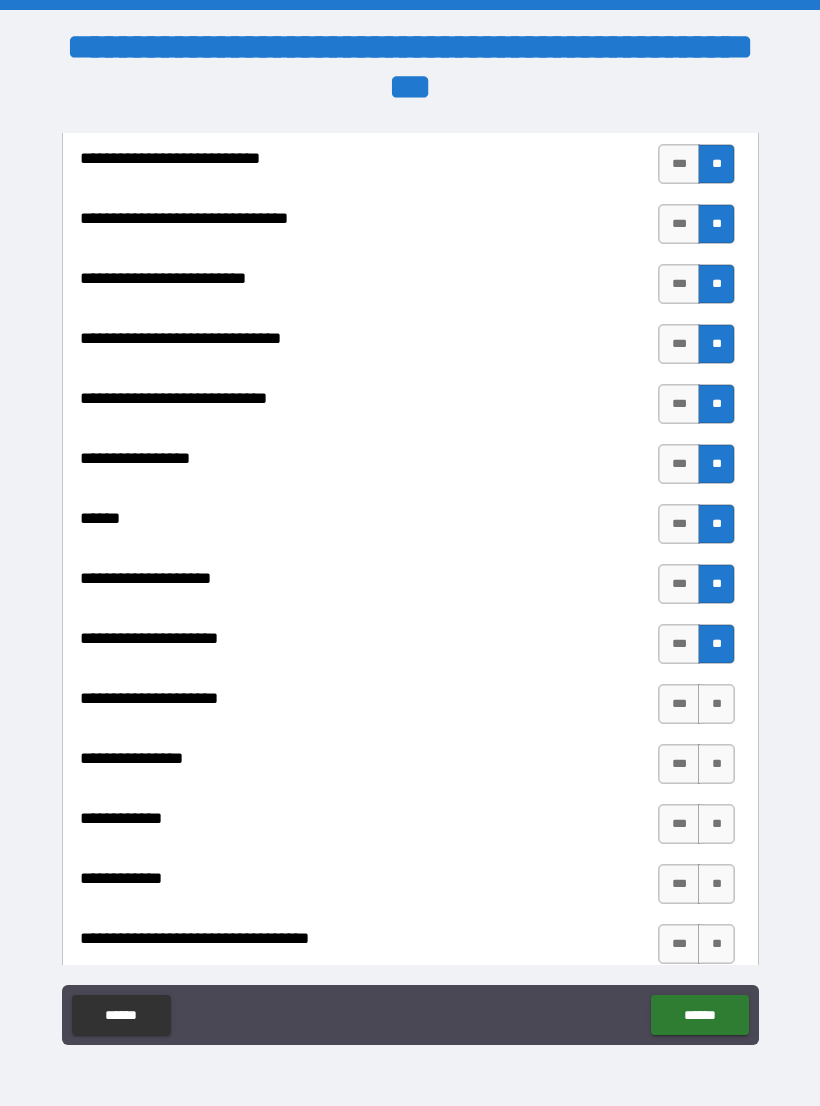 click on "**" at bounding box center [716, 704] 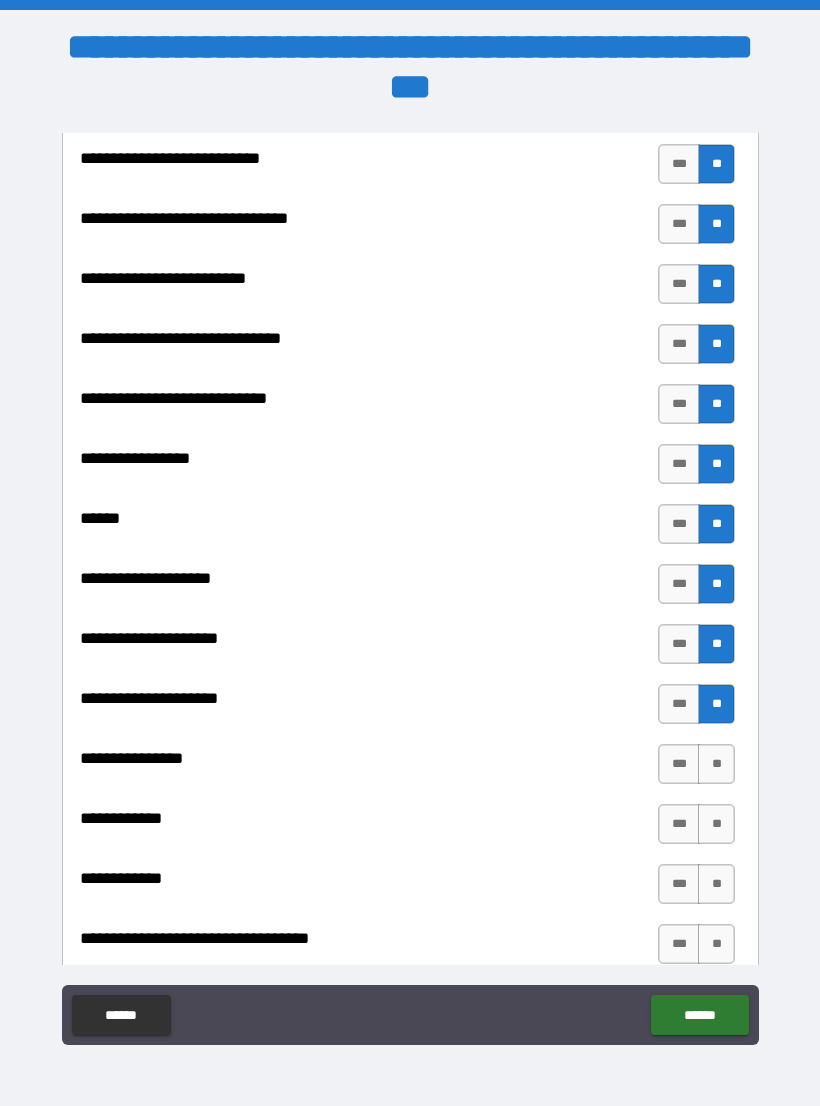 click on "**" at bounding box center (716, 764) 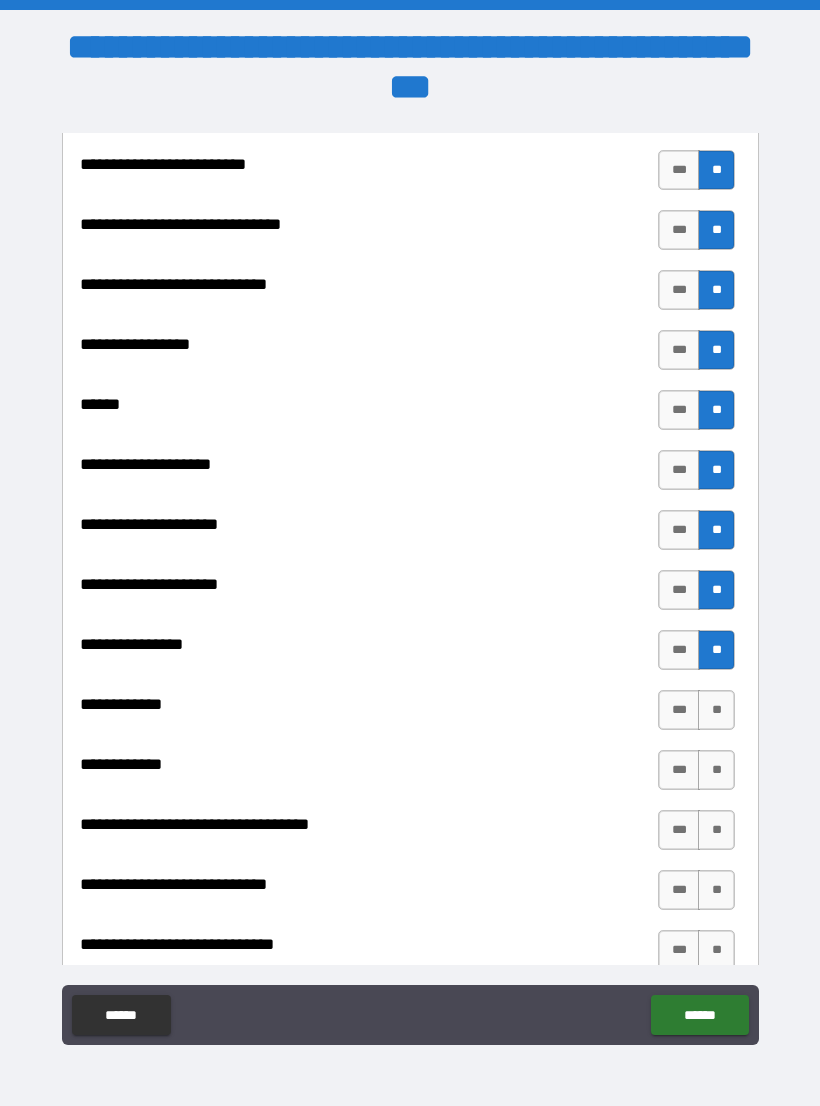 scroll, scrollTop: 9469, scrollLeft: 0, axis: vertical 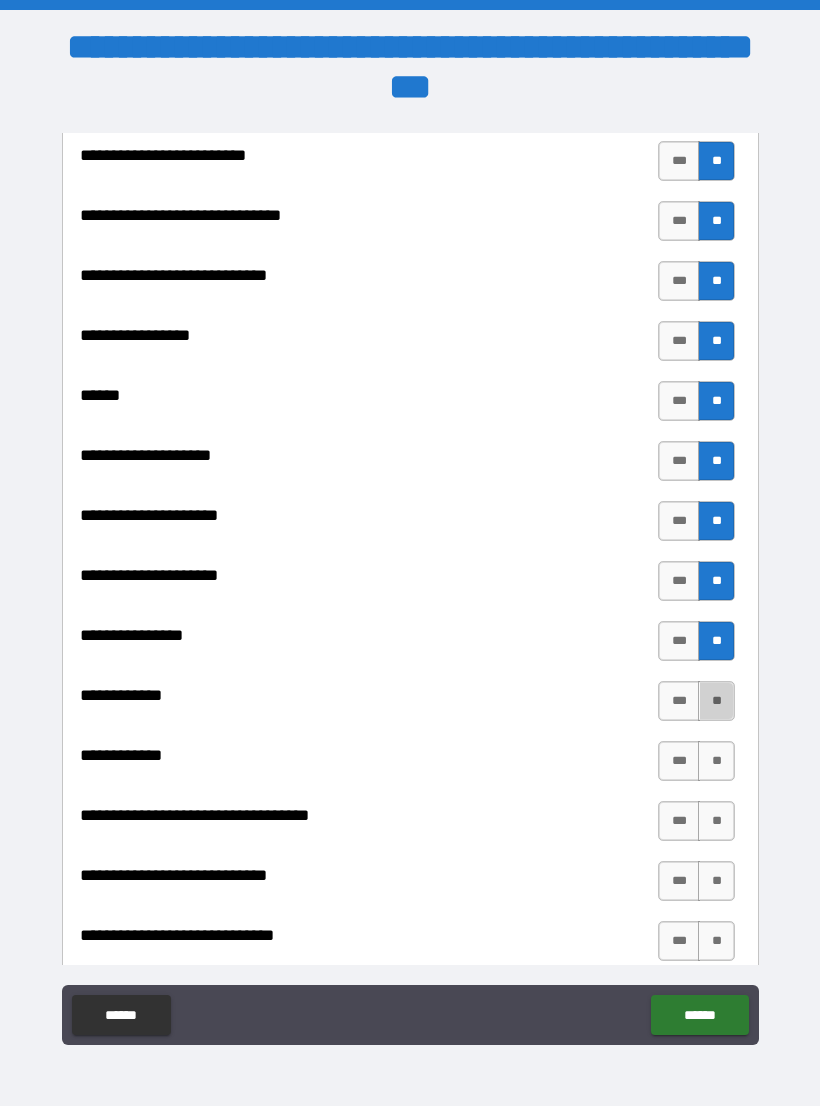 click on "**" at bounding box center (716, 701) 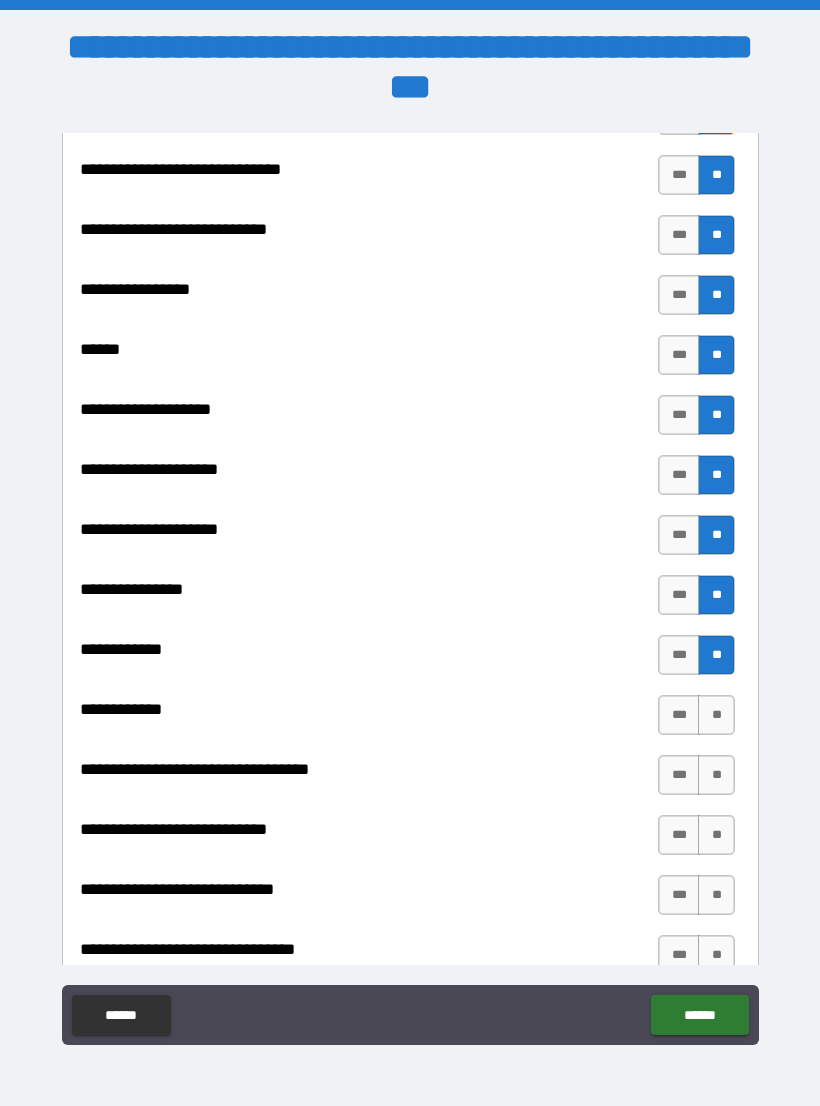 scroll, scrollTop: 9580, scrollLeft: 0, axis: vertical 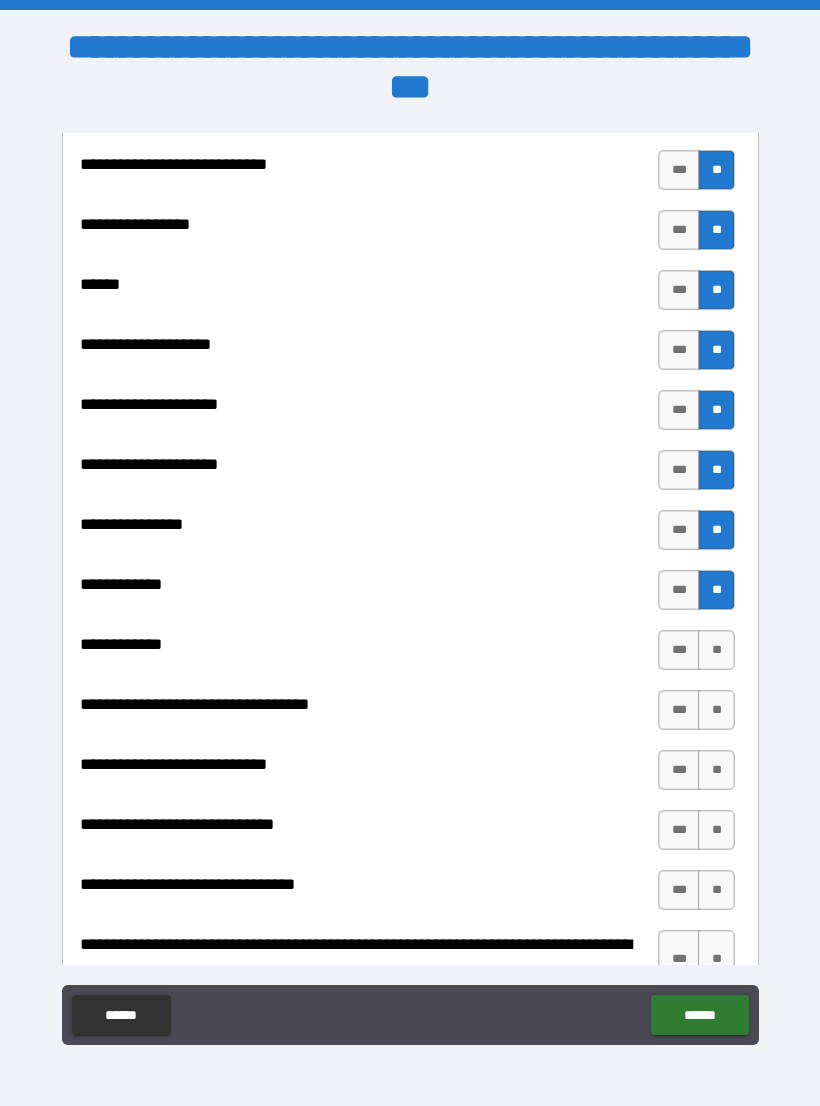 click on "**" at bounding box center (716, 650) 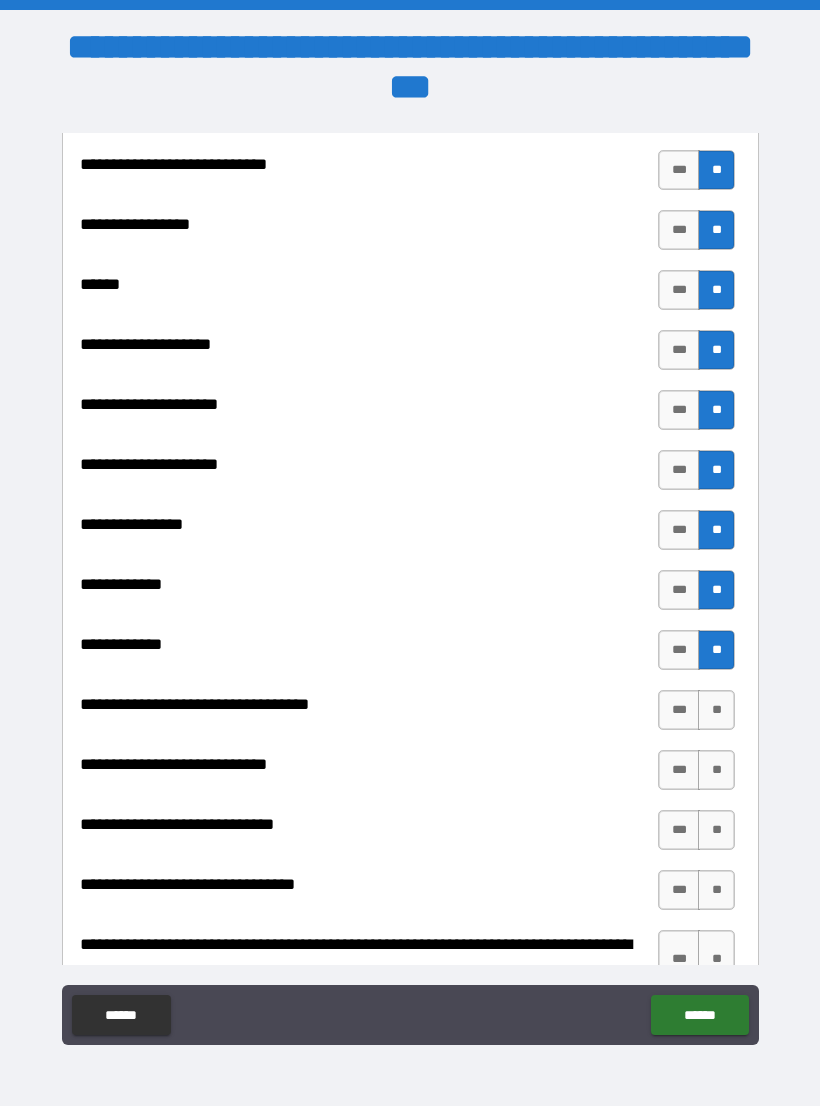 click on "**" at bounding box center (716, 710) 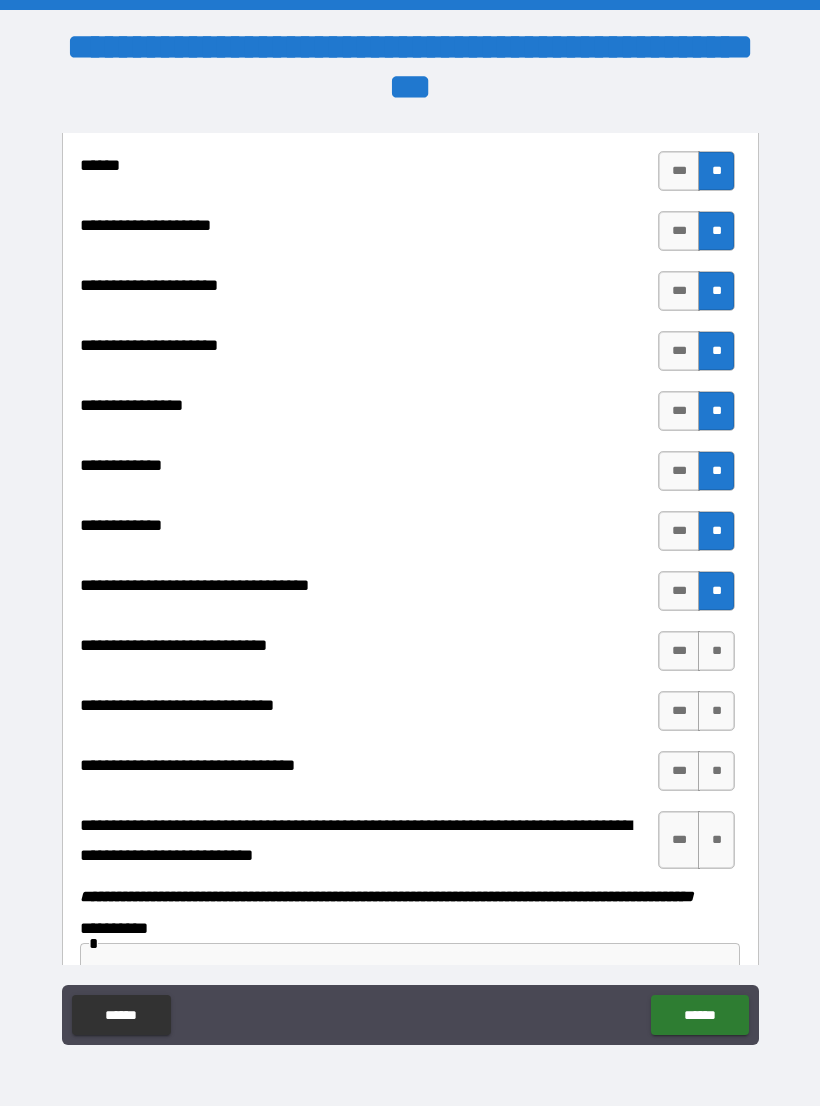 scroll, scrollTop: 9700, scrollLeft: 0, axis: vertical 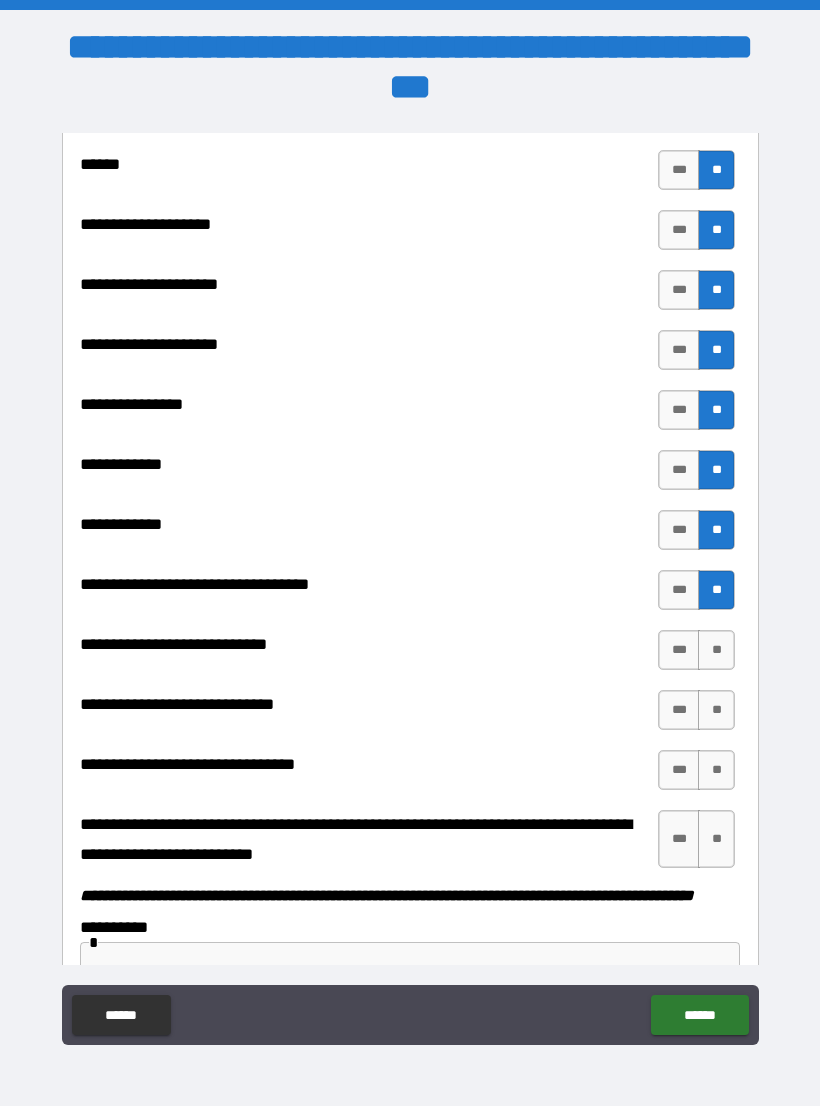 click on "**" at bounding box center (716, 650) 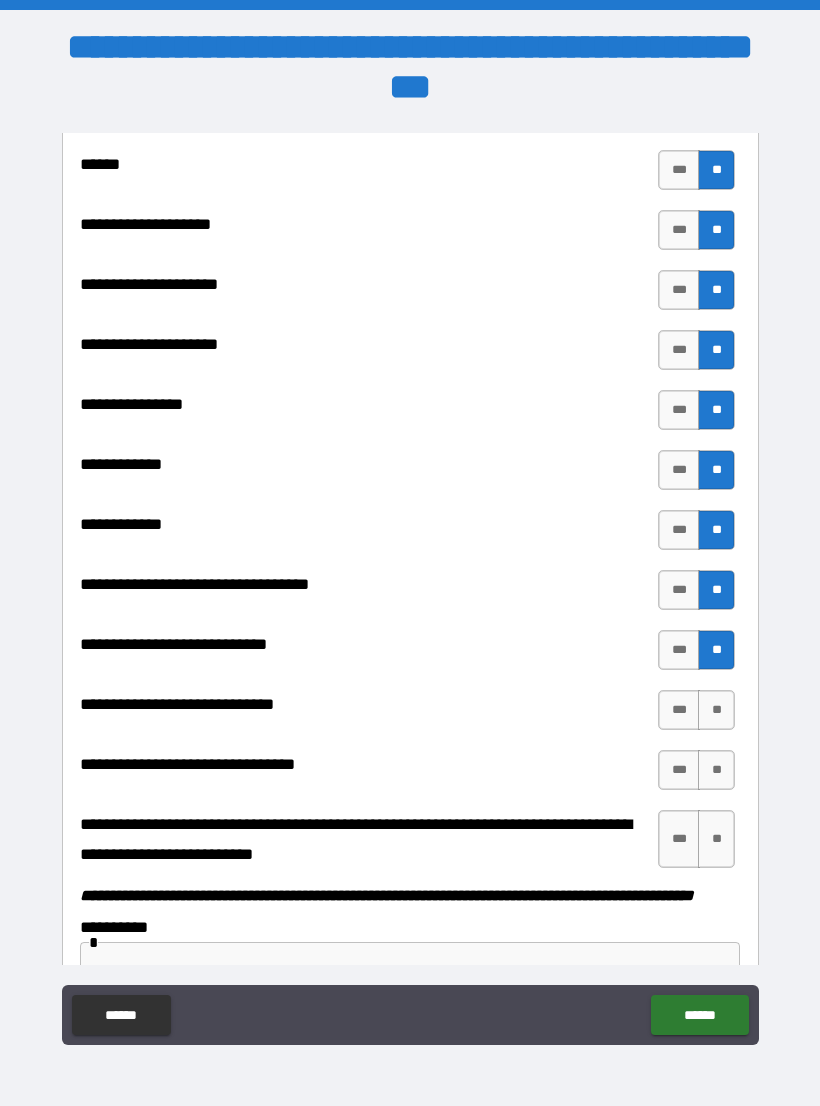 click on "**" at bounding box center (716, 710) 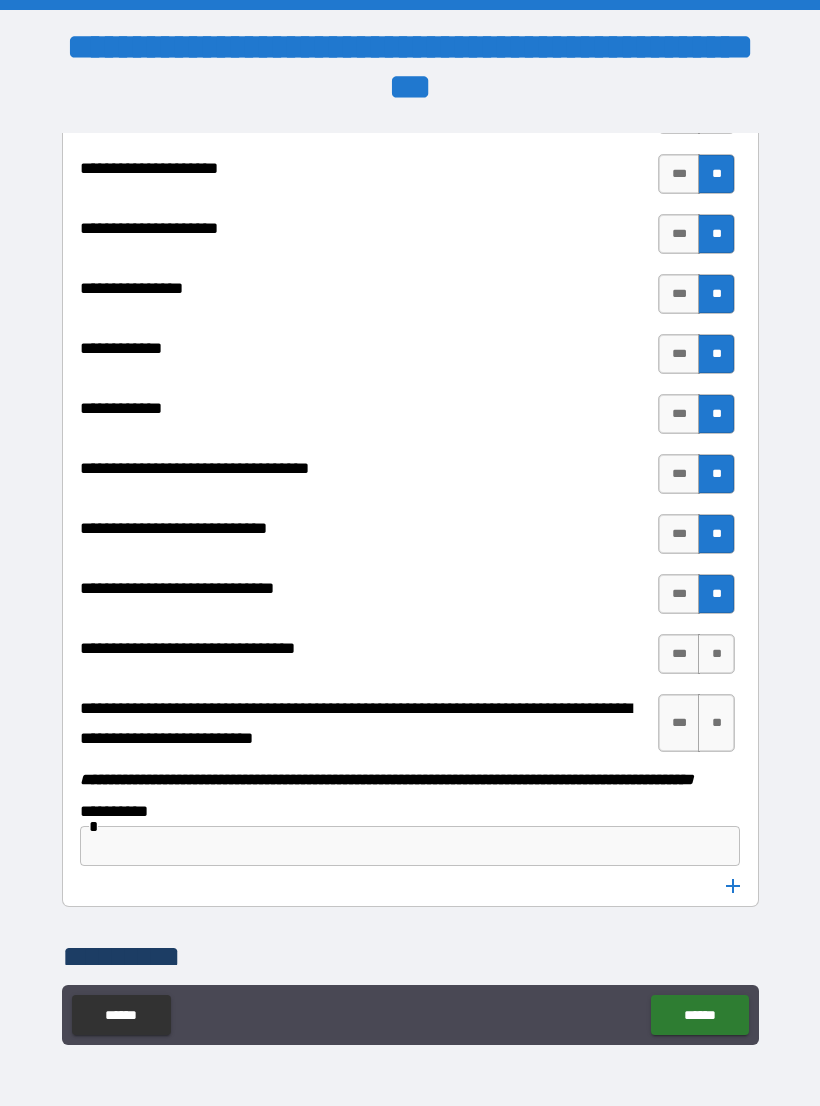 scroll, scrollTop: 9828, scrollLeft: 0, axis: vertical 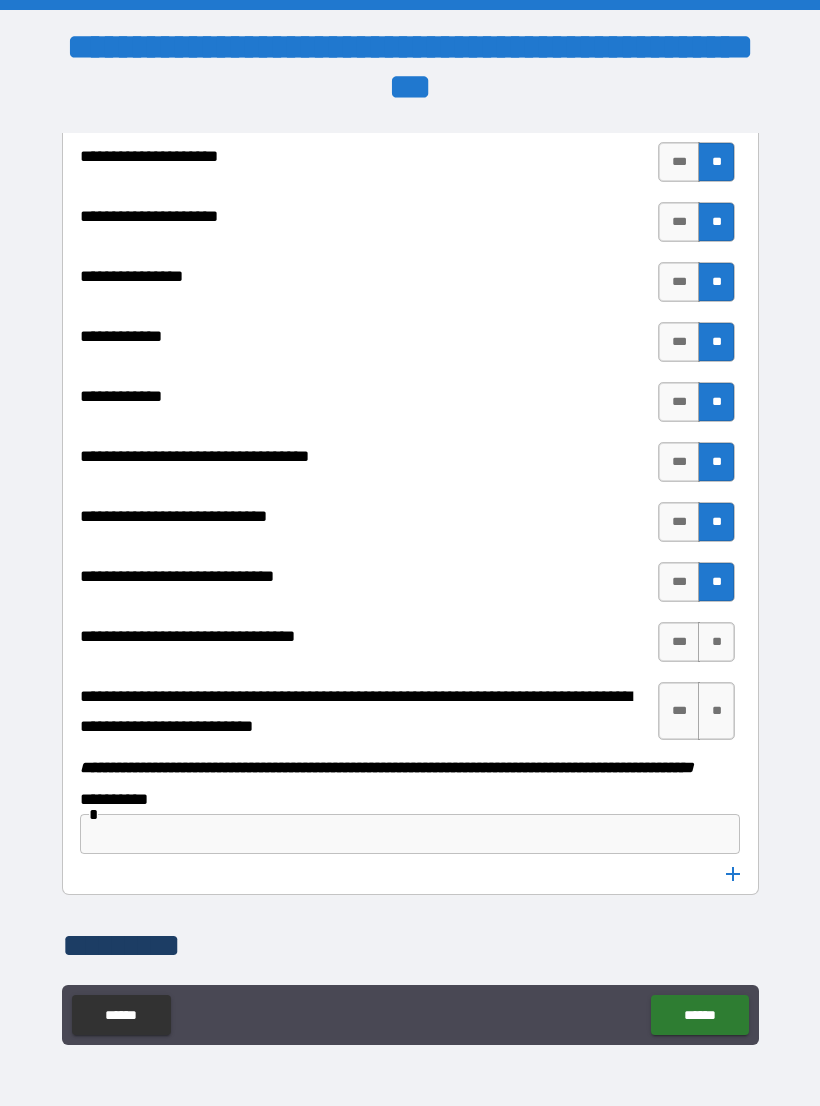 click on "**" at bounding box center (716, 642) 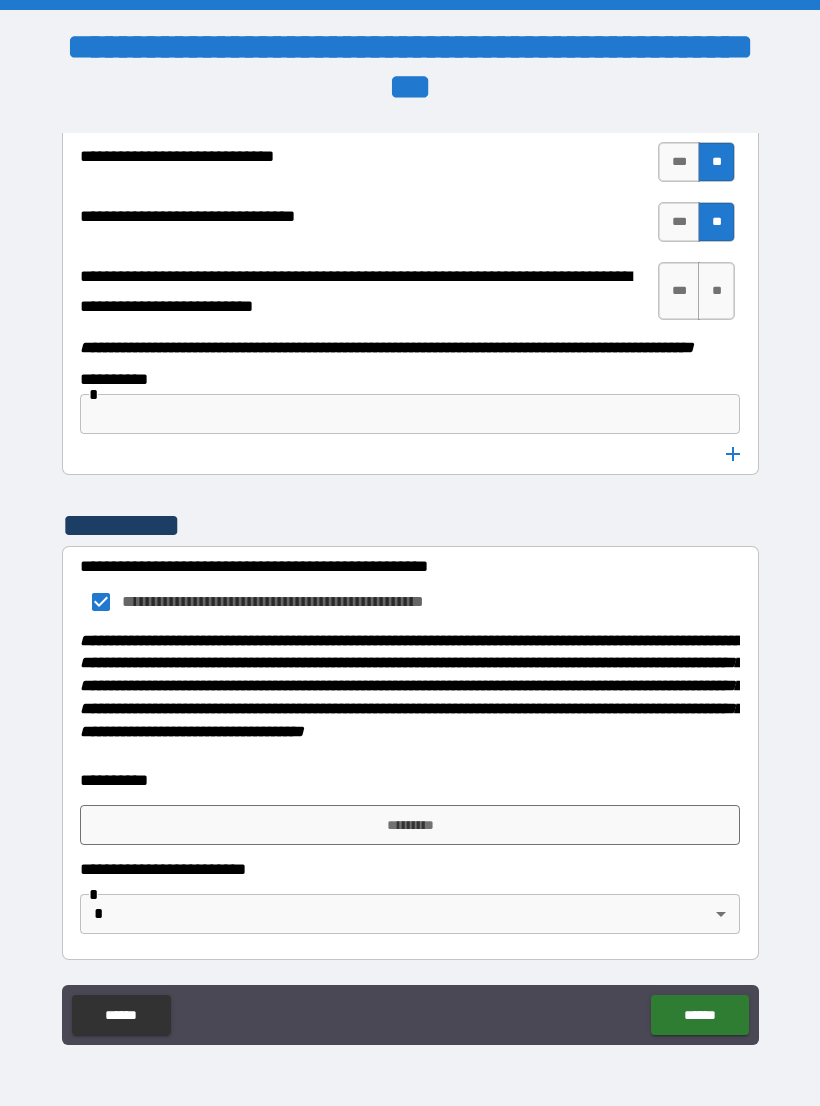 scroll, scrollTop: 10301, scrollLeft: 0, axis: vertical 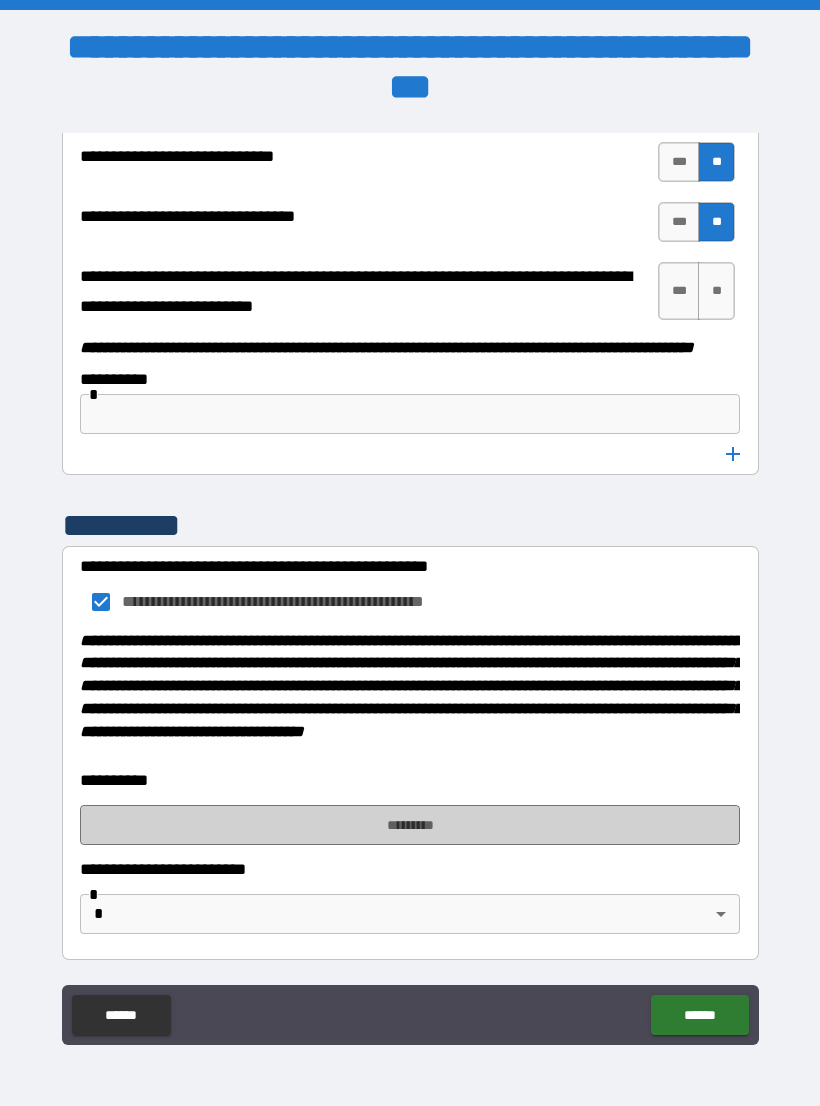 click on "*********" at bounding box center [410, 825] 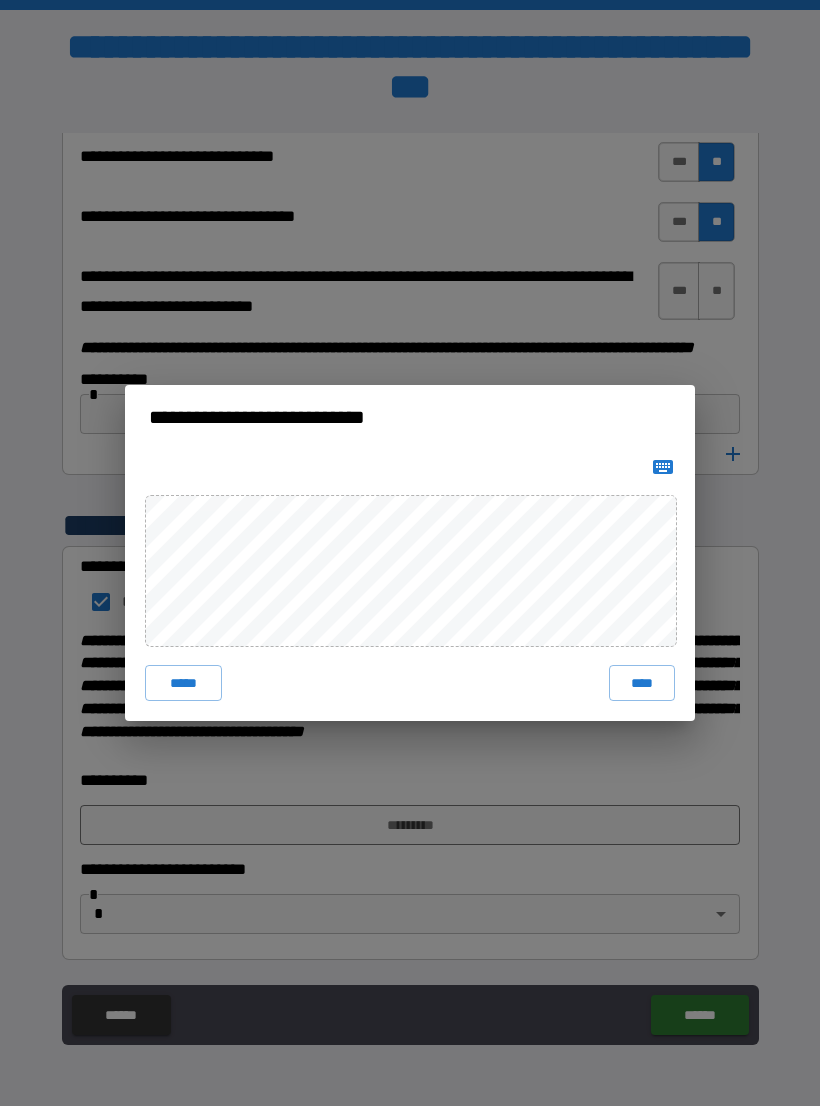 click on "****" at bounding box center [642, 683] 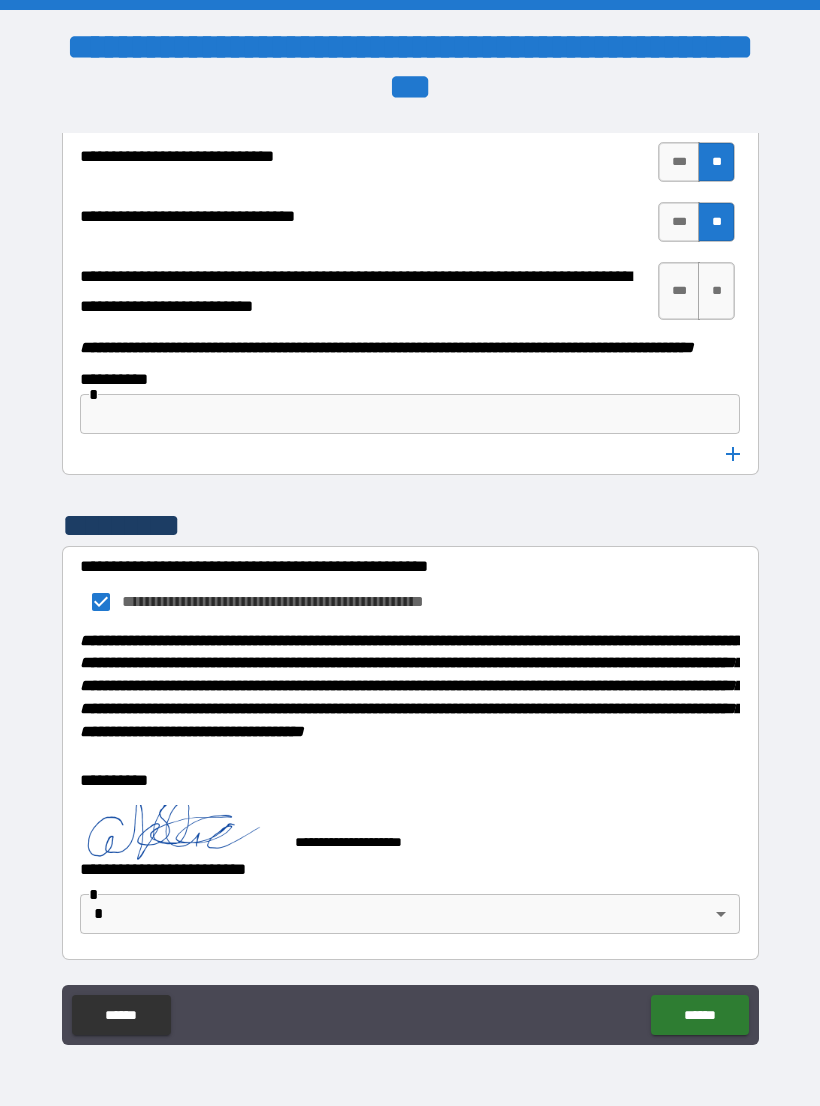 scroll, scrollTop: 10291, scrollLeft: 0, axis: vertical 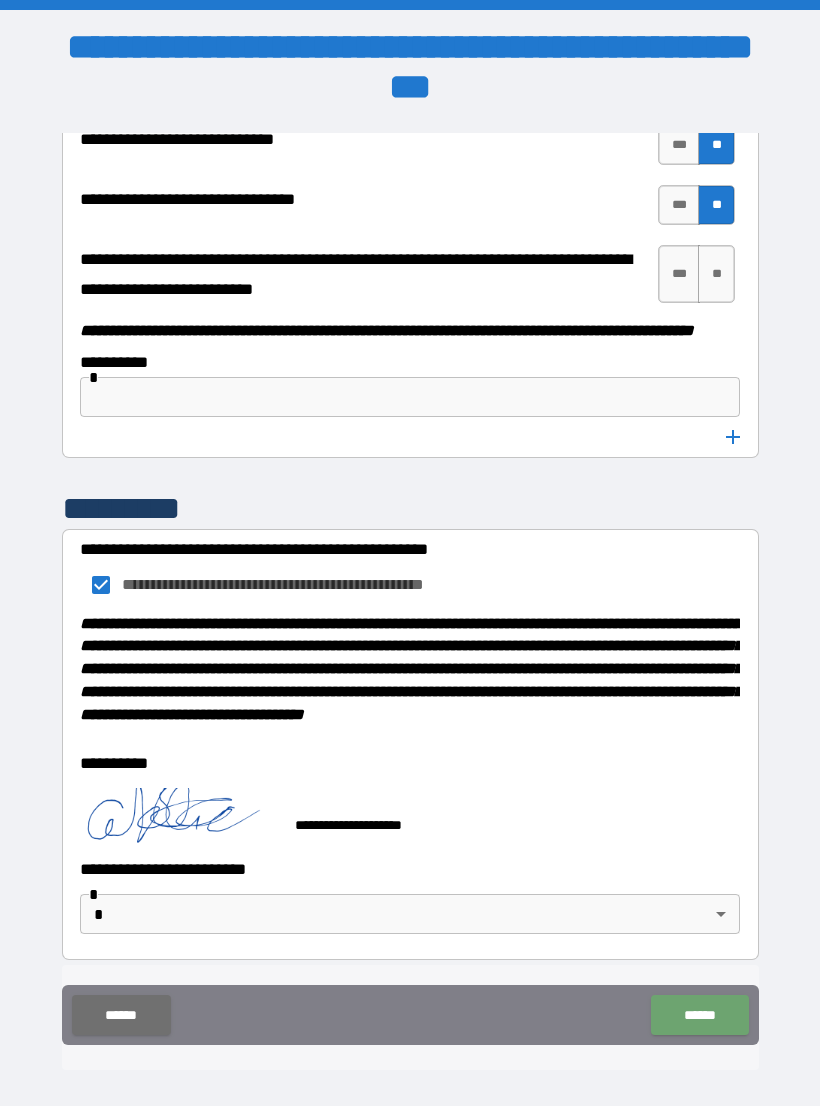 click on "******" at bounding box center [699, 1015] 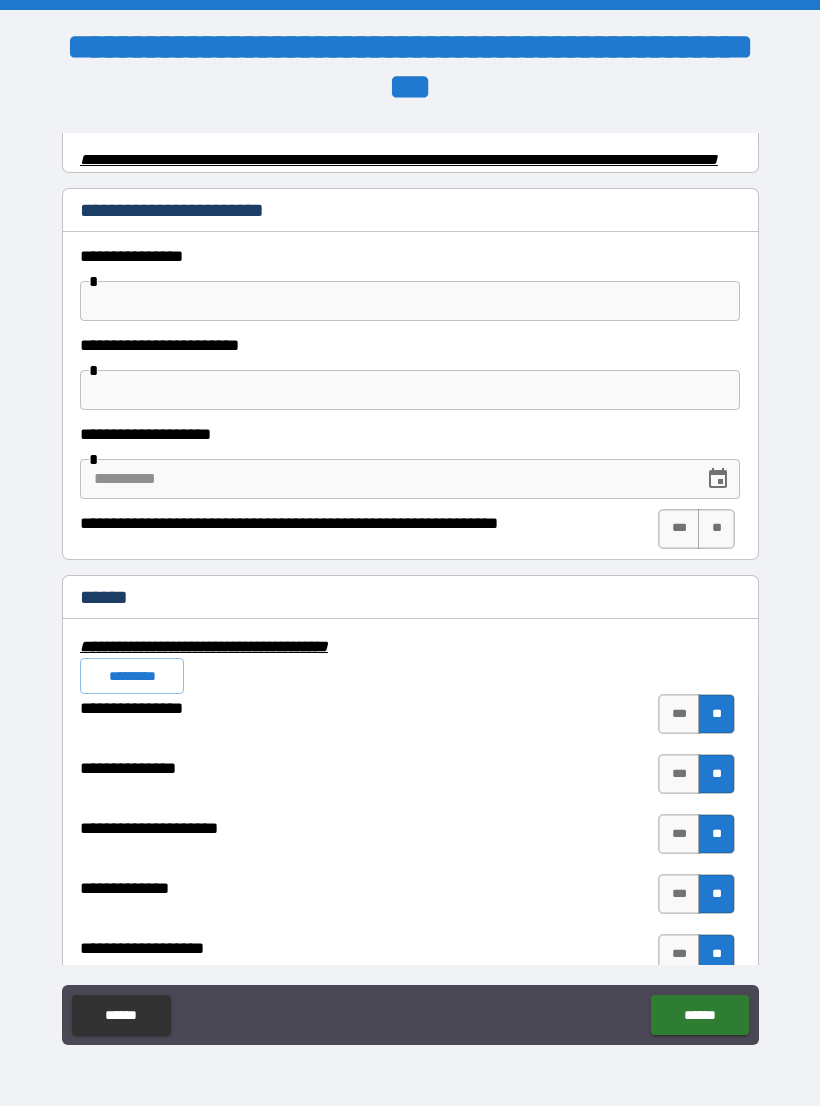 click at bounding box center (410, 5) 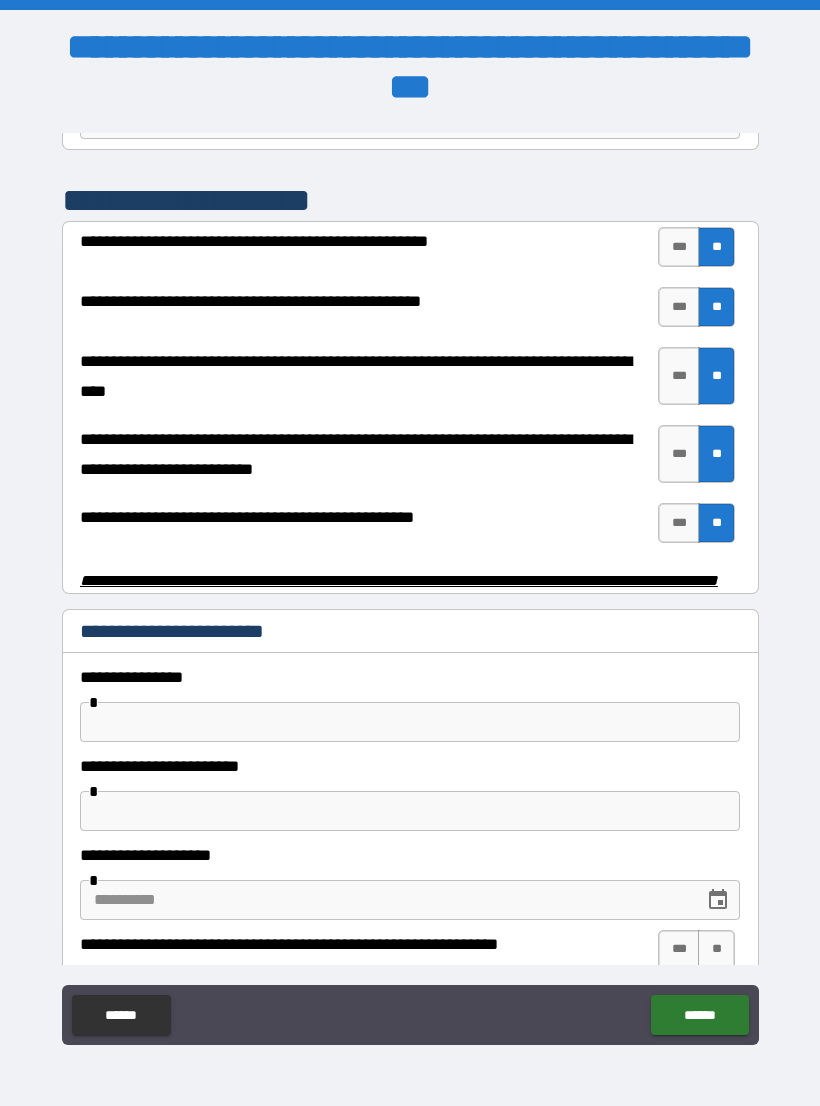 scroll, scrollTop: 0, scrollLeft: 0, axis: both 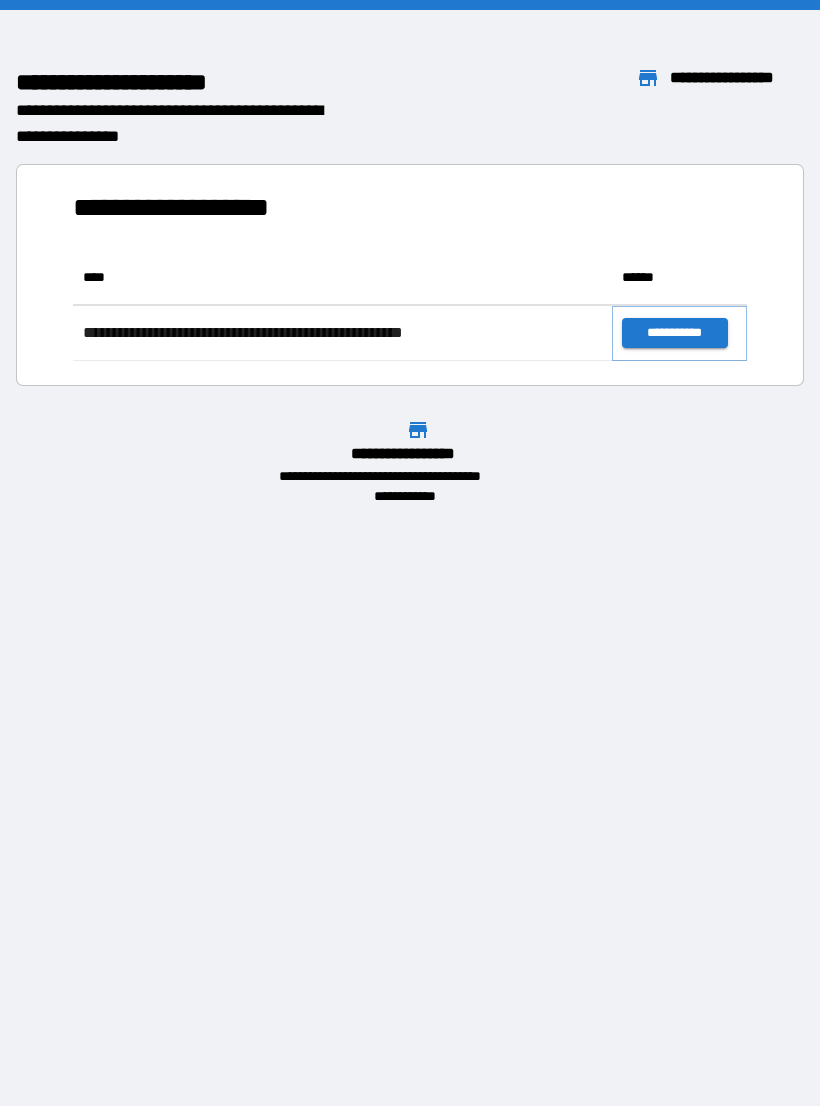 click on "**********" at bounding box center (674, 333) 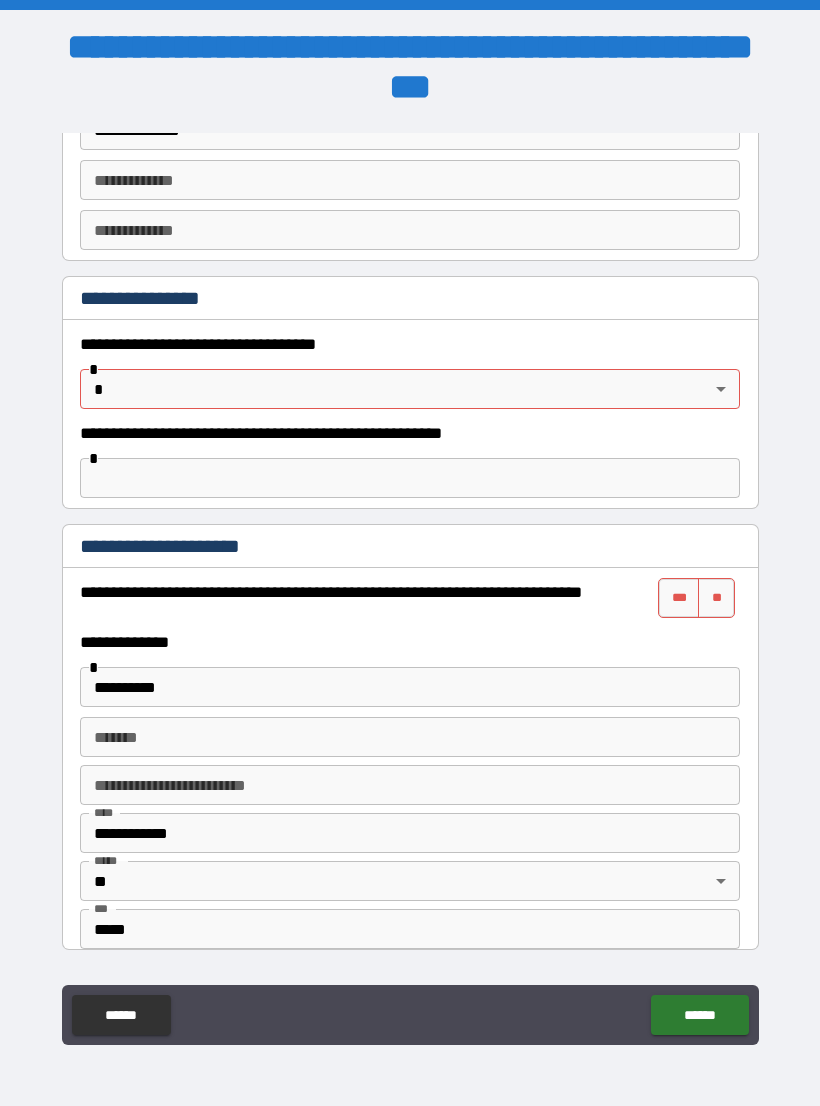 scroll, scrollTop: 1112, scrollLeft: 0, axis: vertical 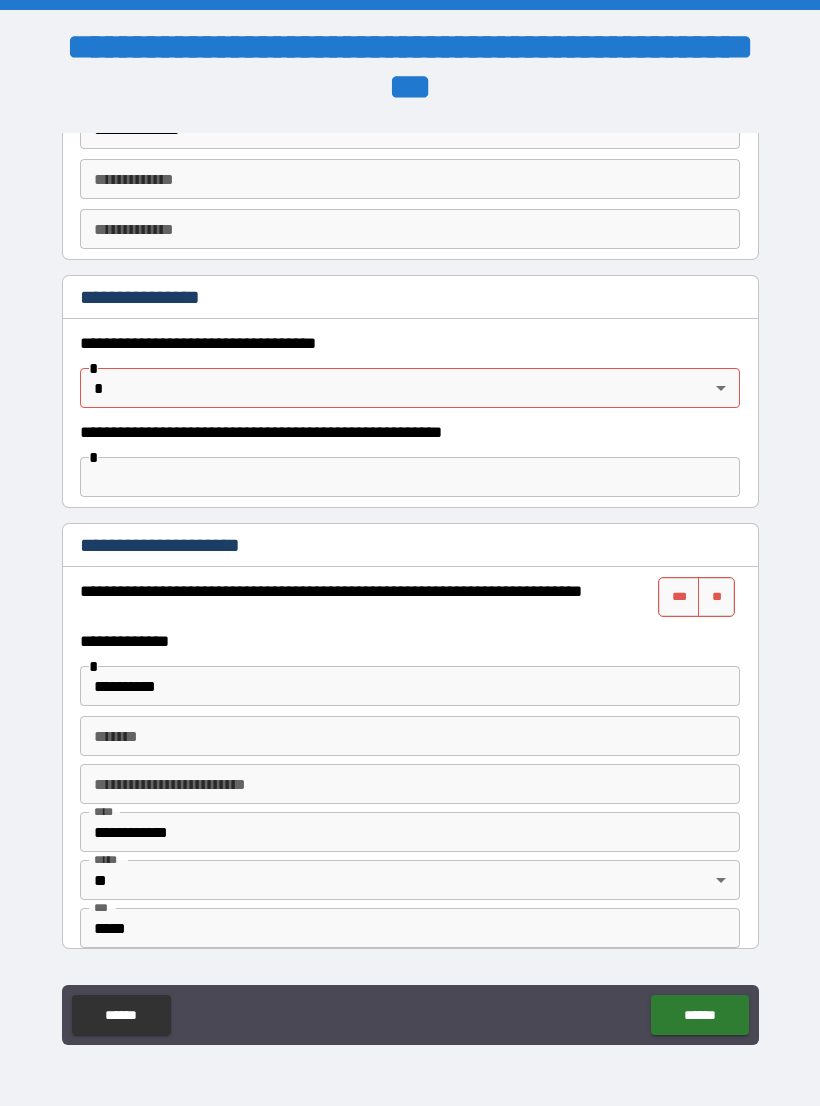click on "**********" at bounding box center (410, 568) 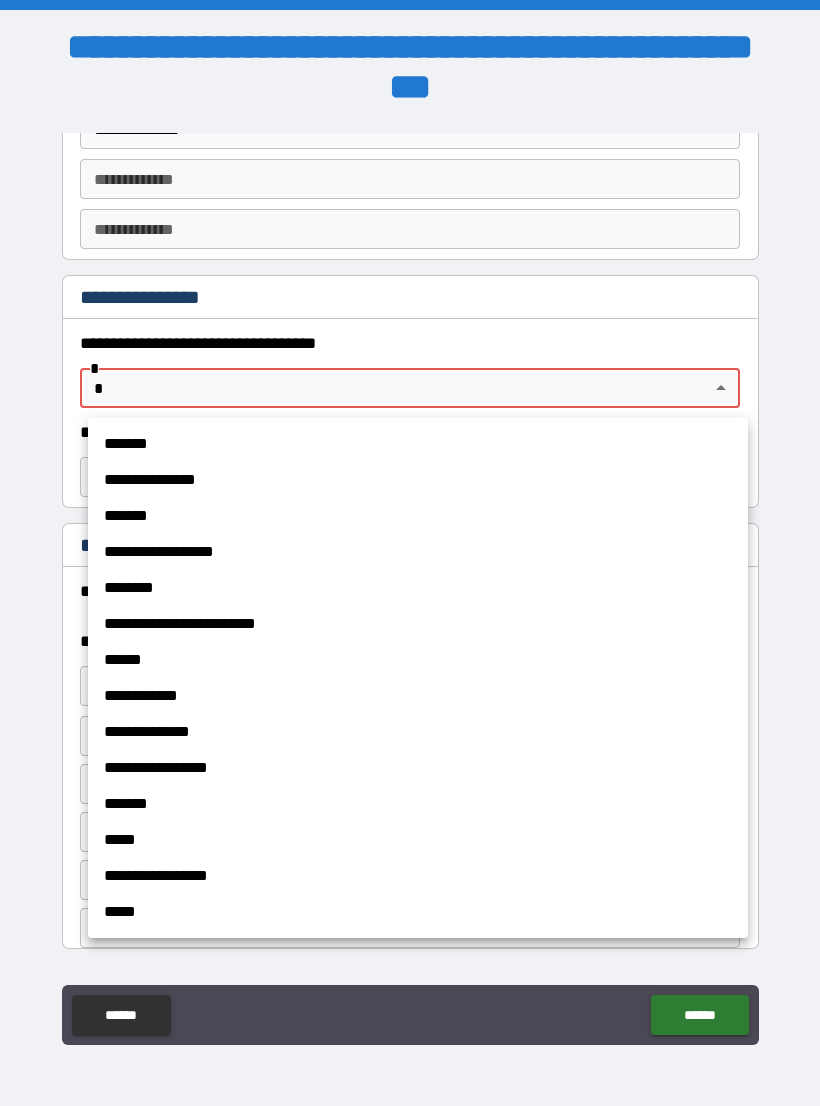 click on "*******" at bounding box center [418, 444] 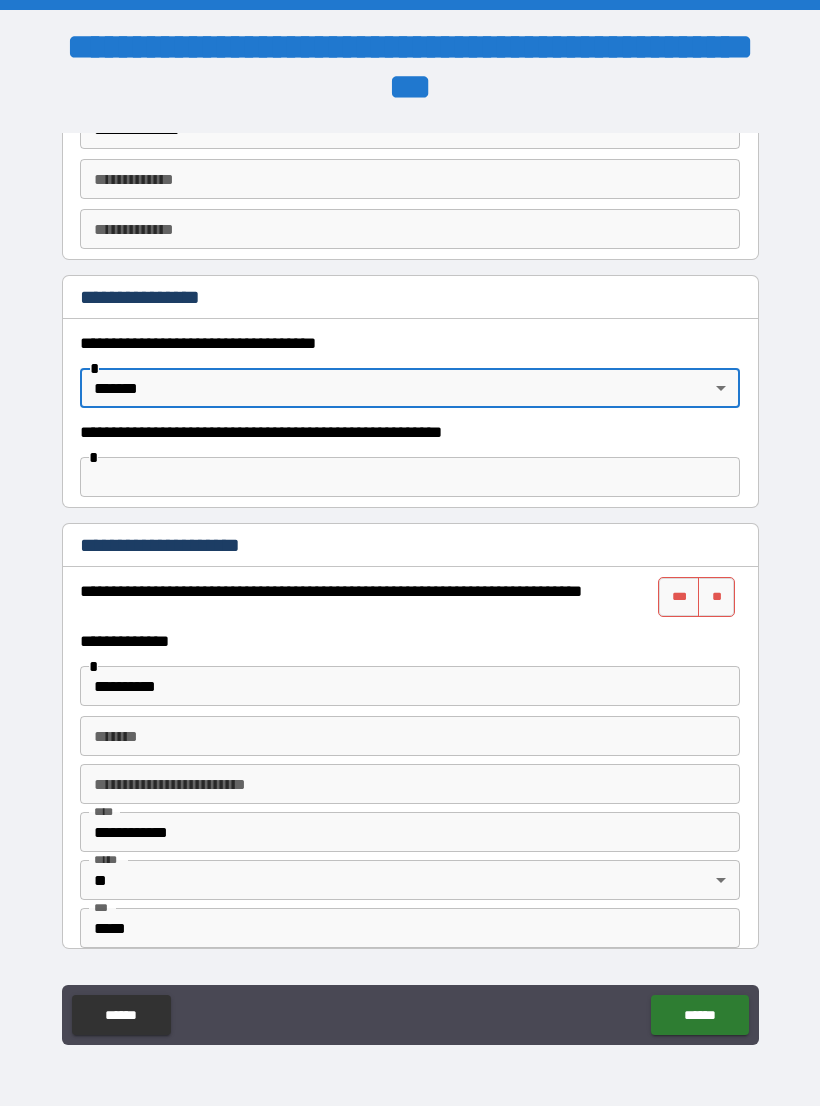 type on "*******" 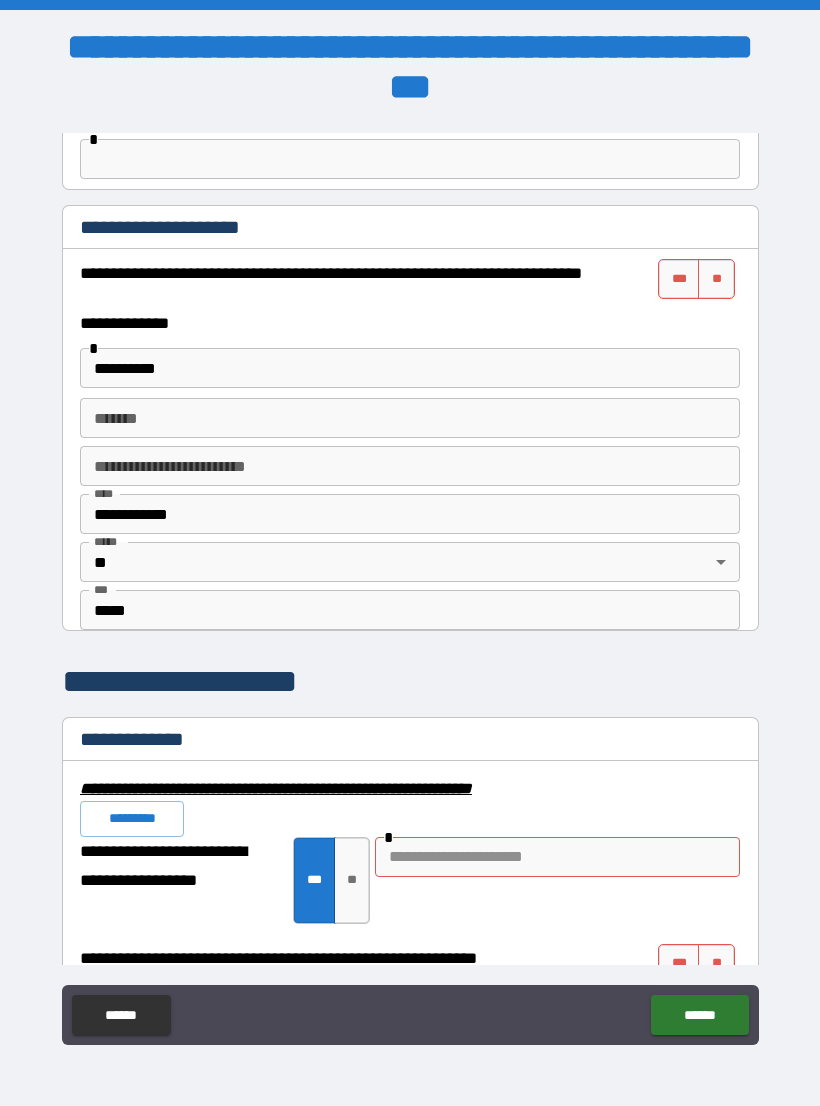 scroll, scrollTop: 1427, scrollLeft: 0, axis: vertical 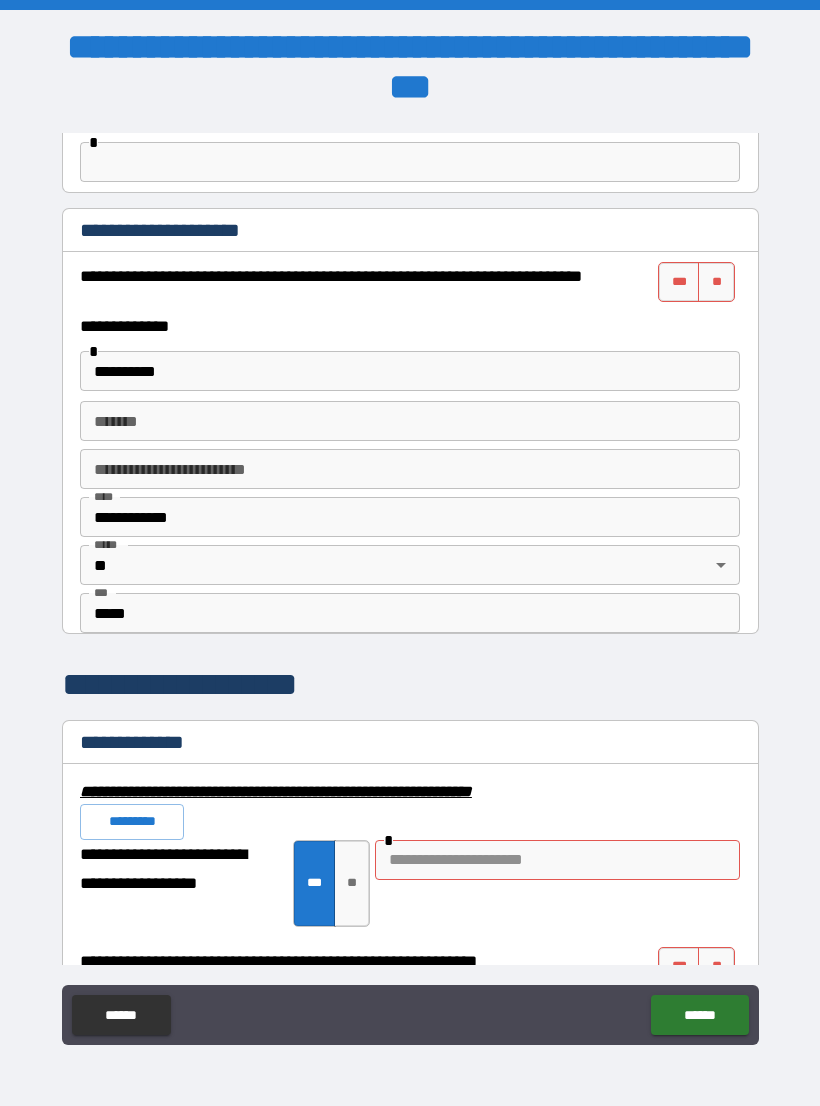 click on "***" at bounding box center (679, 282) 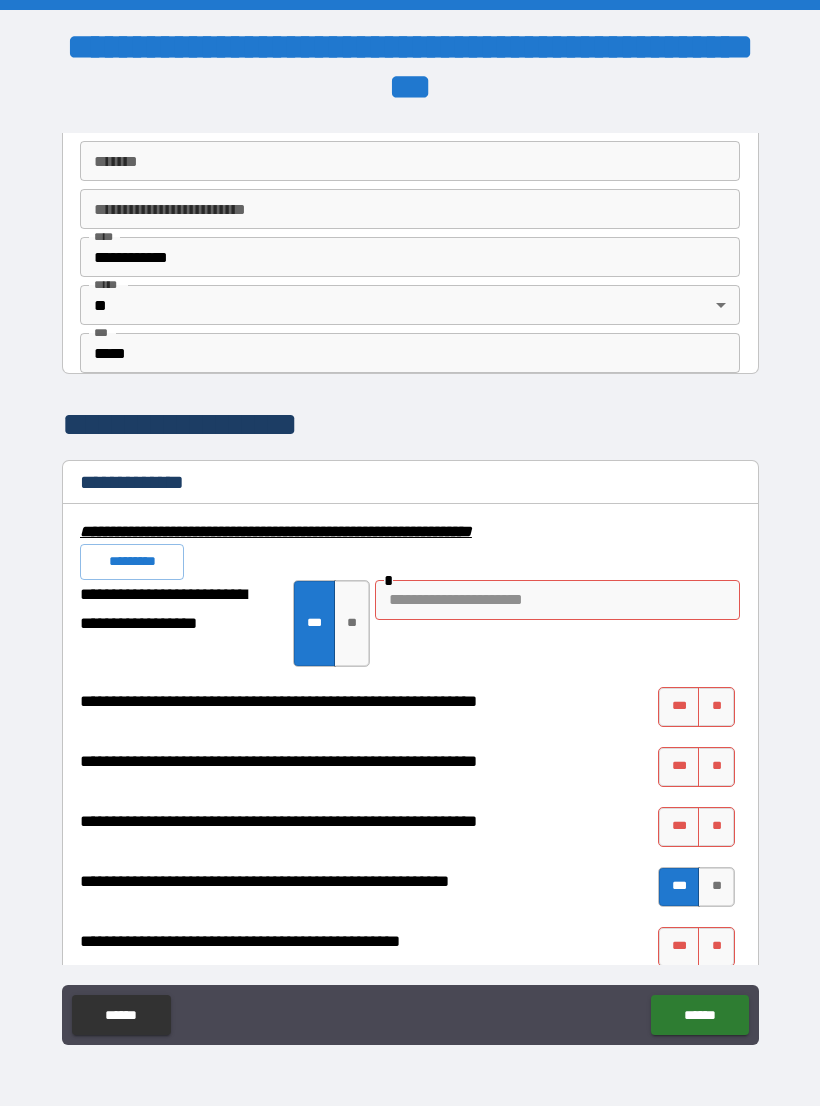 scroll, scrollTop: 1690, scrollLeft: 0, axis: vertical 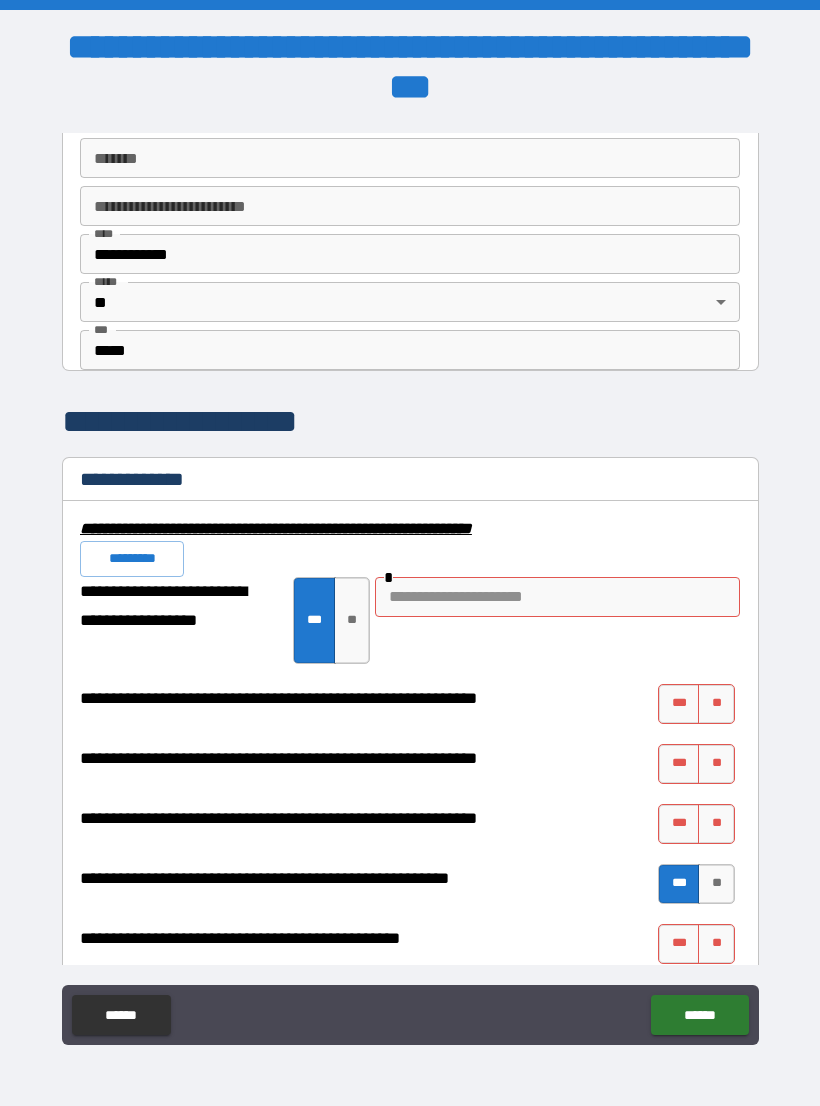 click at bounding box center (557, 597) 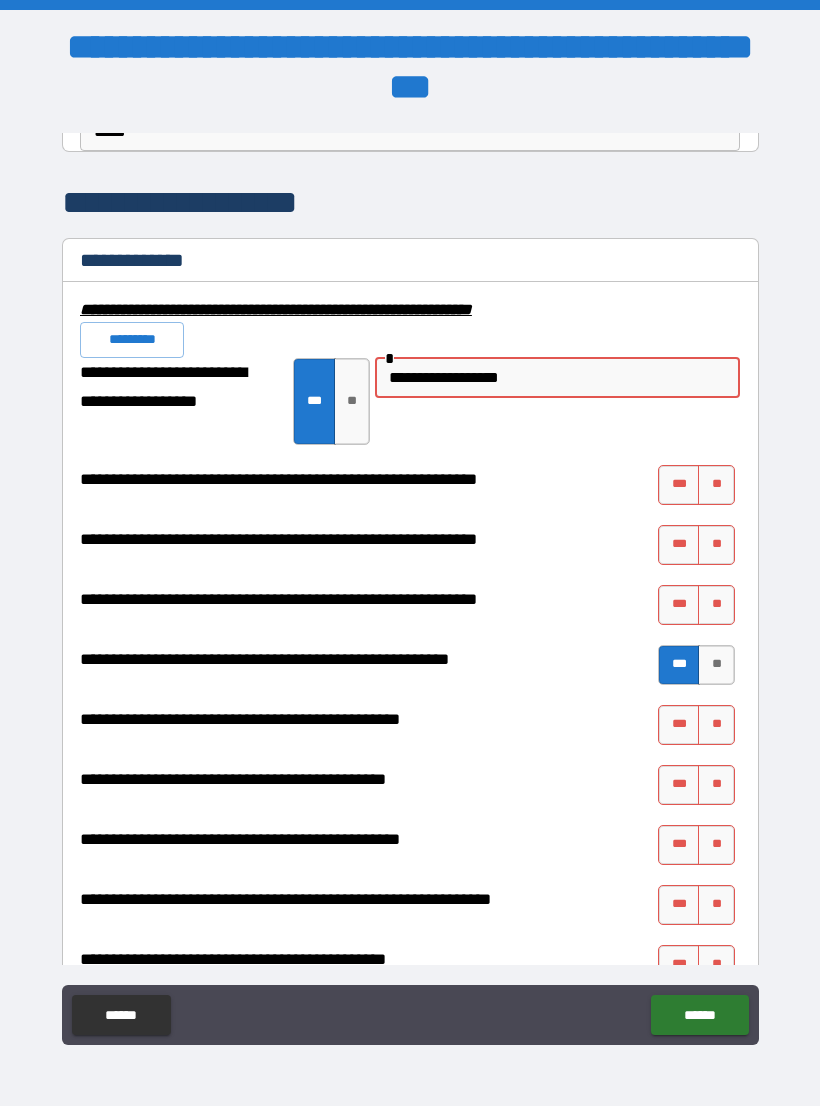 scroll, scrollTop: 1911, scrollLeft: 0, axis: vertical 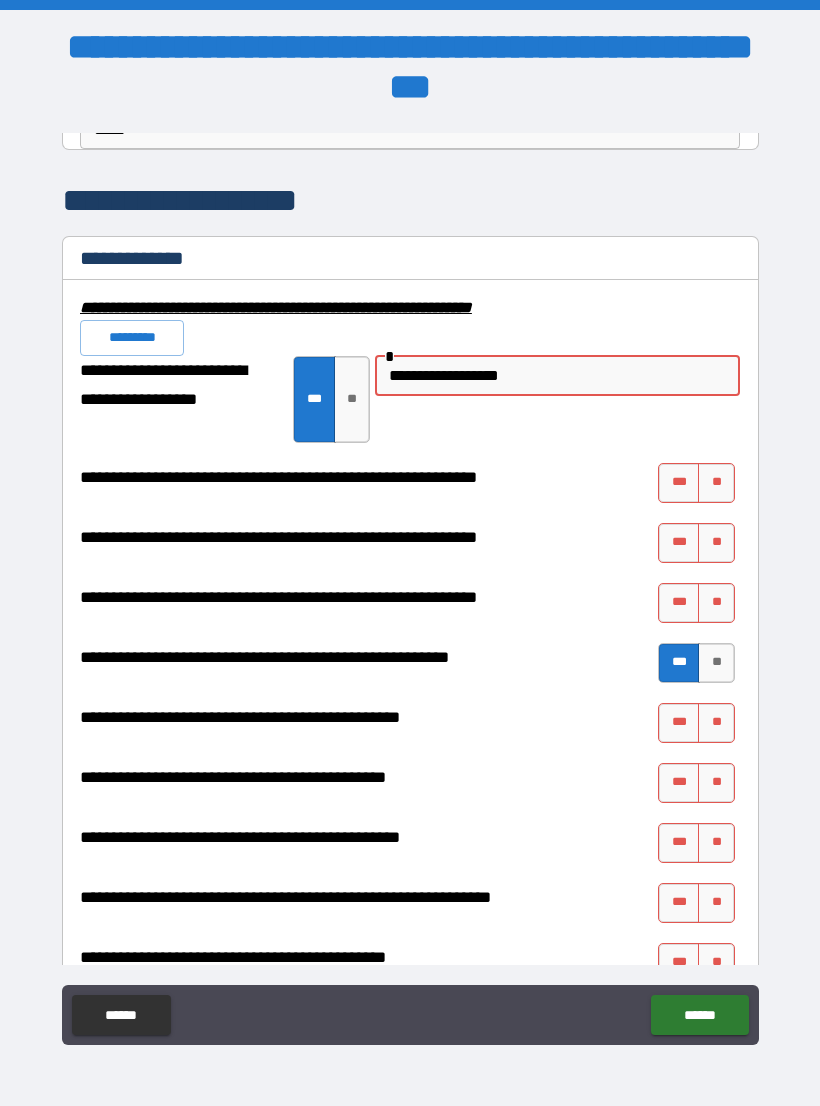 type on "**********" 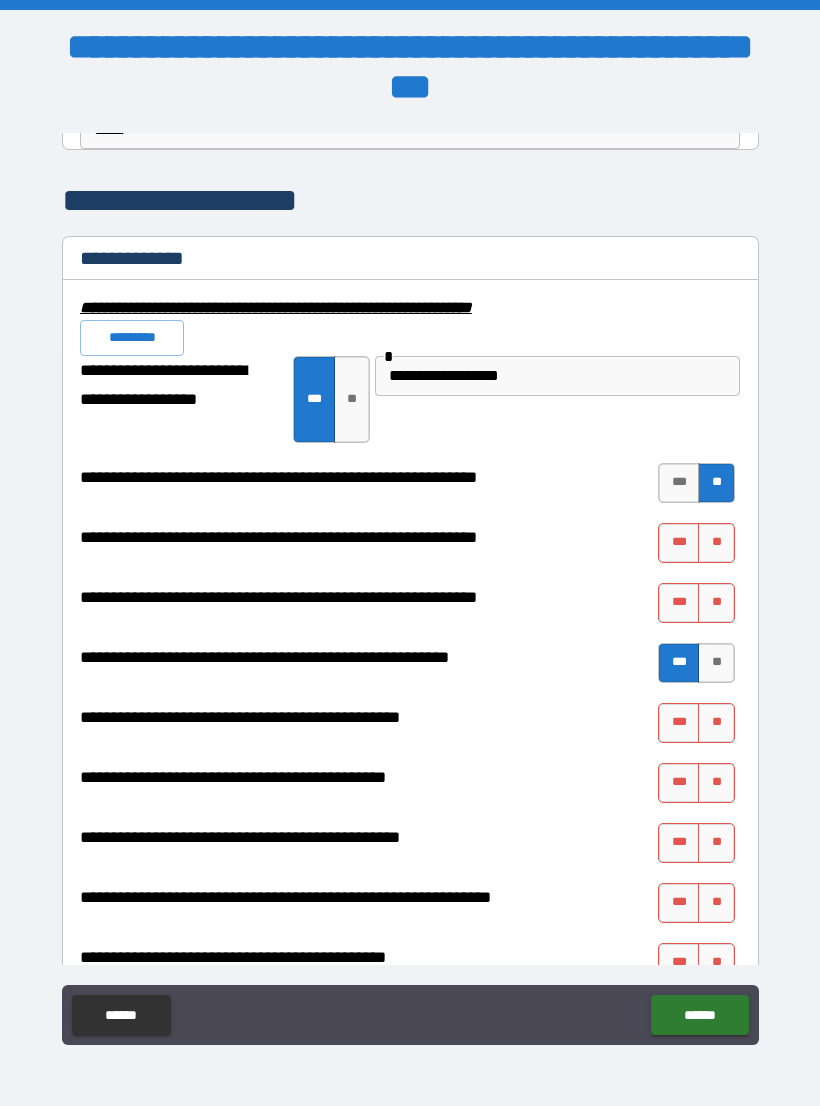 click on "**" at bounding box center [716, 543] 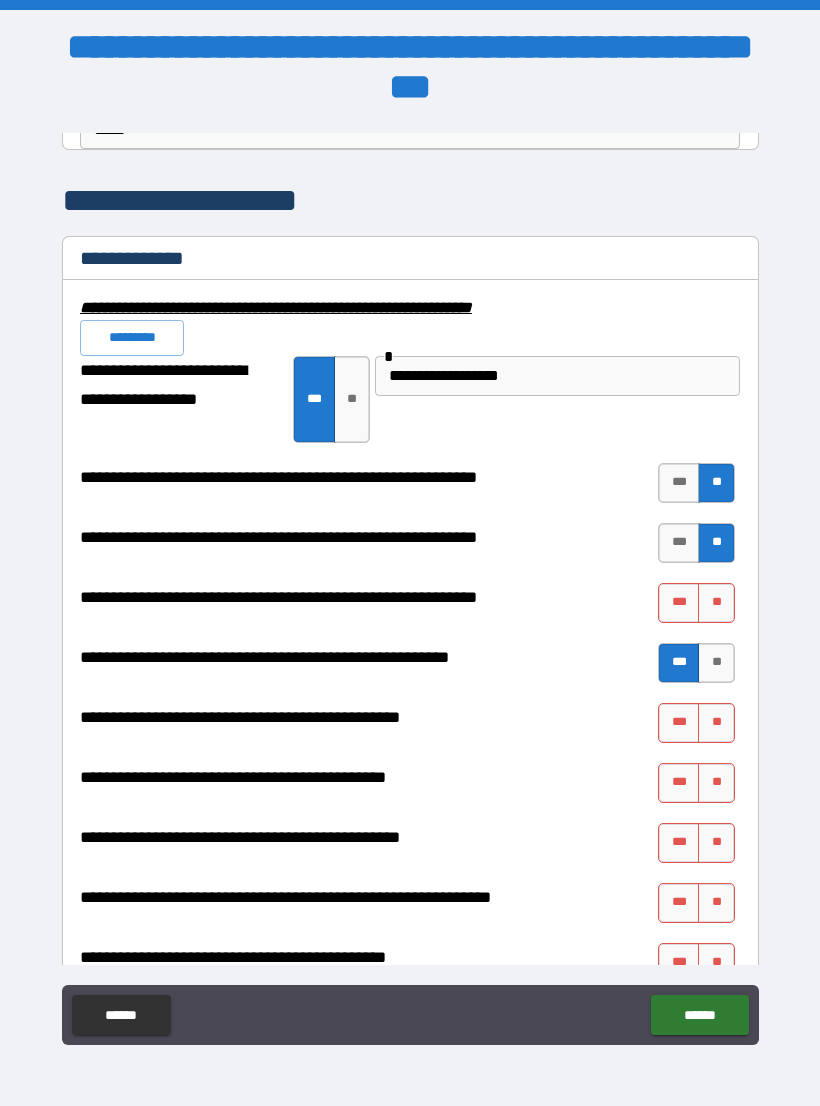 click on "**" at bounding box center [716, 603] 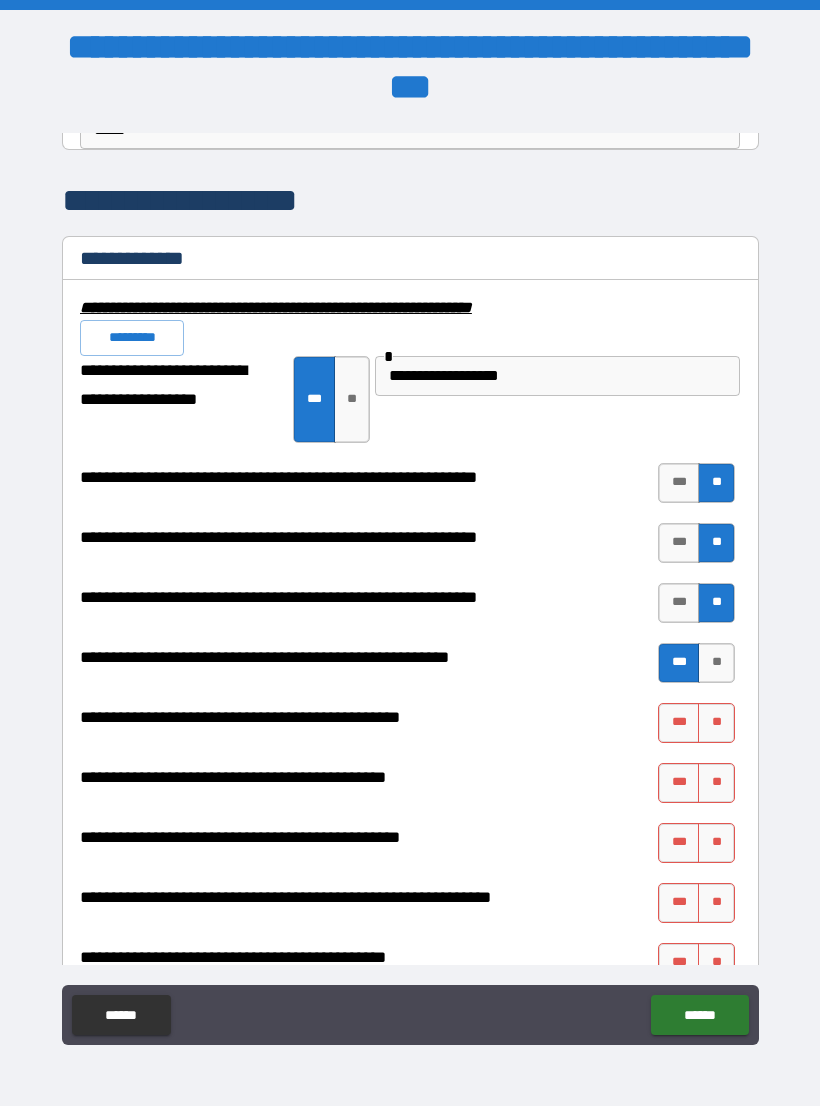 click on "**" at bounding box center [716, 723] 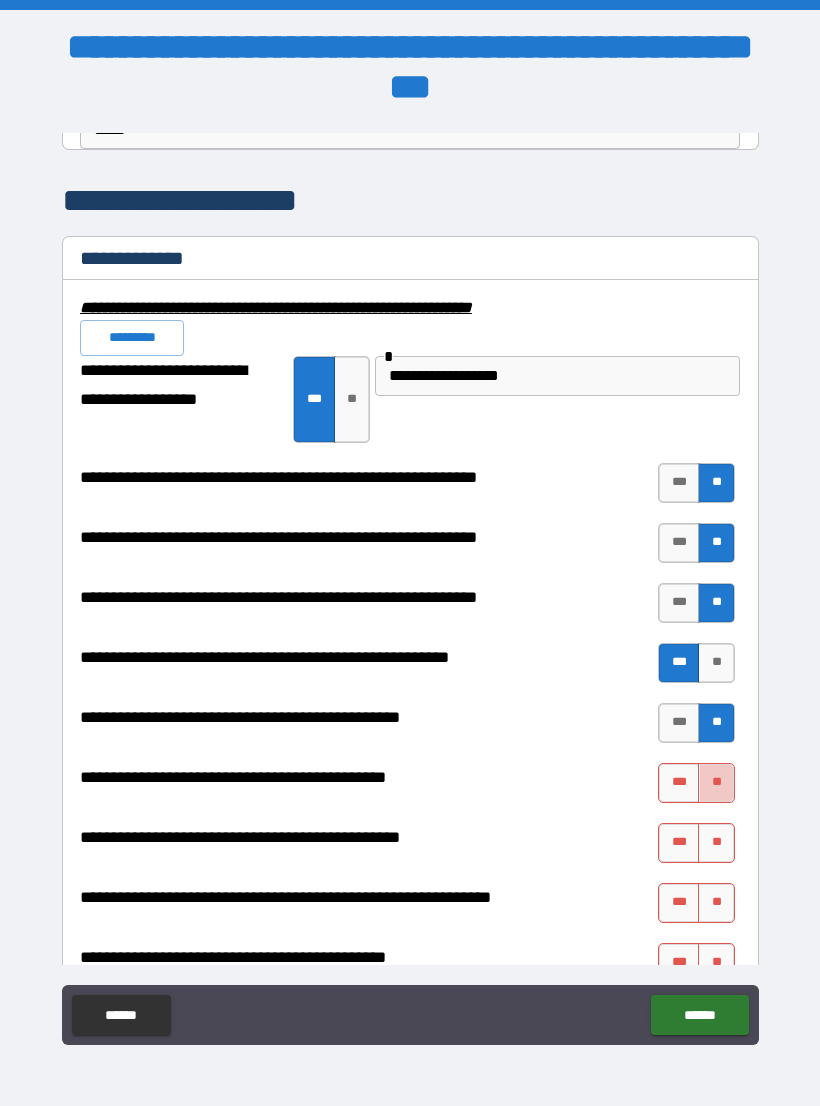 click on "**" at bounding box center (716, 783) 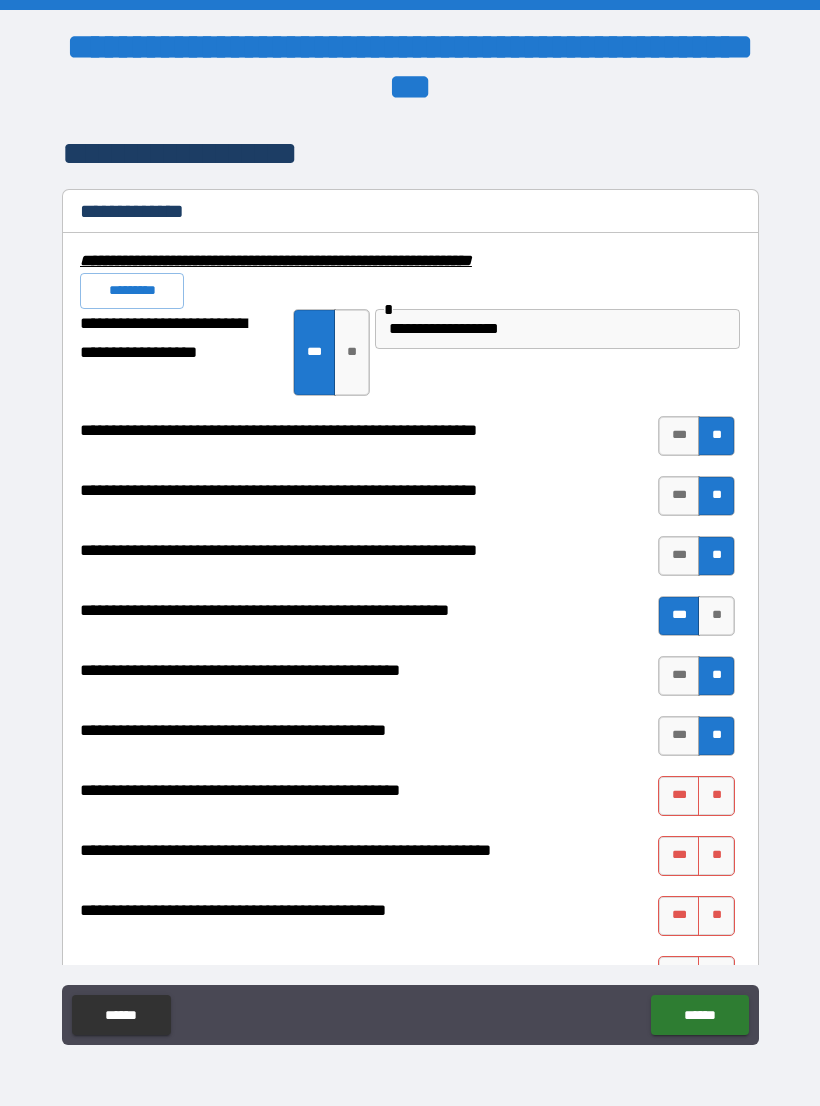 scroll, scrollTop: 2031, scrollLeft: 0, axis: vertical 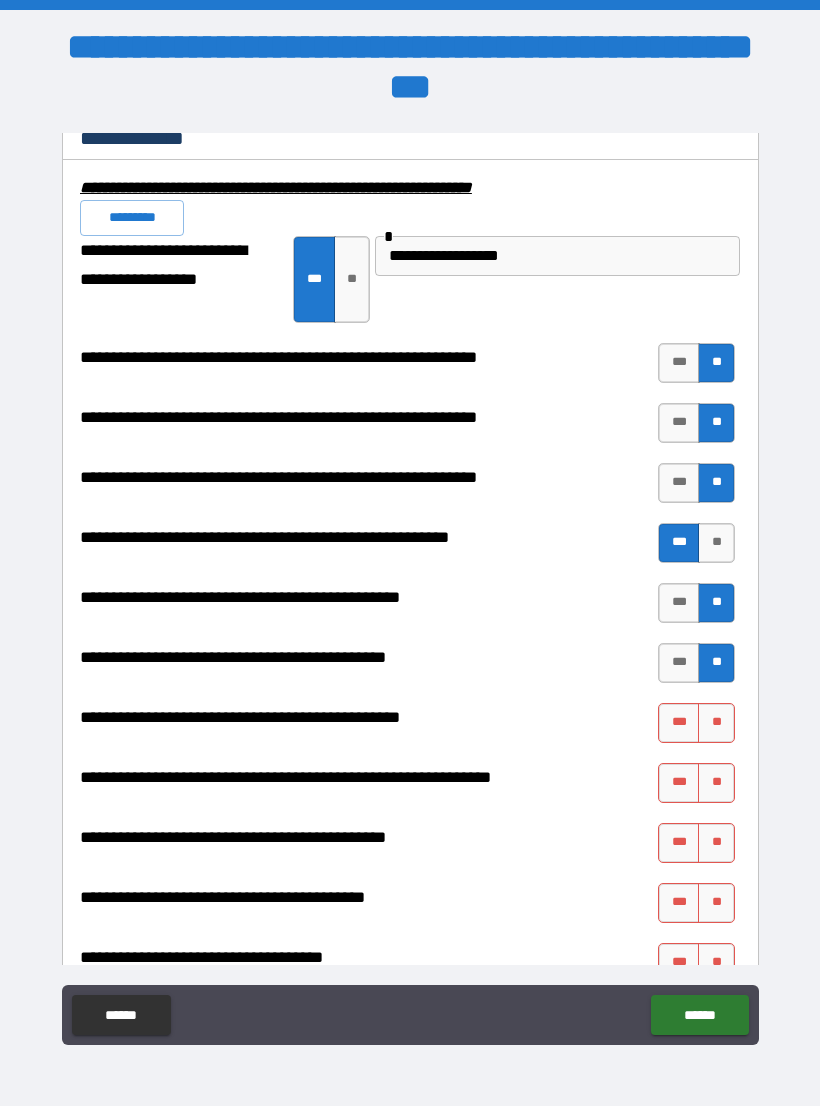 click on "***" at bounding box center [679, 723] 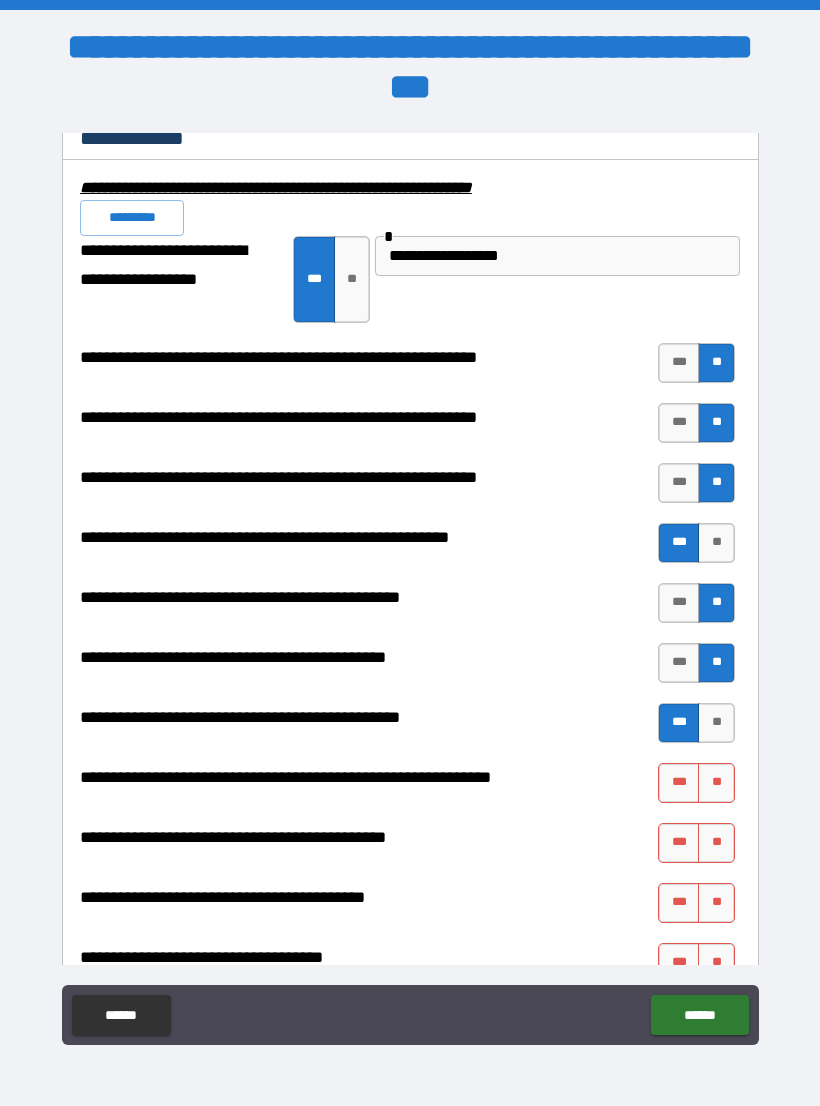 click on "***" at bounding box center (679, 783) 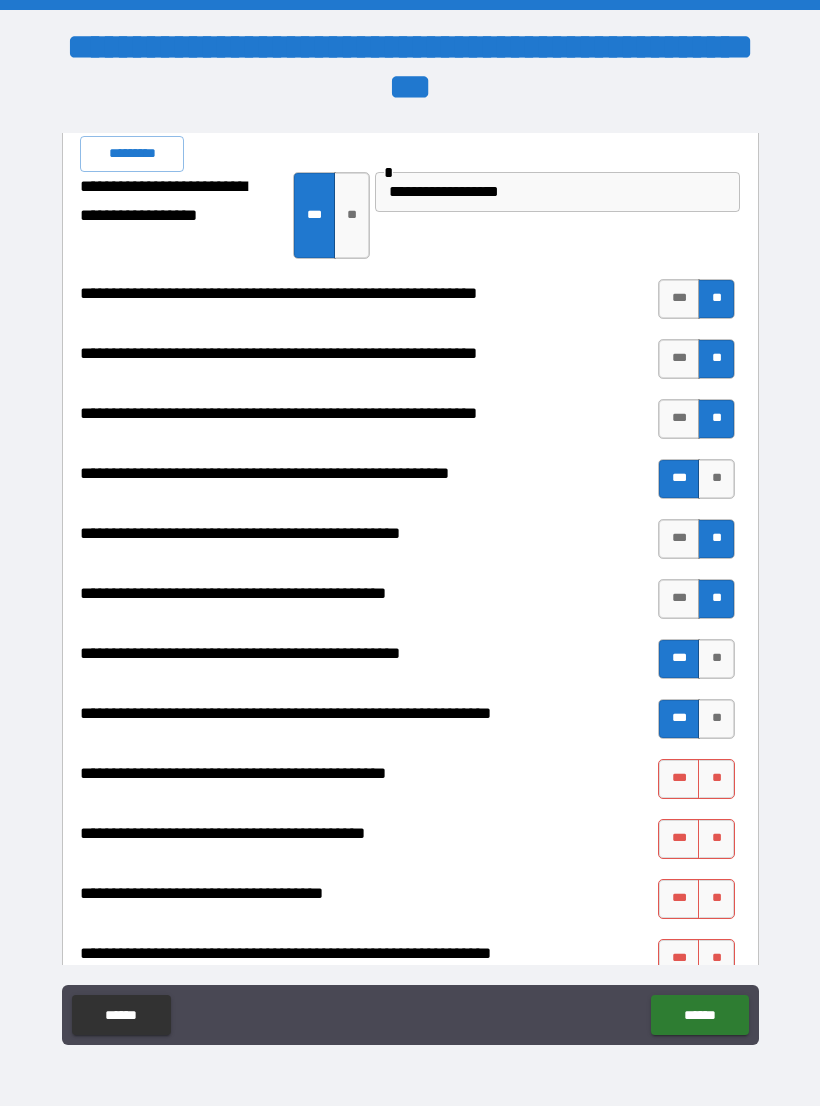 scroll, scrollTop: 2177, scrollLeft: 0, axis: vertical 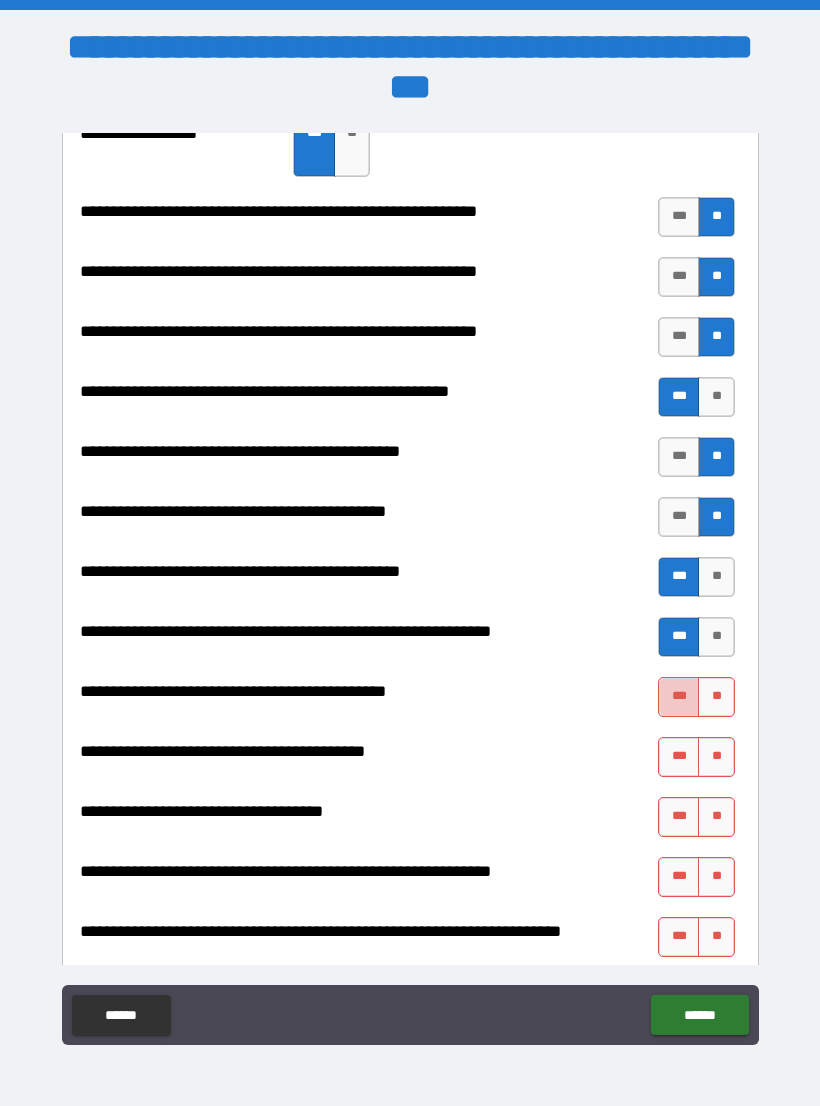 click on "***" at bounding box center (679, 697) 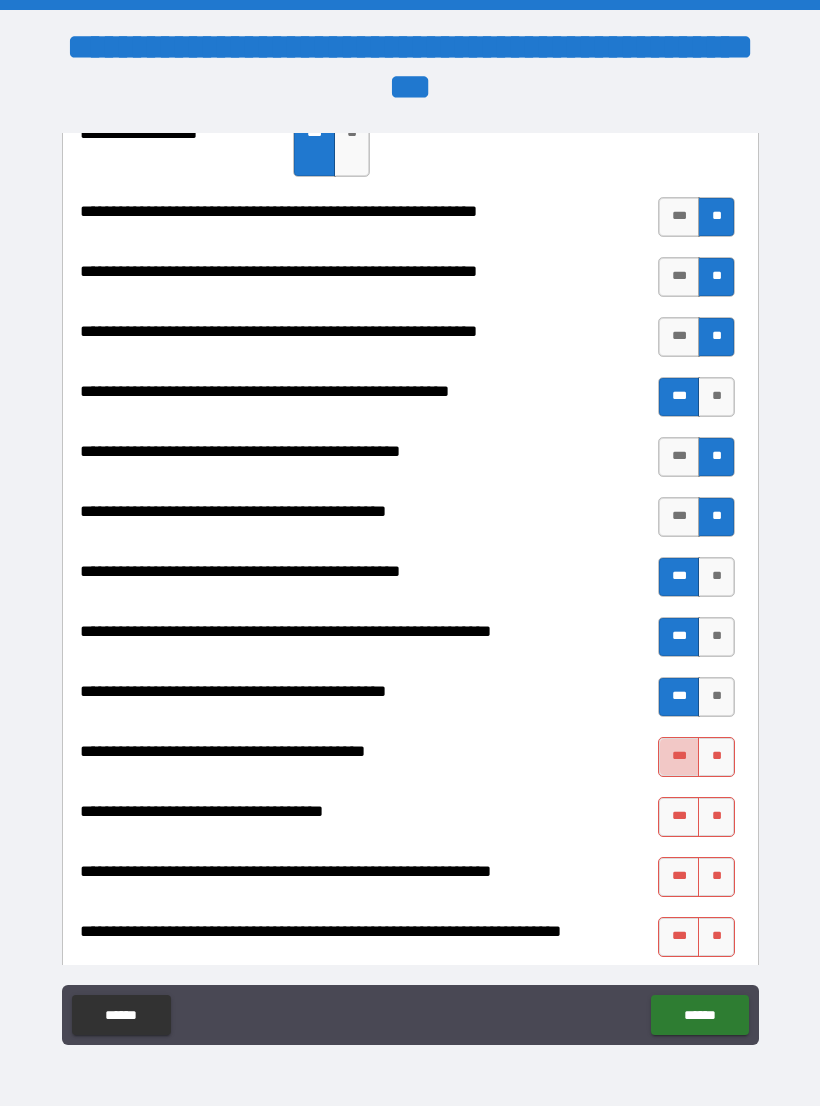 click on "***" at bounding box center [679, 757] 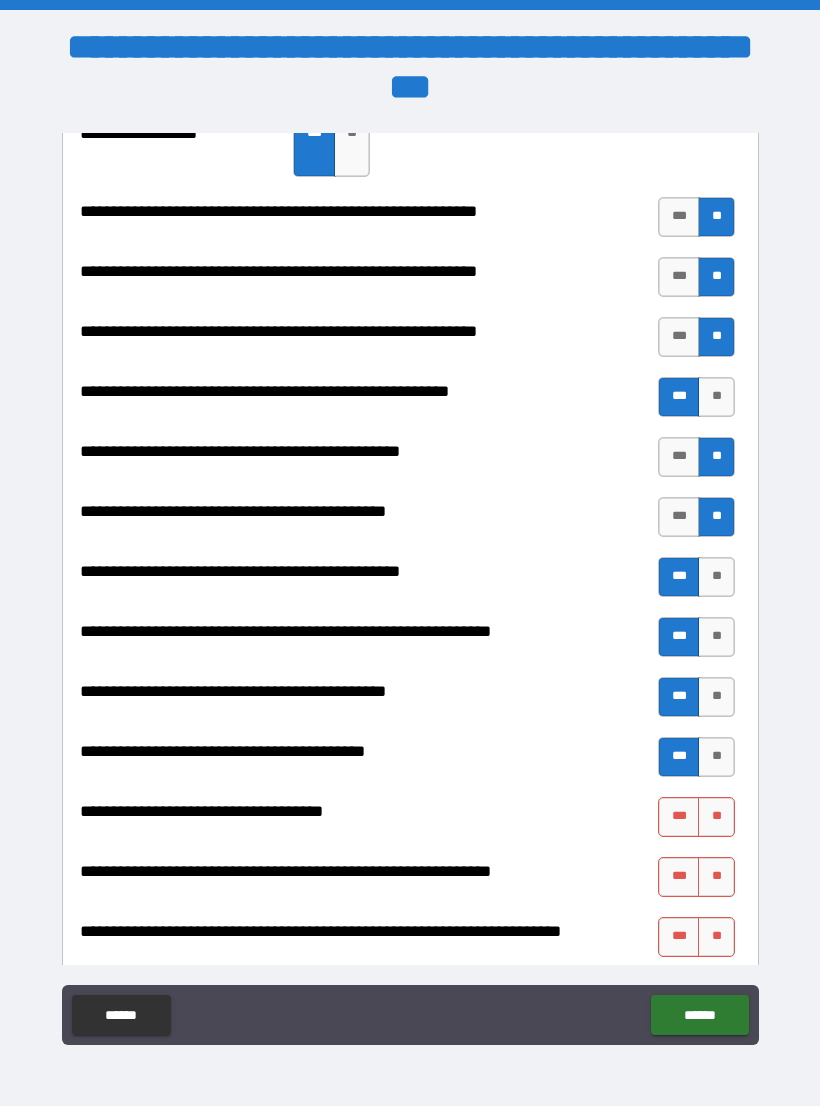 click on "***" at bounding box center [679, 817] 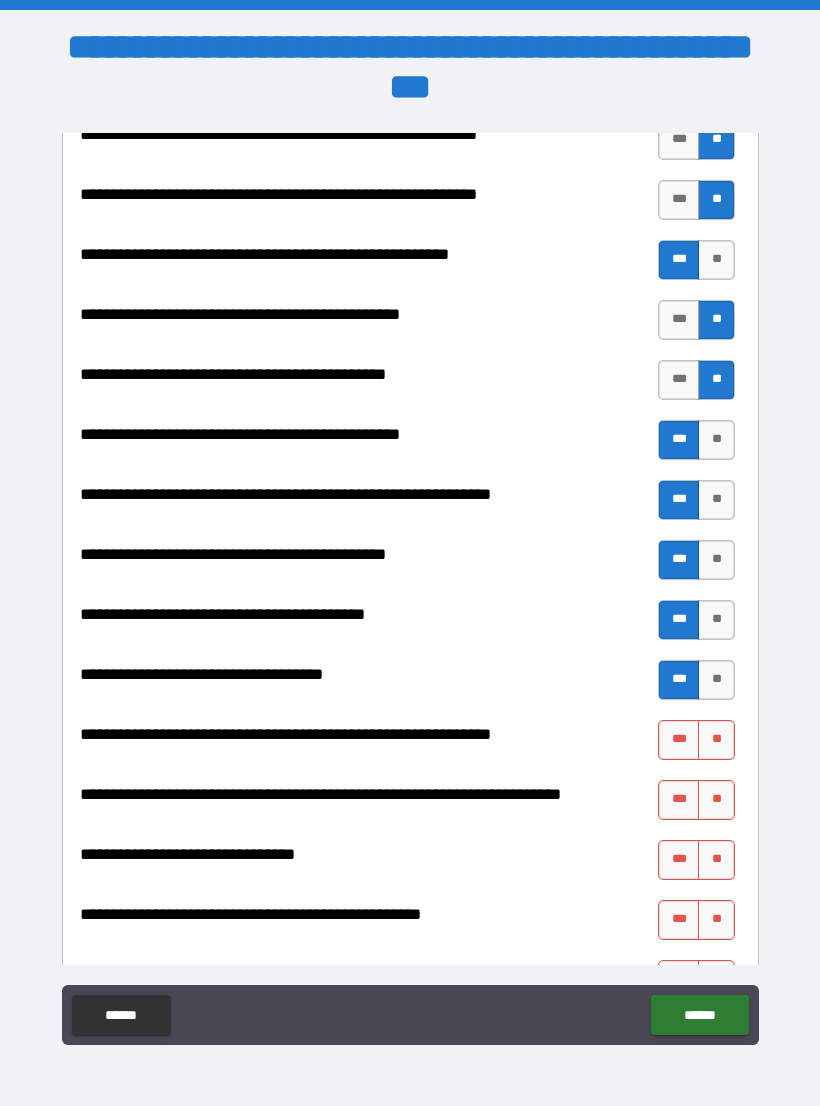 scroll, scrollTop: 2325, scrollLeft: 0, axis: vertical 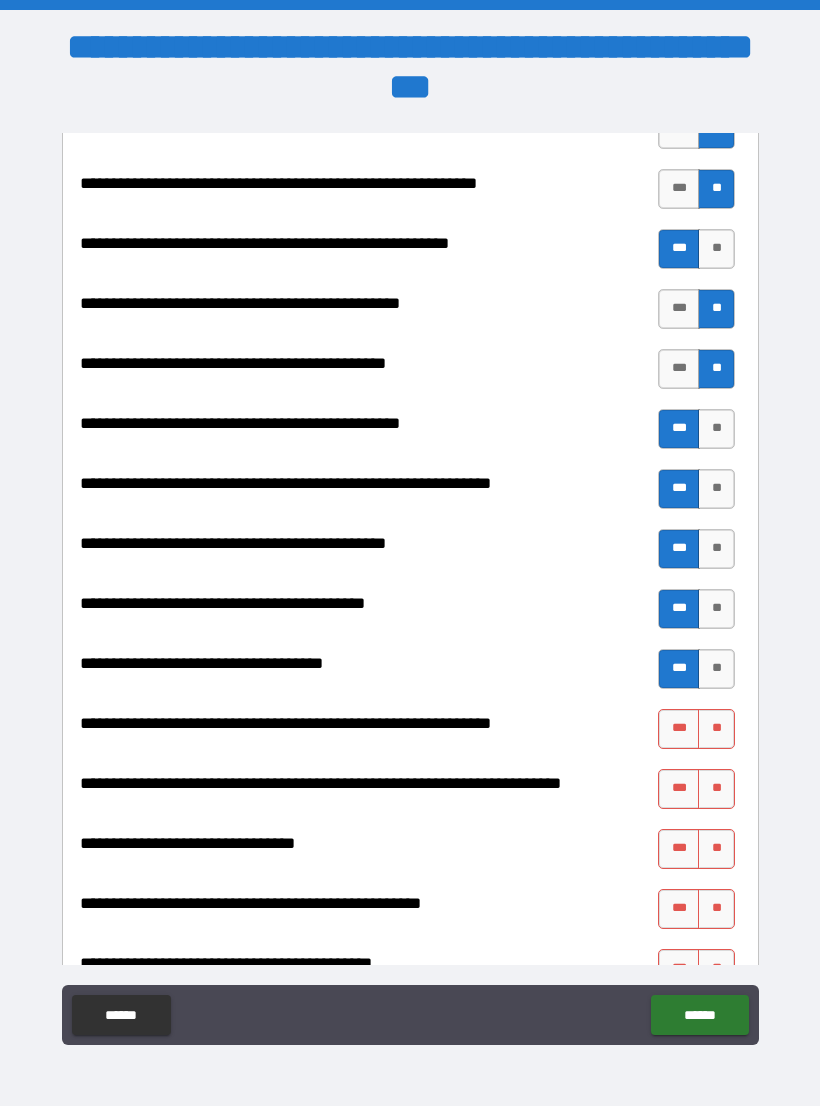 click on "***" at bounding box center [679, 729] 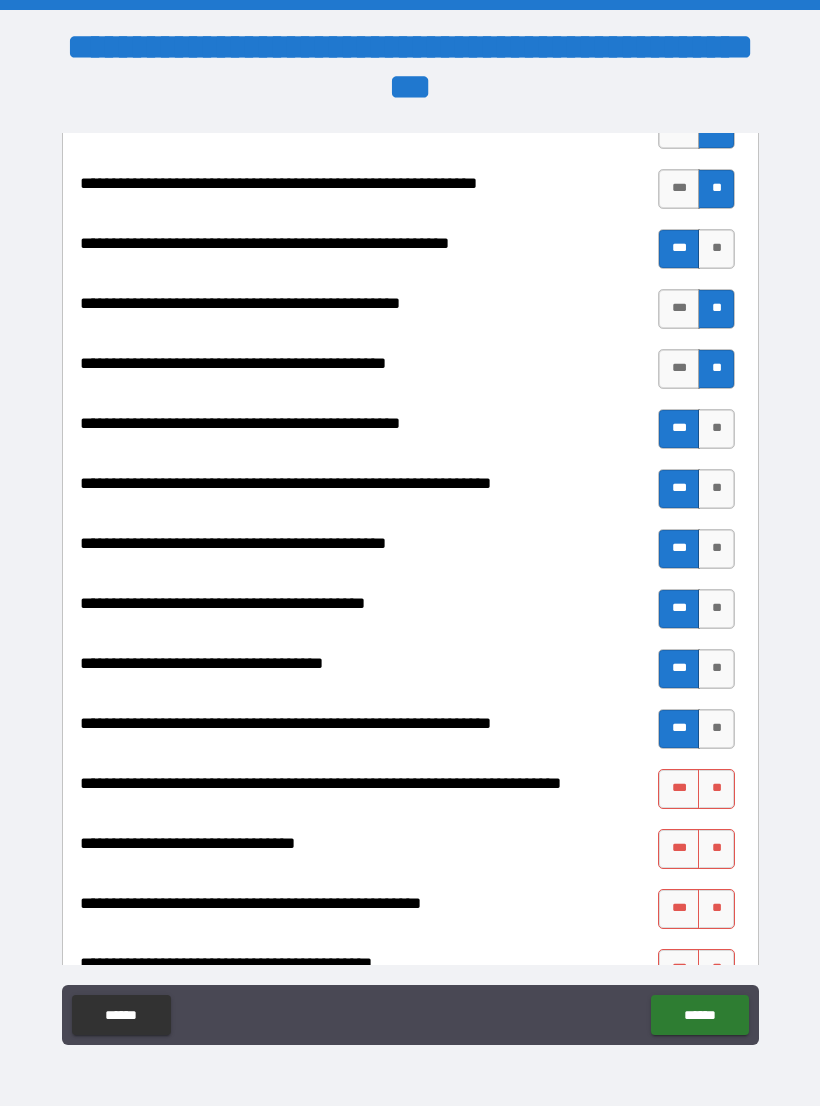 click on "**" at bounding box center [716, 789] 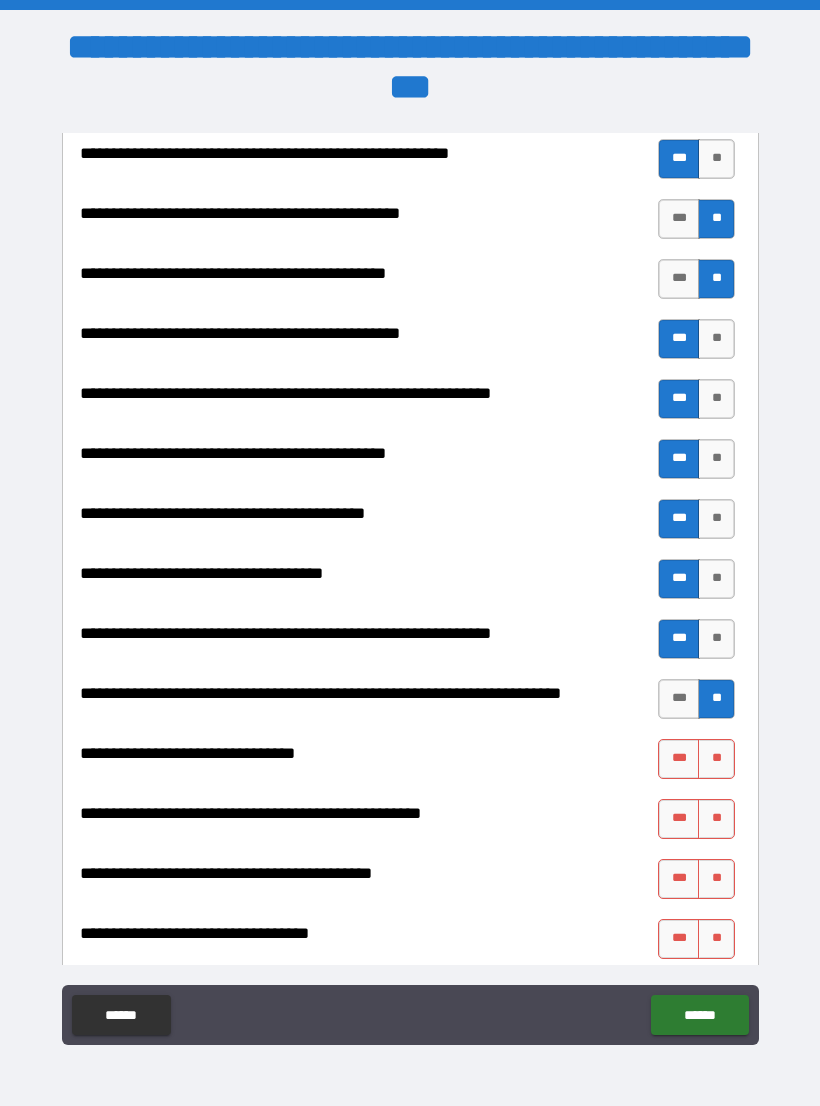 scroll, scrollTop: 2416, scrollLeft: 0, axis: vertical 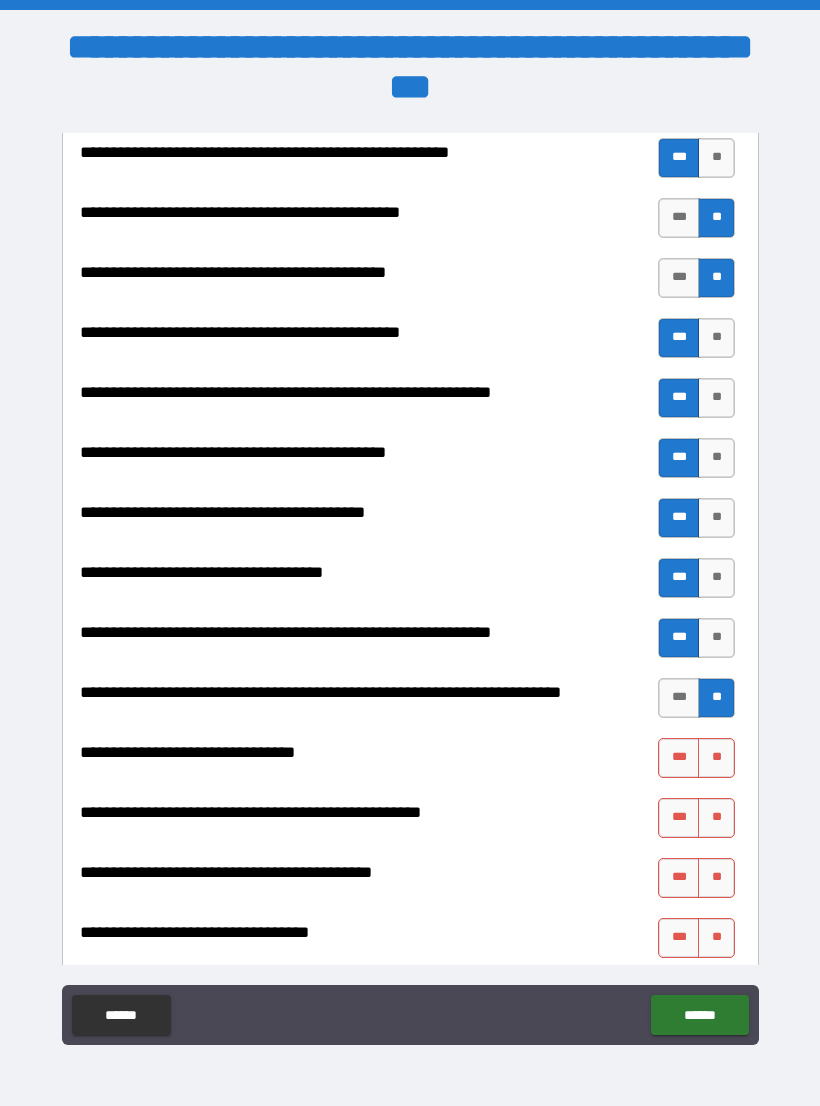 click on "**" at bounding box center (716, 758) 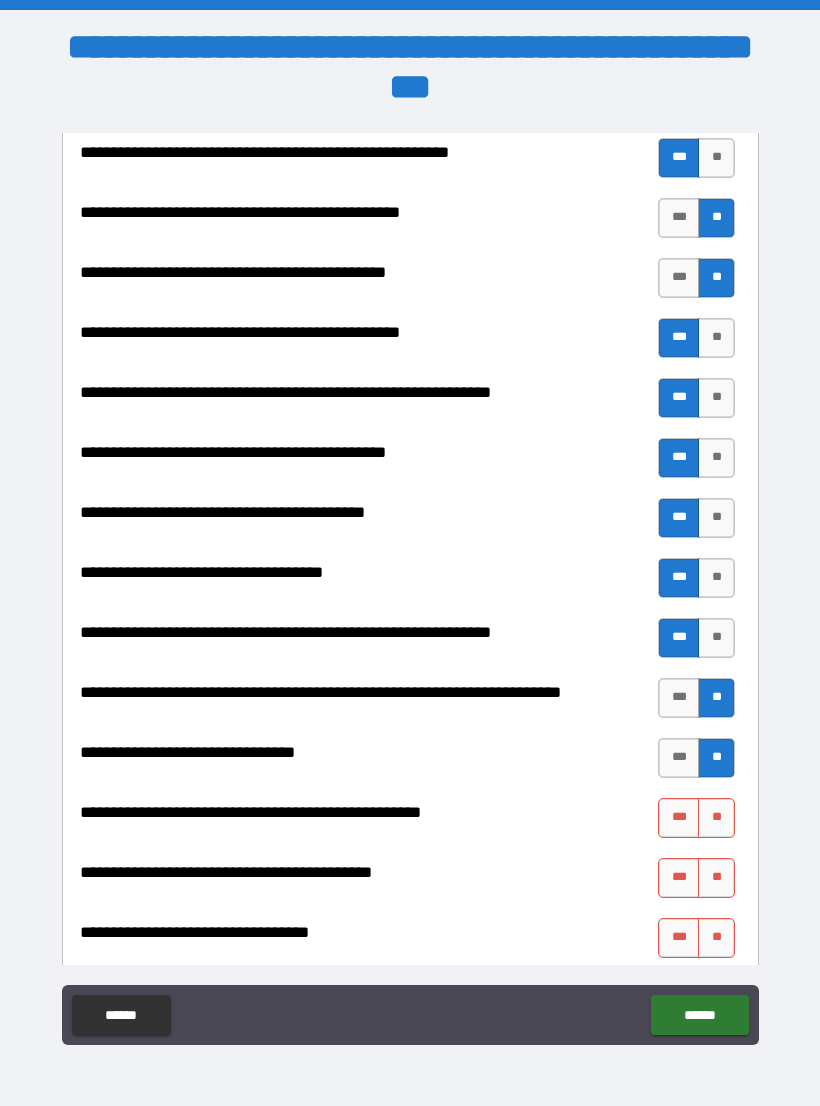 click on "***" at bounding box center [679, 818] 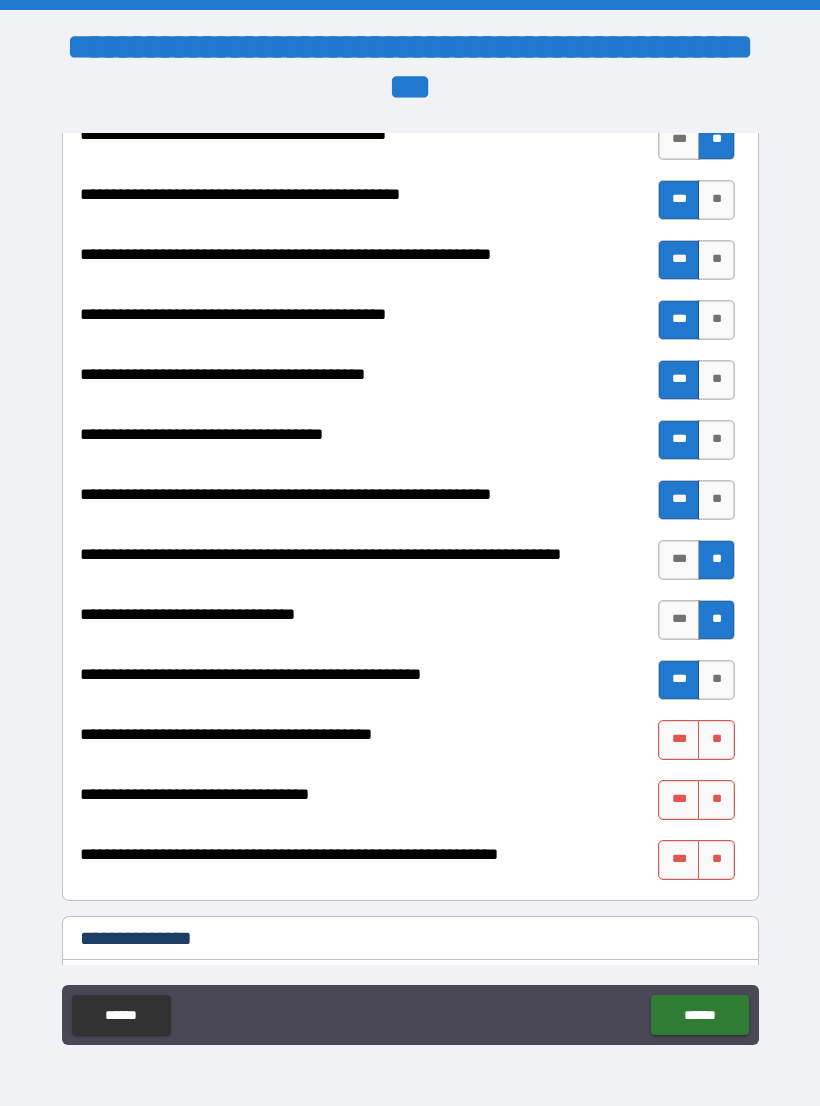 scroll, scrollTop: 2566, scrollLeft: 0, axis: vertical 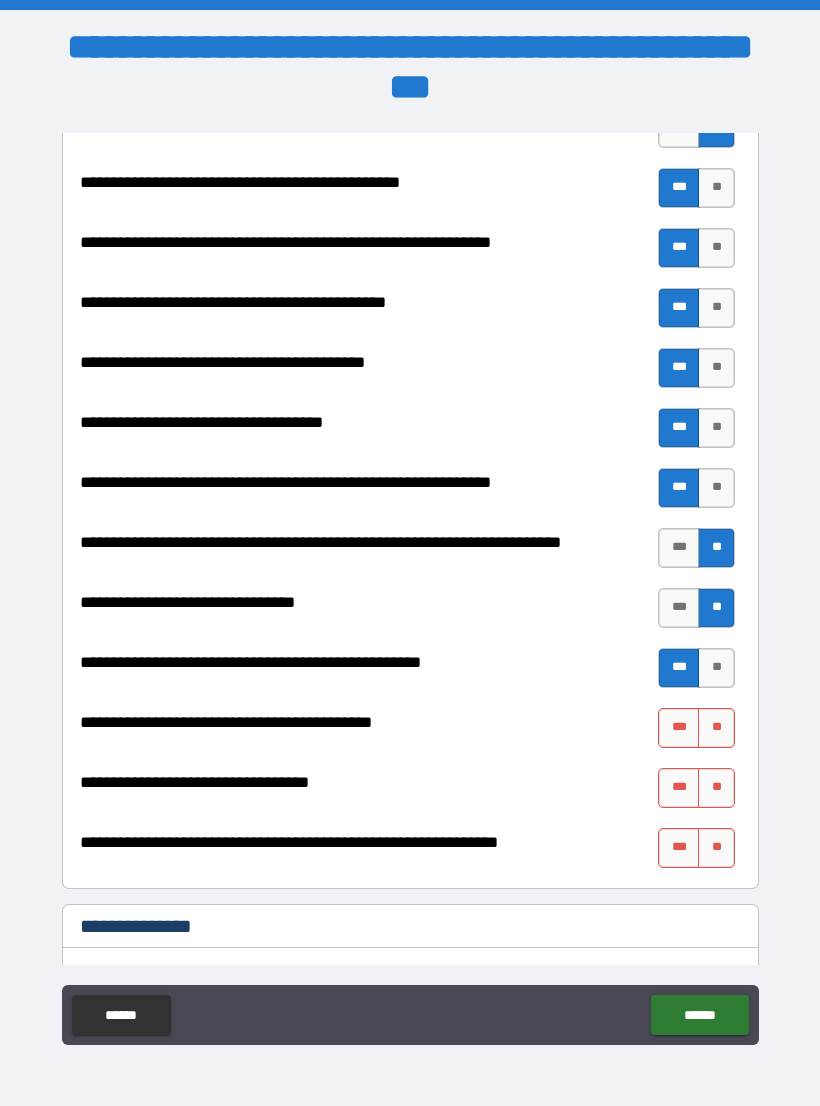 click on "**" at bounding box center (716, 728) 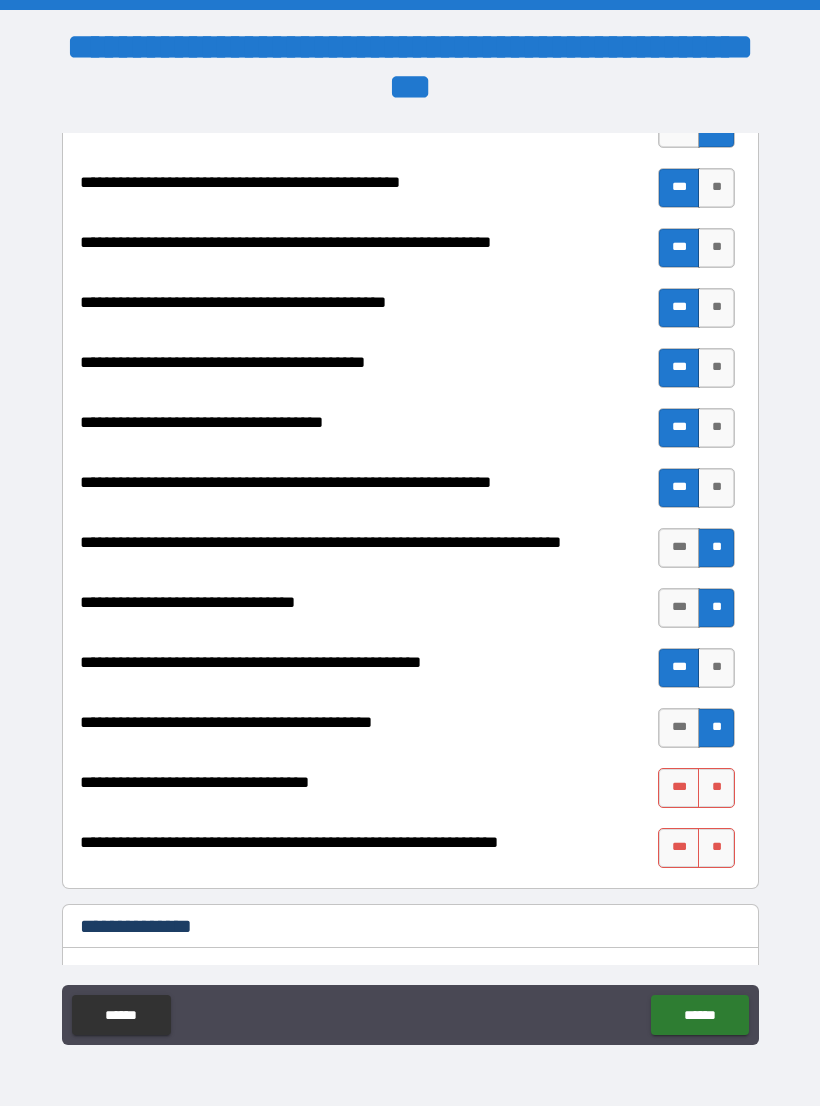 click on "**" at bounding box center [716, 788] 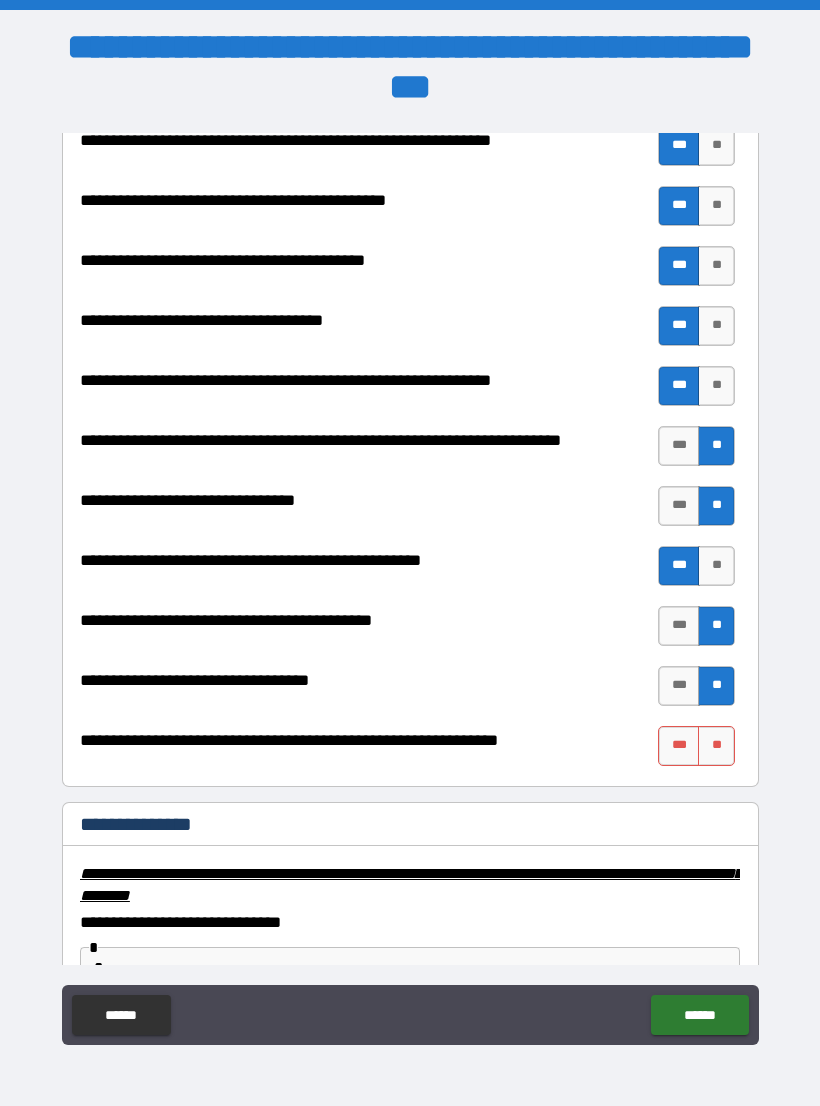 scroll, scrollTop: 2671, scrollLeft: 0, axis: vertical 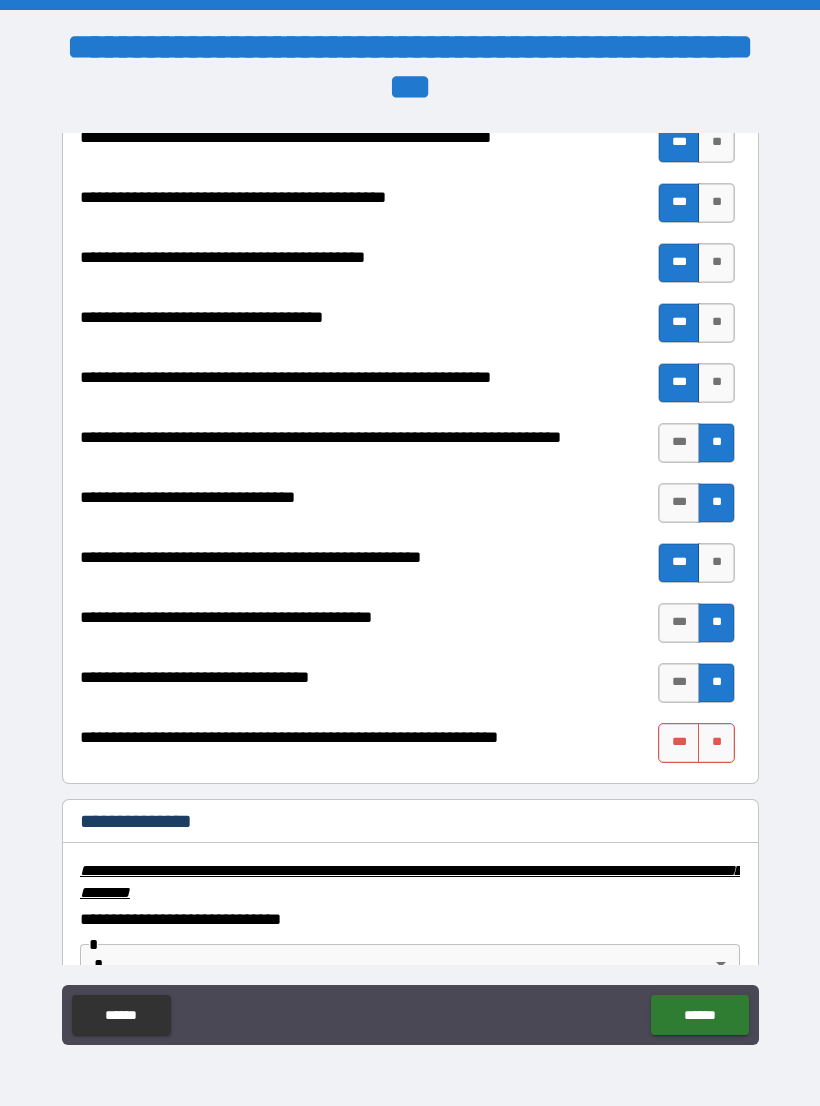 click on "**" at bounding box center [716, 743] 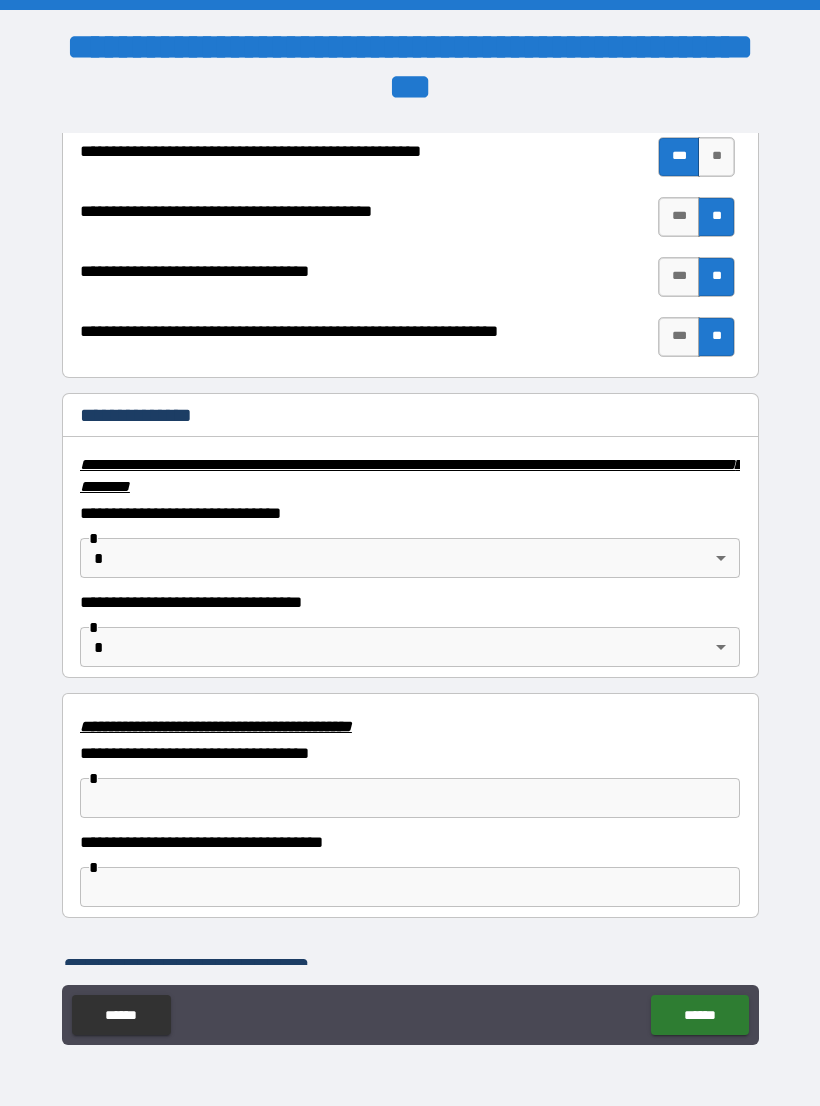 scroll, scrollTop: 3095, scrollLeft: 0, axis: vertical 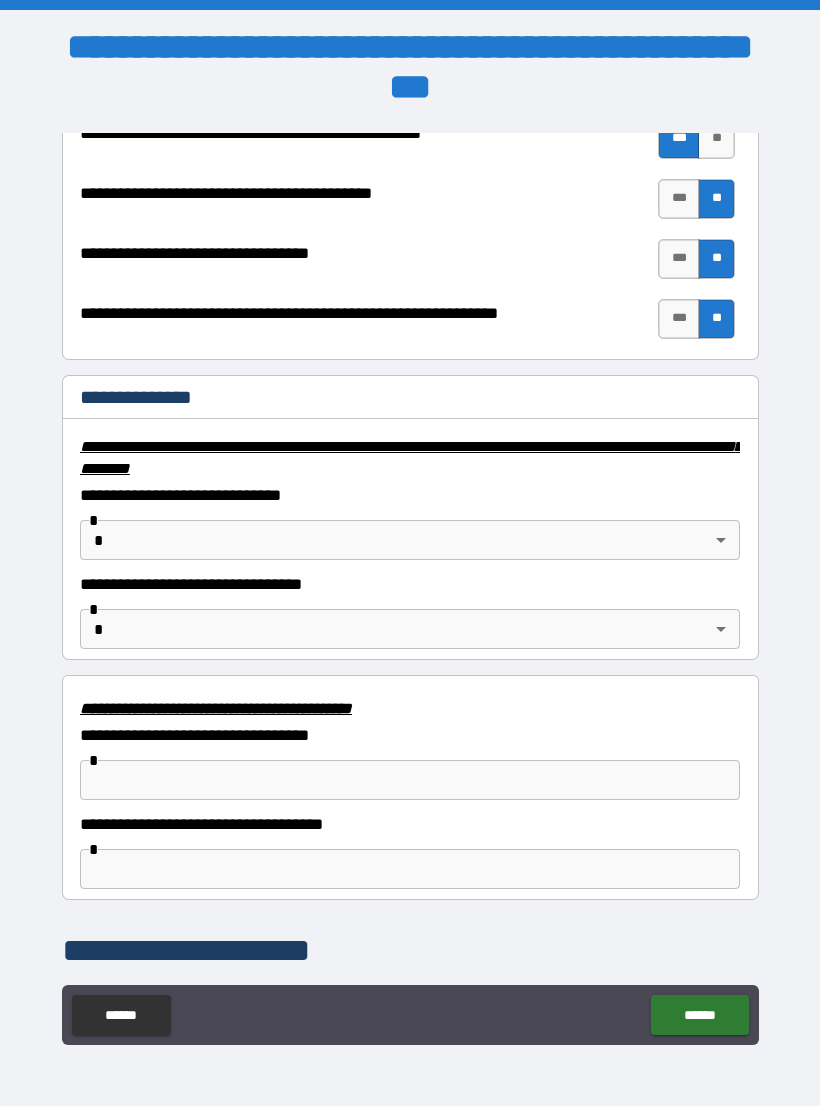 click on "**********" at bounding box center (410, 568) 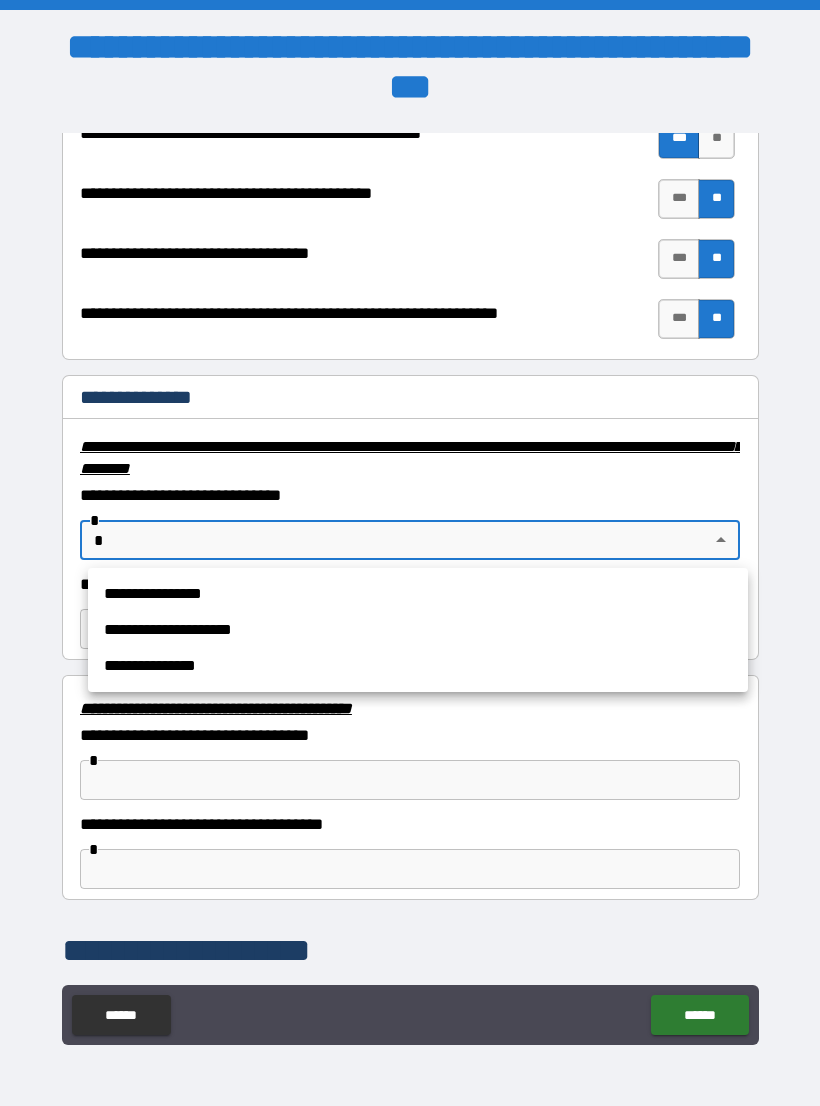 click on "**********" at bounding box center [418, 594] 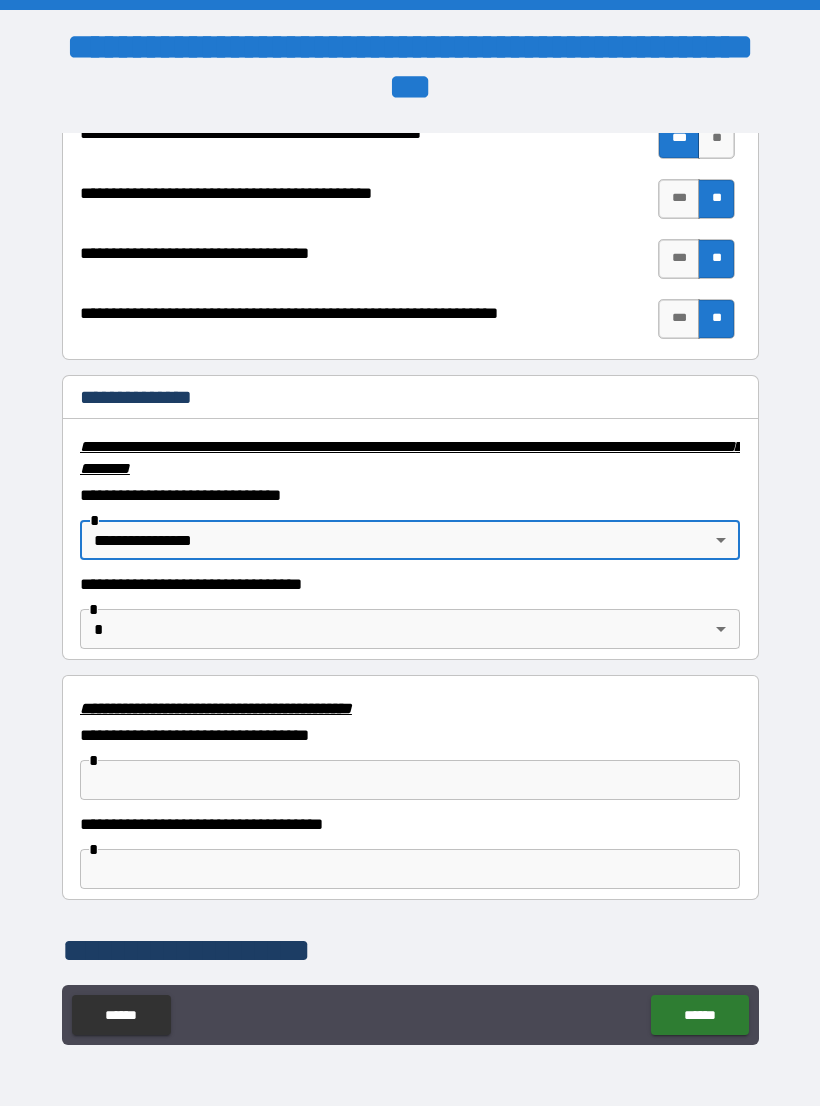 click on "**********" at bounding box center (410, 568) 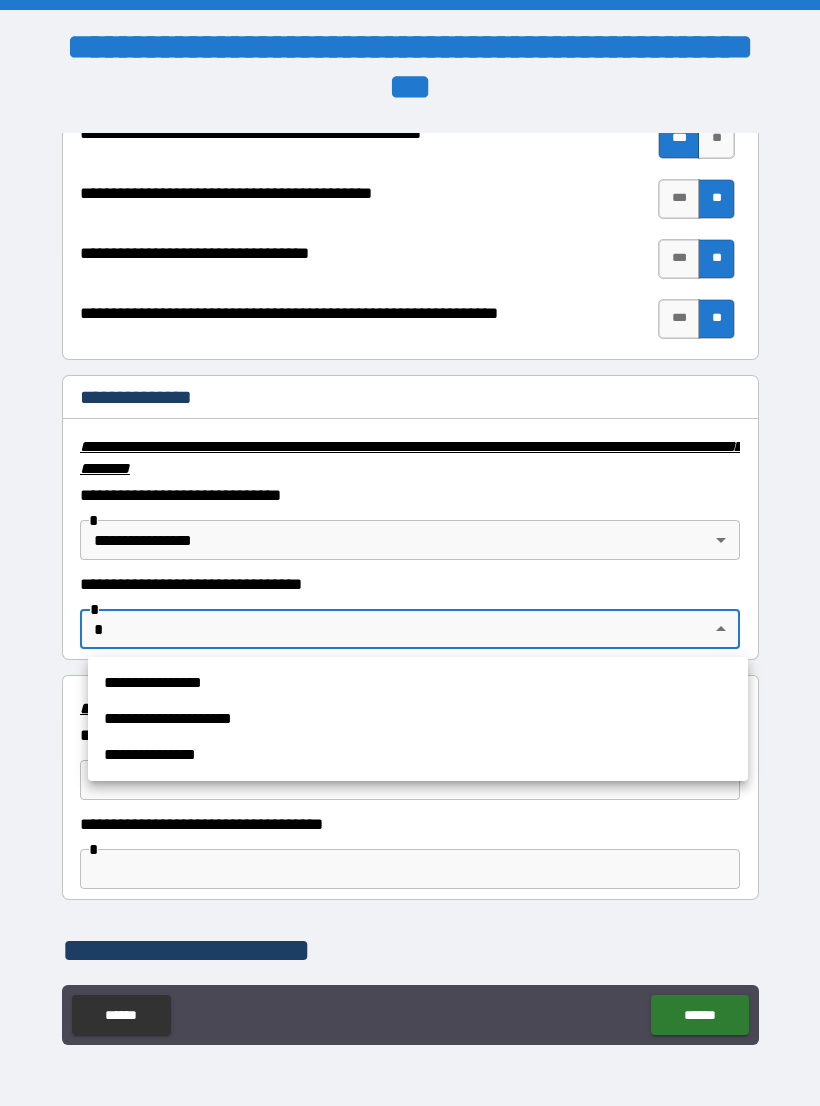 click on "**********" at bounding box center [418, 683] 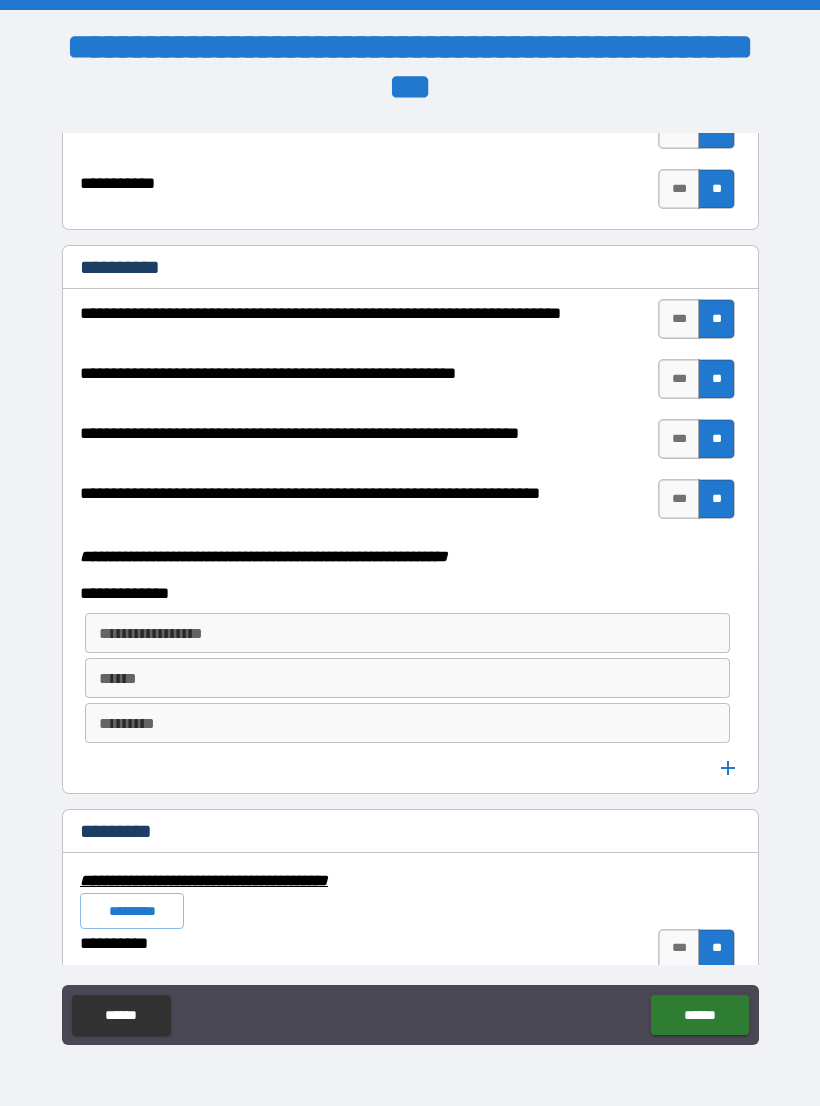 scroll, scrollTop: 5092, scrollLeft: 0, axis: vertical 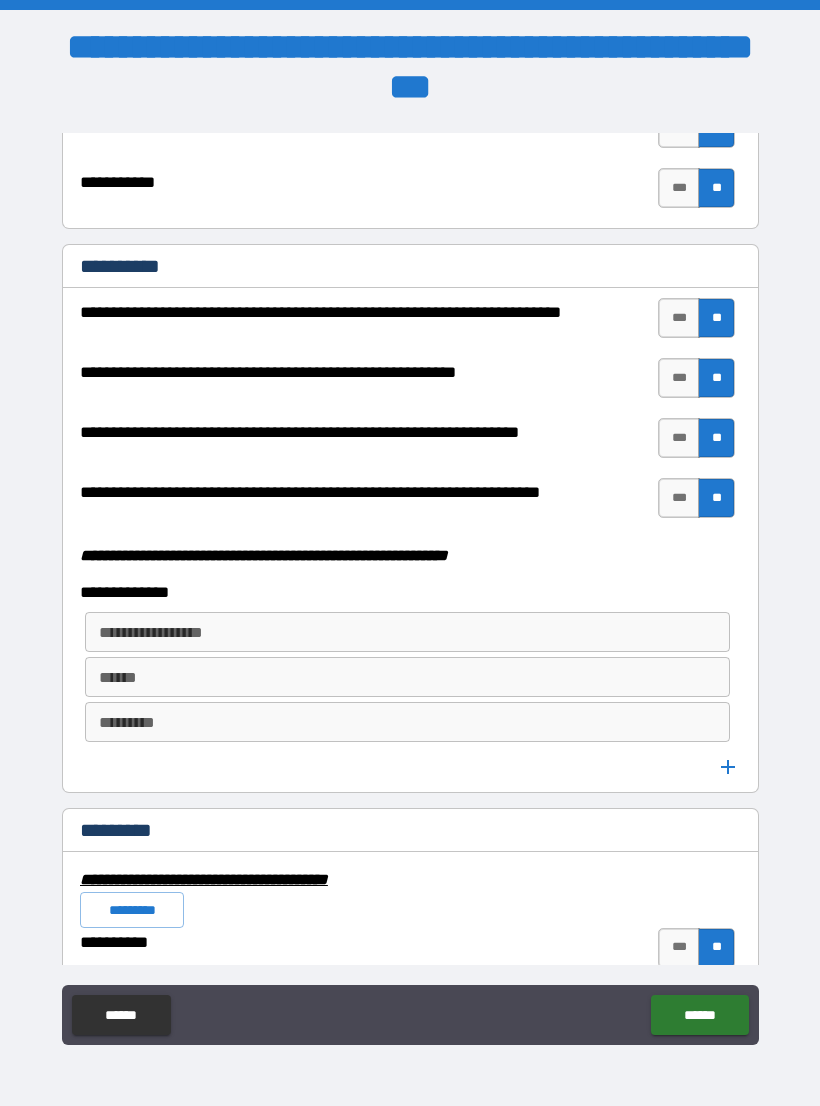 click on "******" at bounding box center (699, 1015) 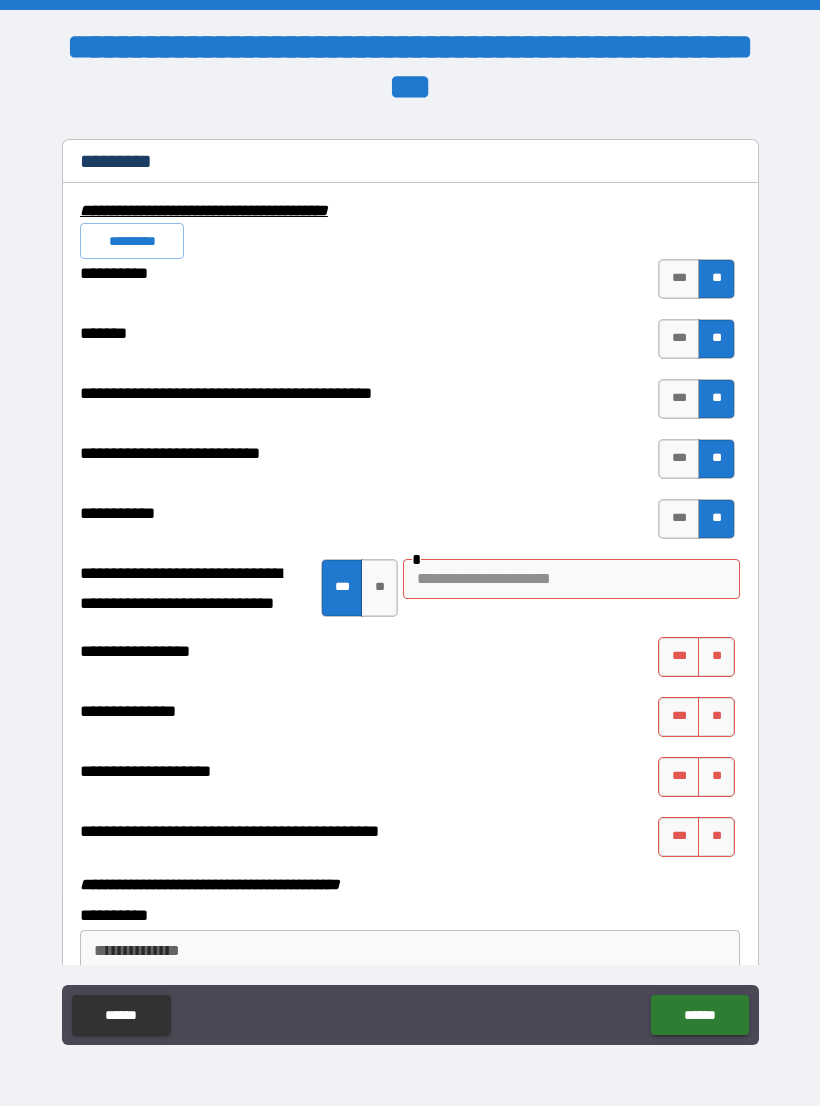 scroll, scrollTop: 5771, scrollLeft: 0, axis: vertical 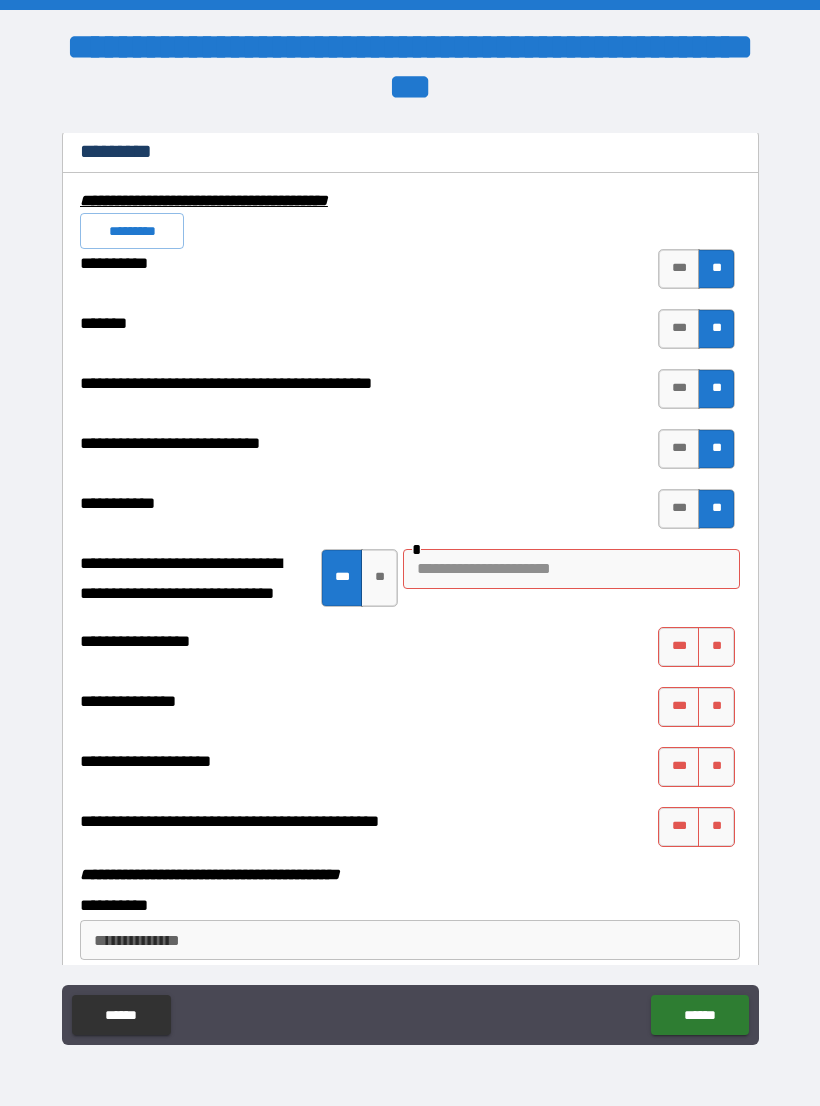 click at bounding box center [571, 569] 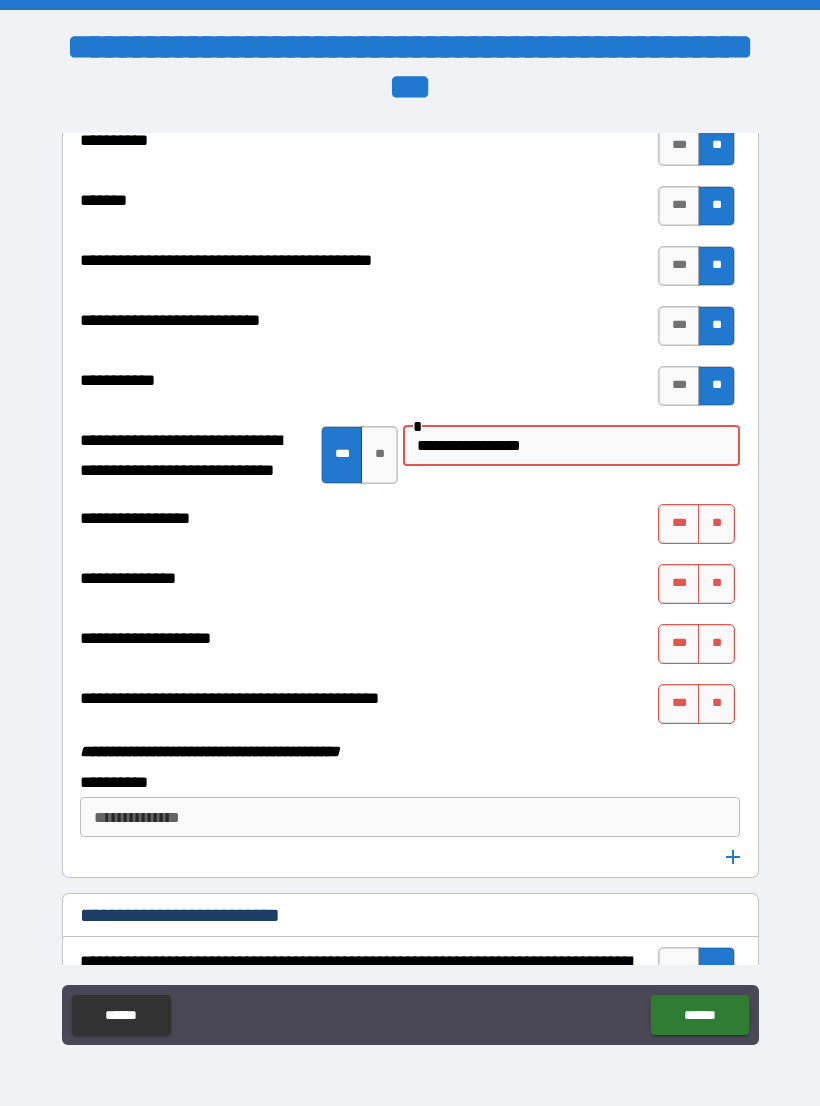 scroll, scrollTop: 5899, scrollLeft: 0, axis: vertical 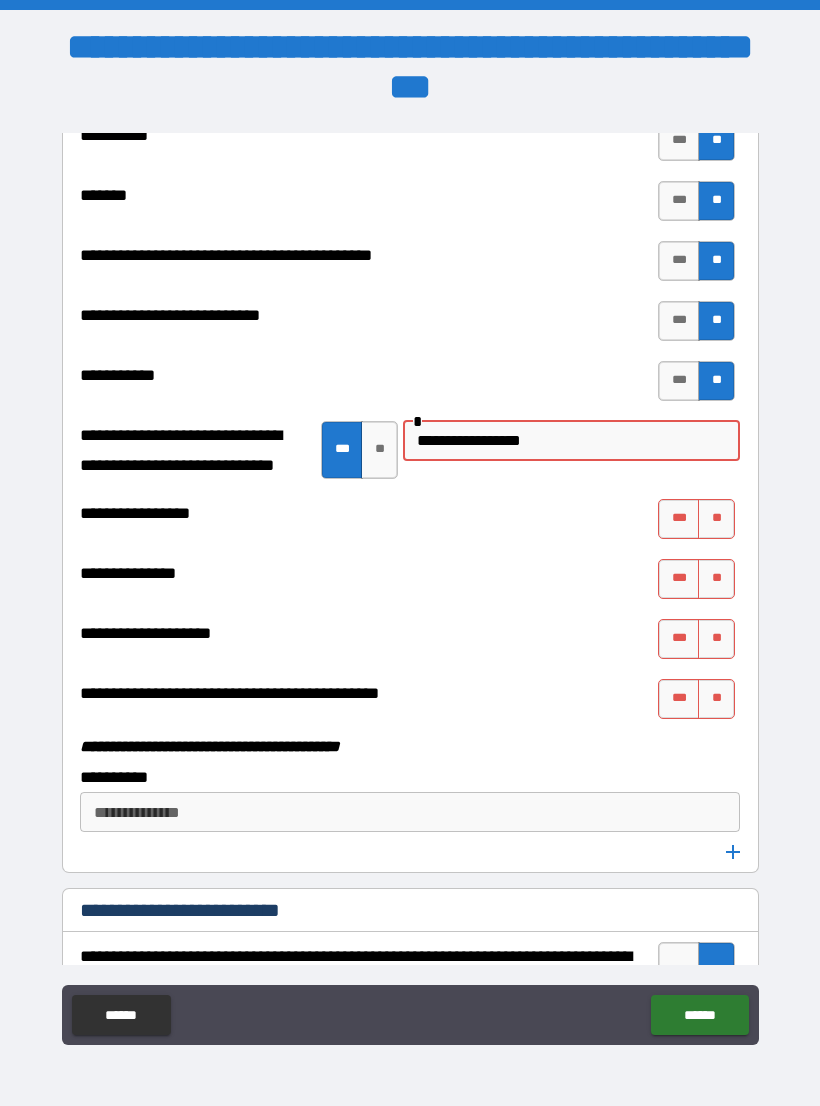 type on "**********" 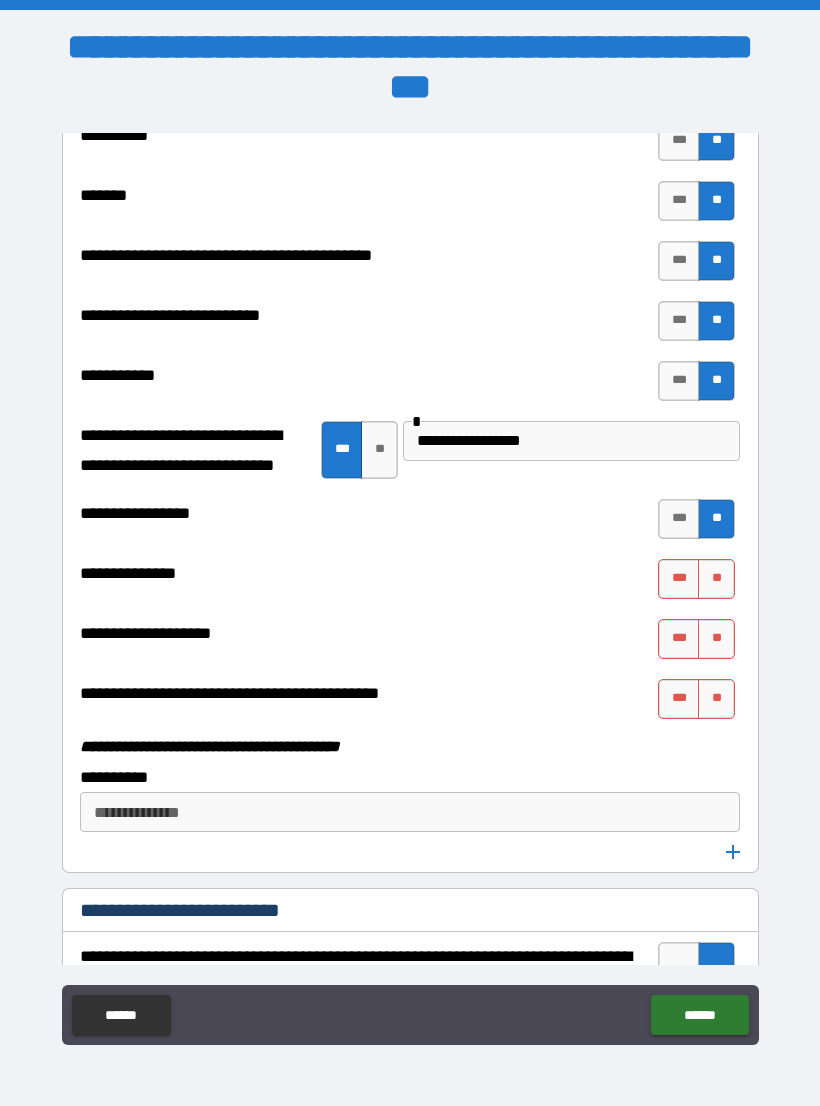 click on "**" at bounding box center [716, 579] 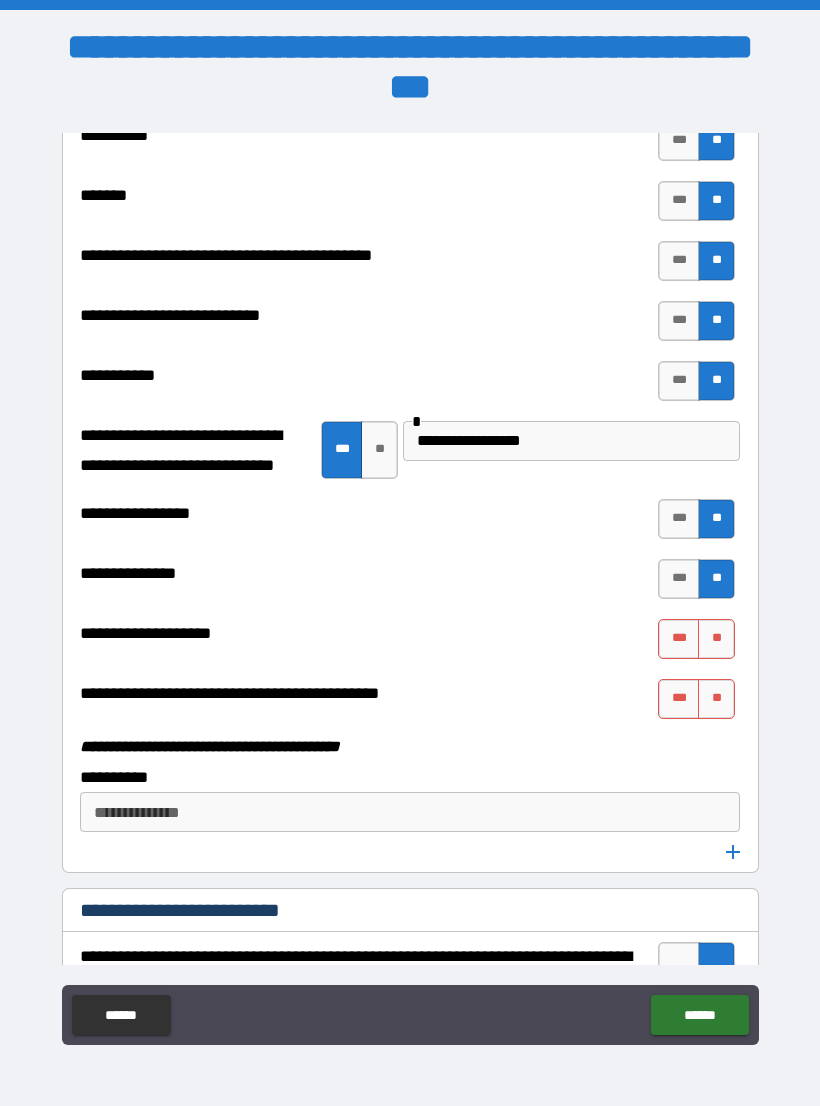 click on "**" at bounding box center (716, 639) 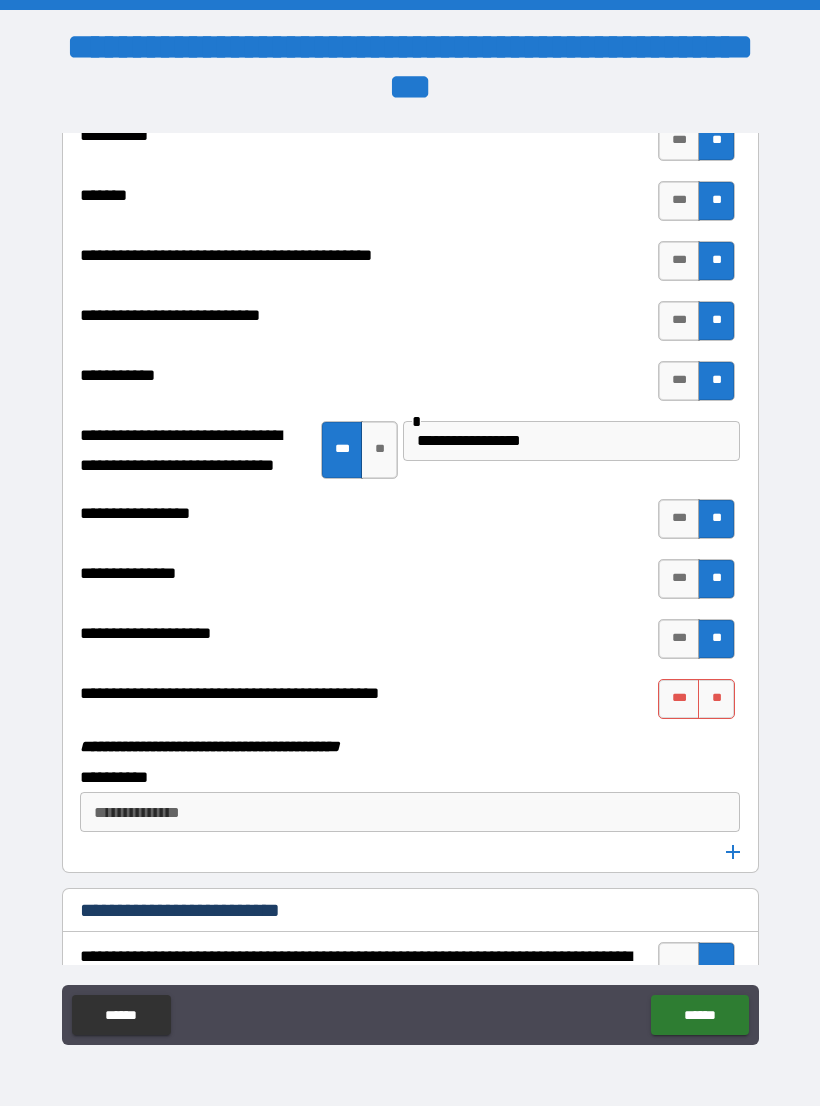 click on "**" at bounding box center (716, 699) 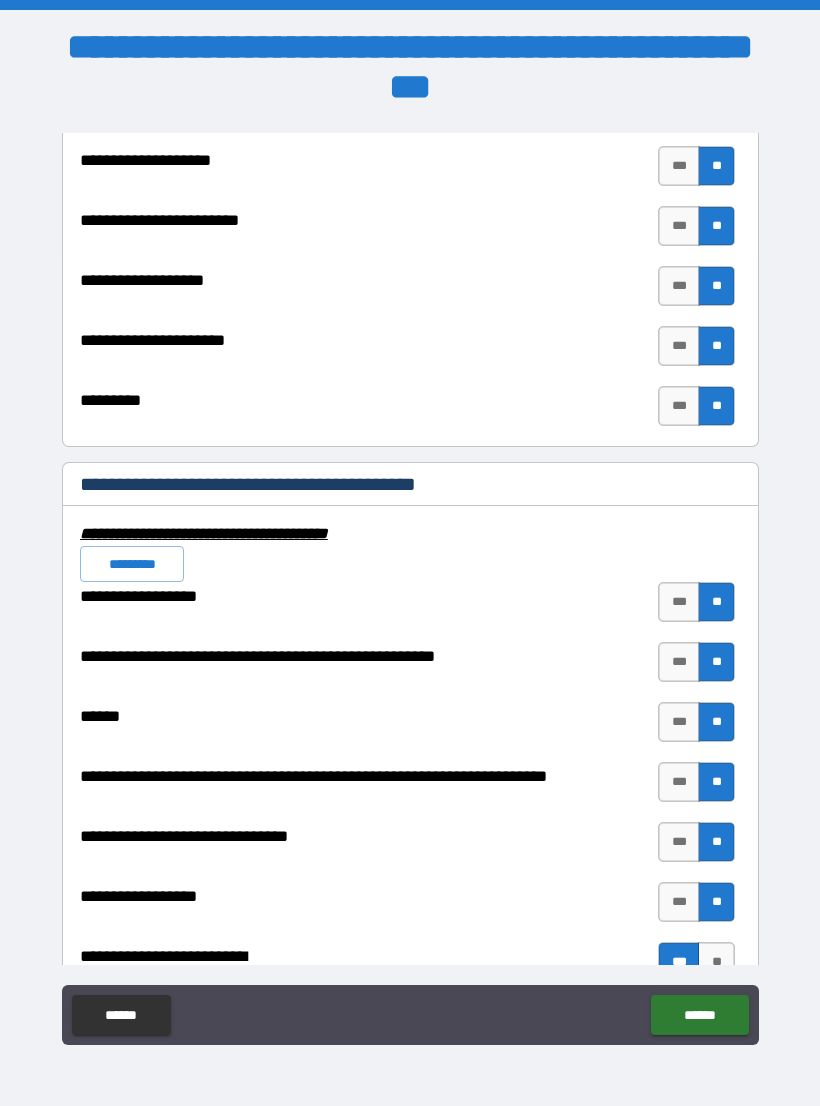 scroll, scrollTop: 7527, scrollLeft: 0, axis: vertical 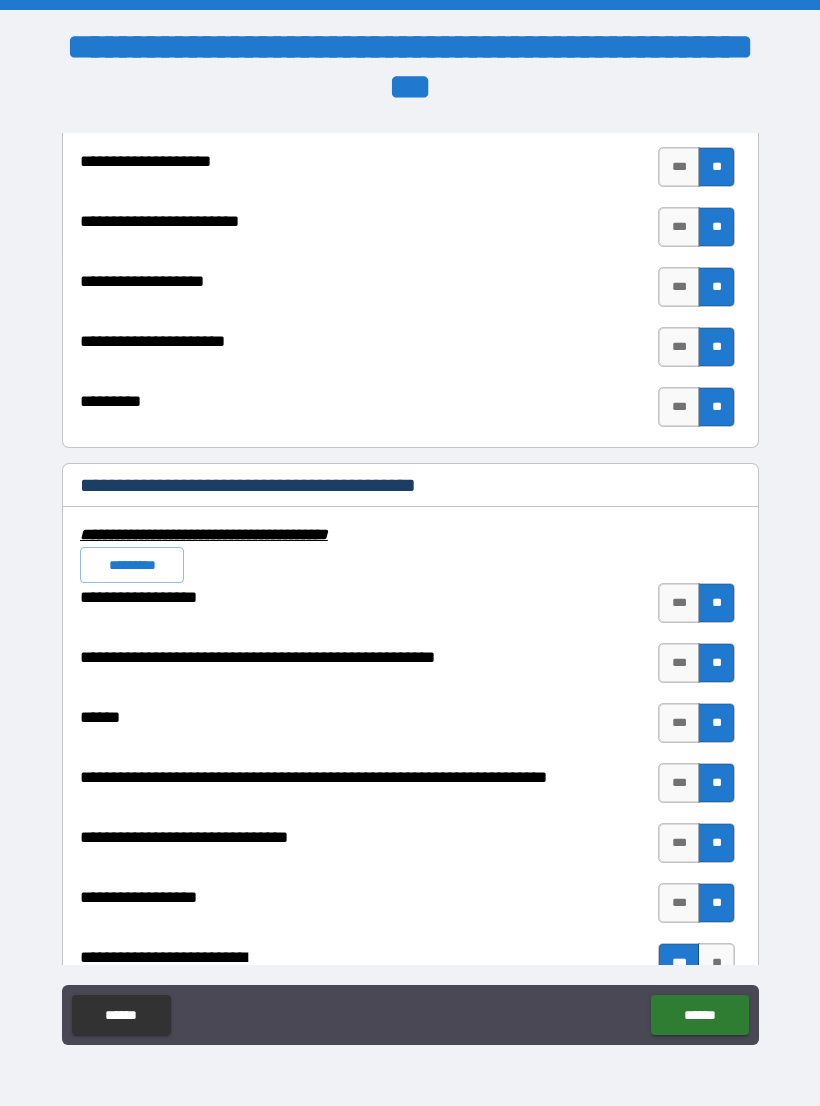 click on "******" at bounding box center (699, 1015) 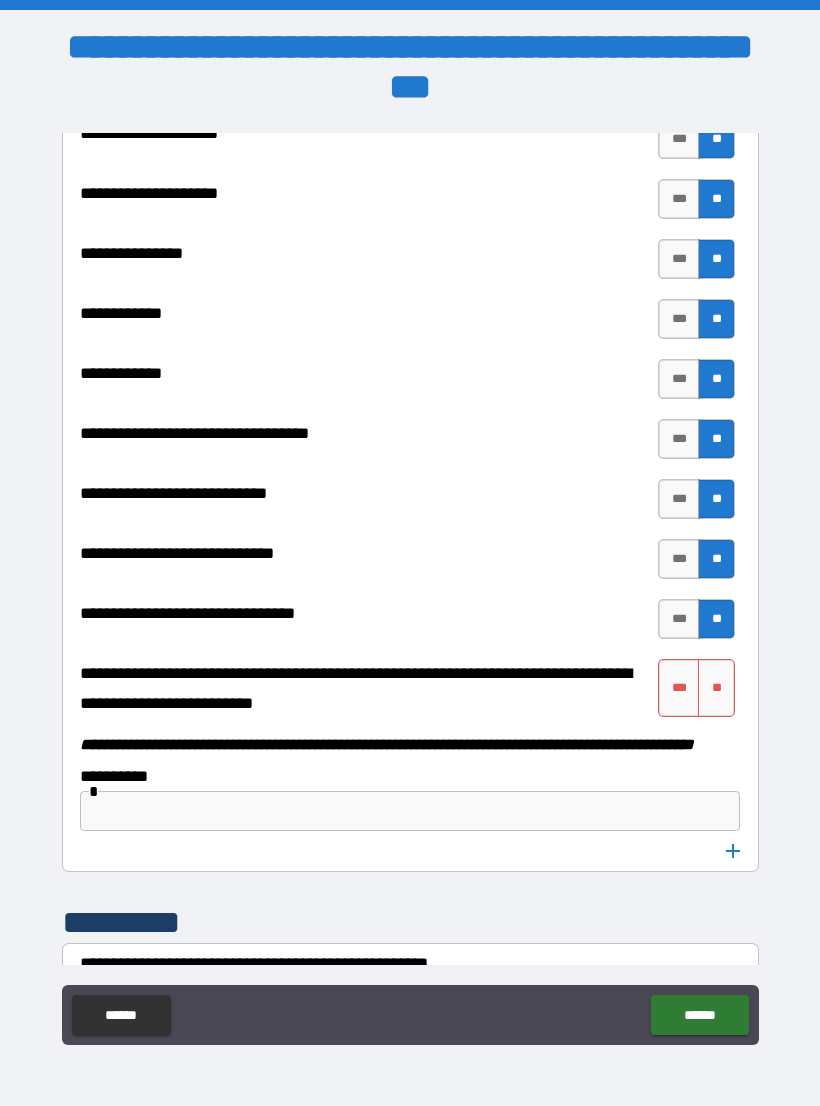 scroll, scrollTop: 9914, scrollLeft: 0, axis: vertical 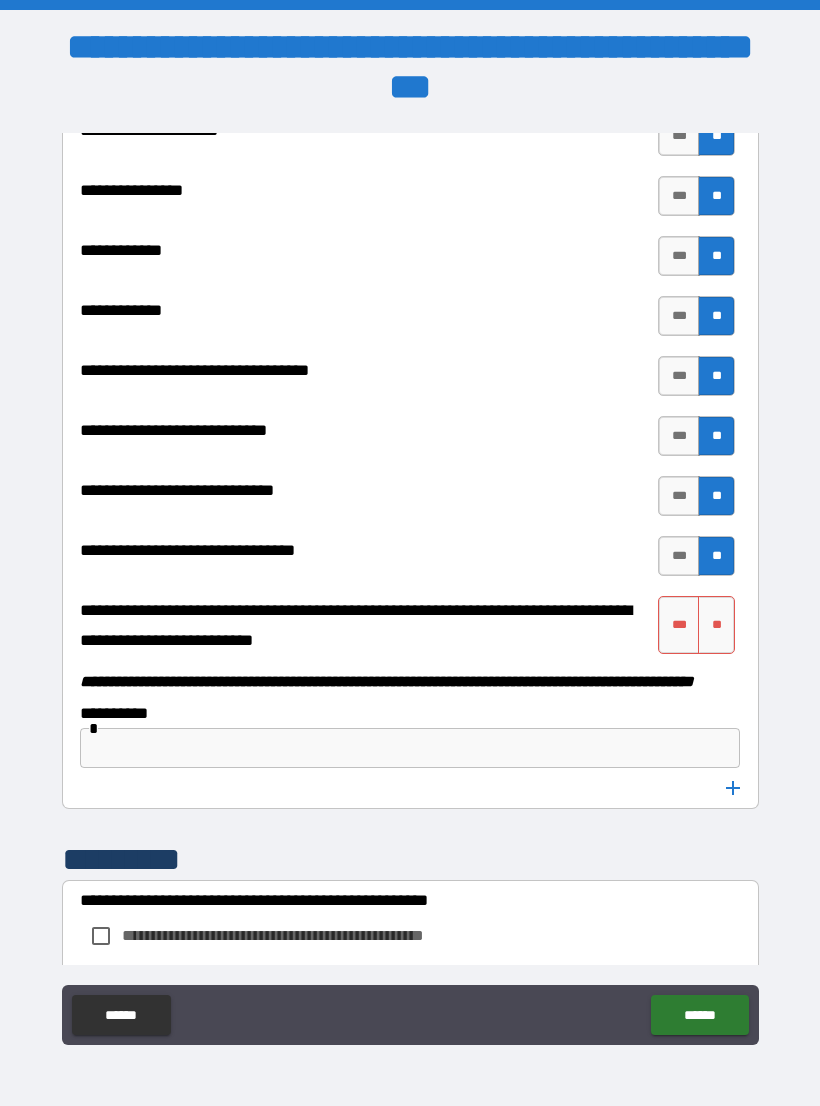 click on "**" at bounding box center [716, 625] 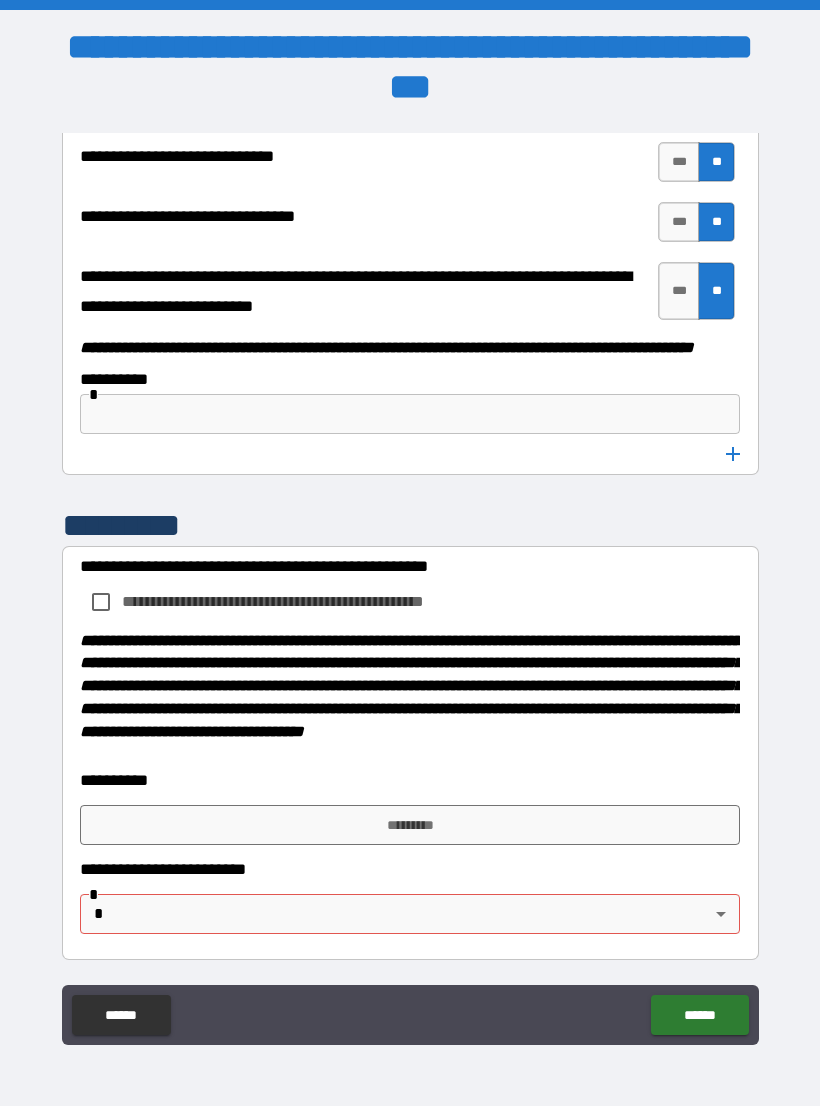 scroll, scrollTop: 10301, scrollLeft: 0, axis: vertical 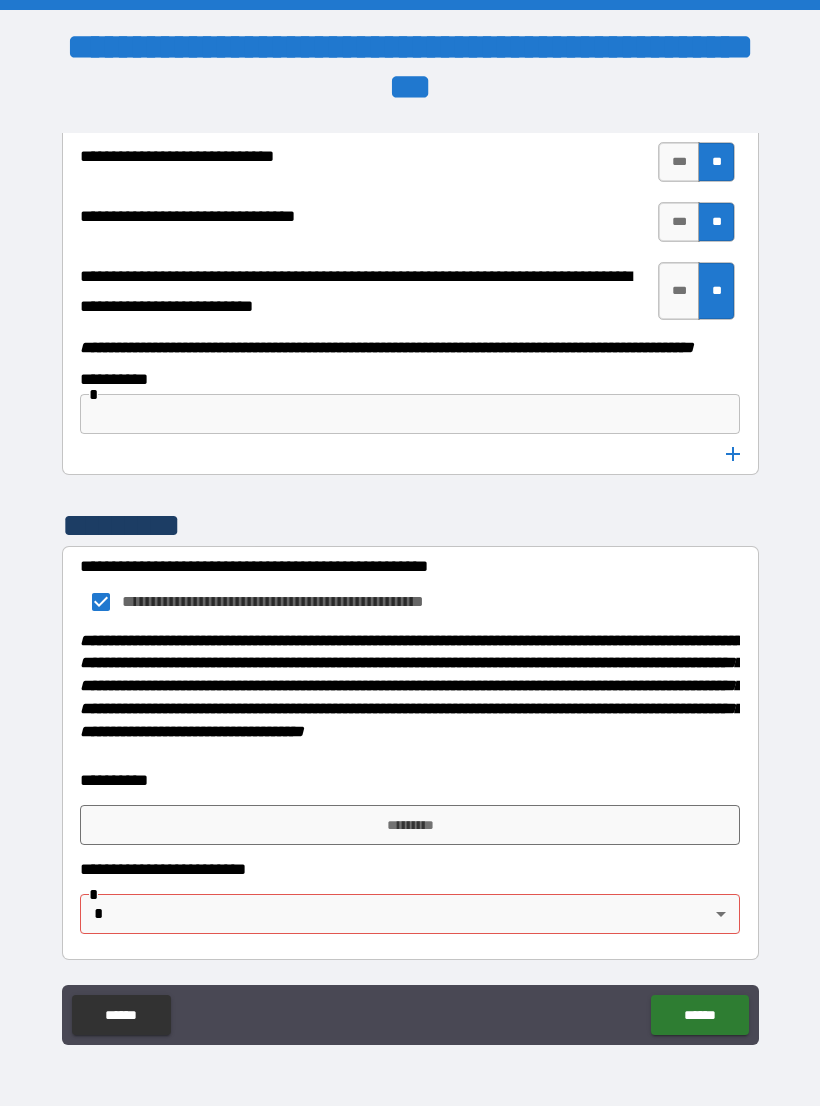 click on "******" at bounding box center [699, 1015] 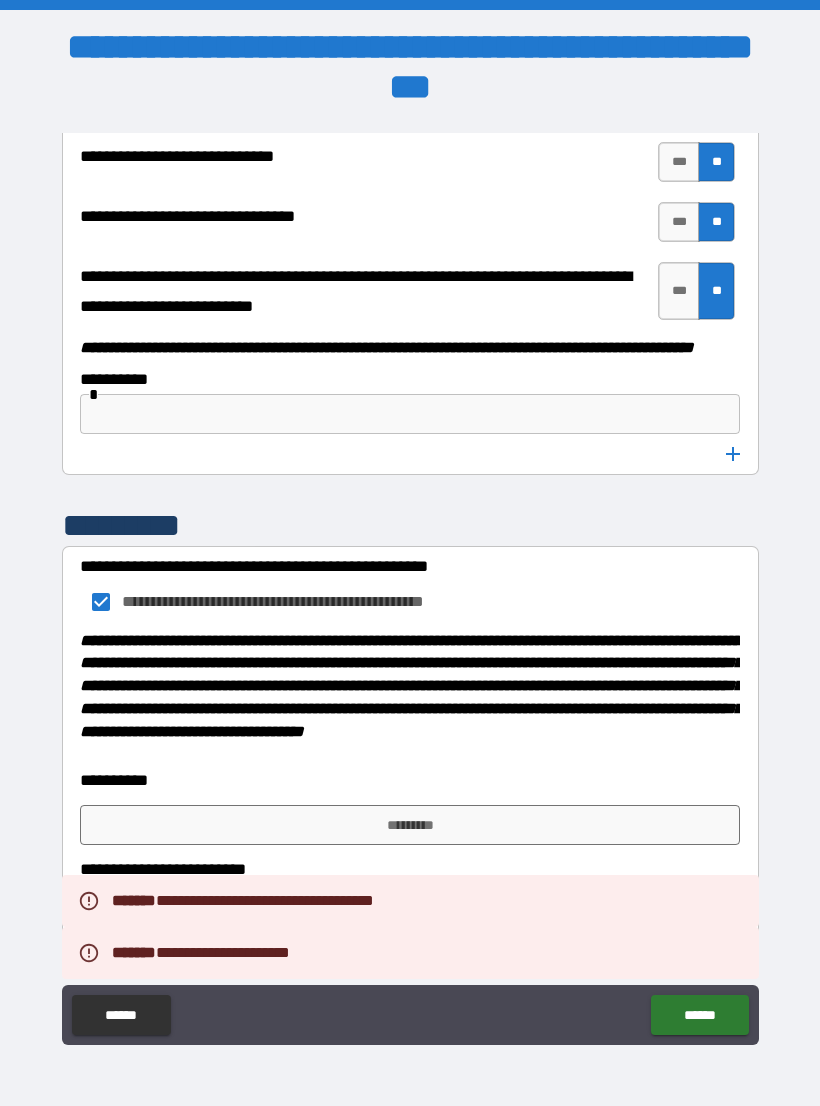 scroll, scrollTop: 10301, scrollLeft: 0, axis: vertical 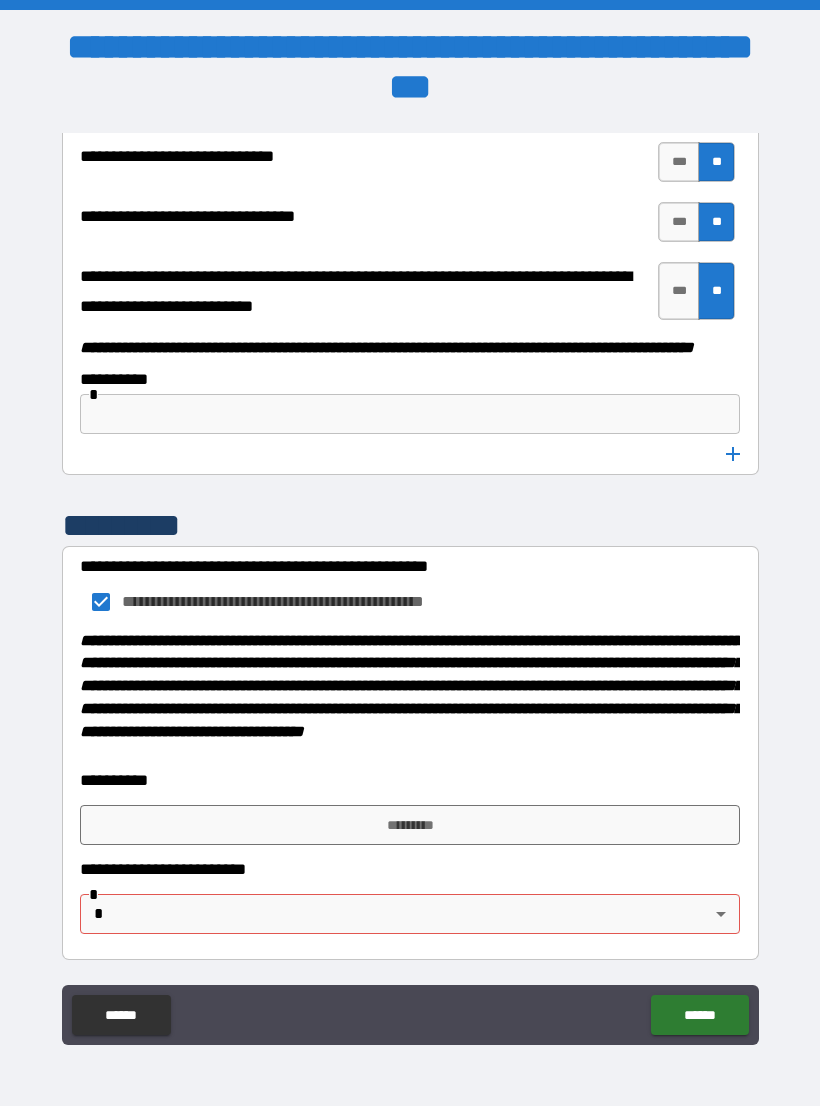 click on "*********" at bounding box center (410, 825) 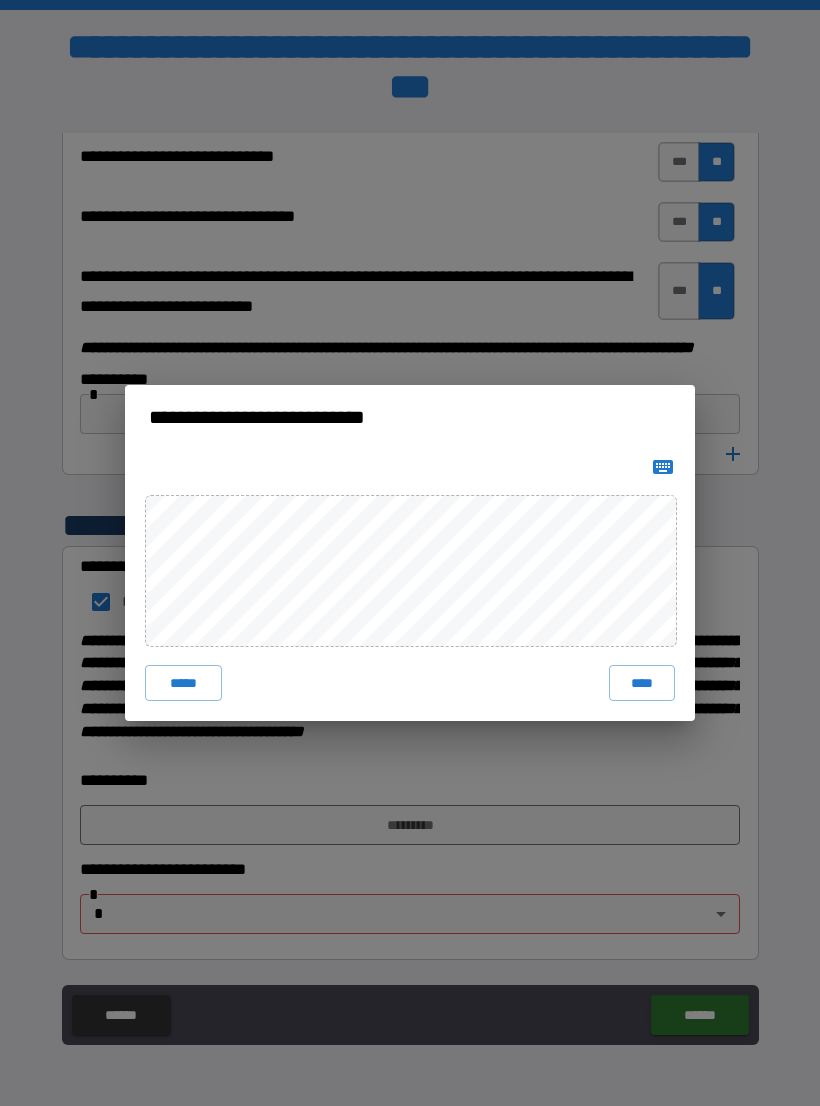 click on "****" at bounding box center [642, 683] 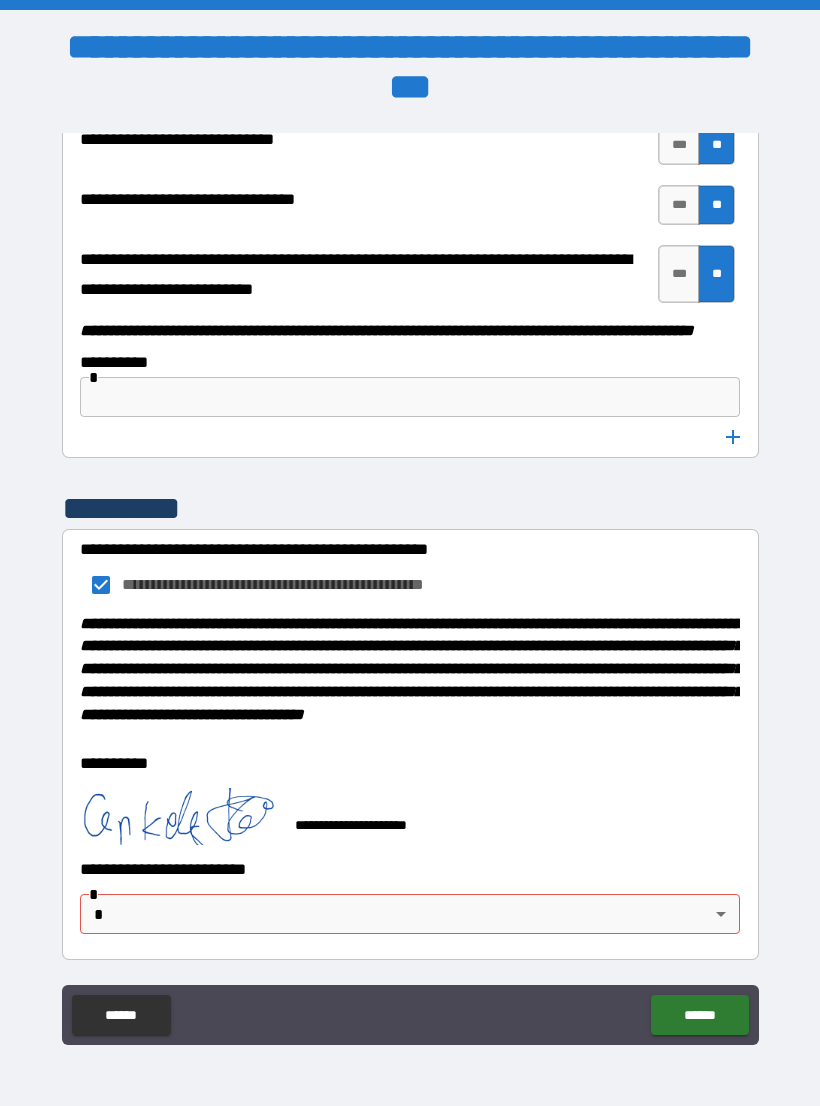 scroll, scrollTop: 10291, scrollLeft: 0, axis: vertical 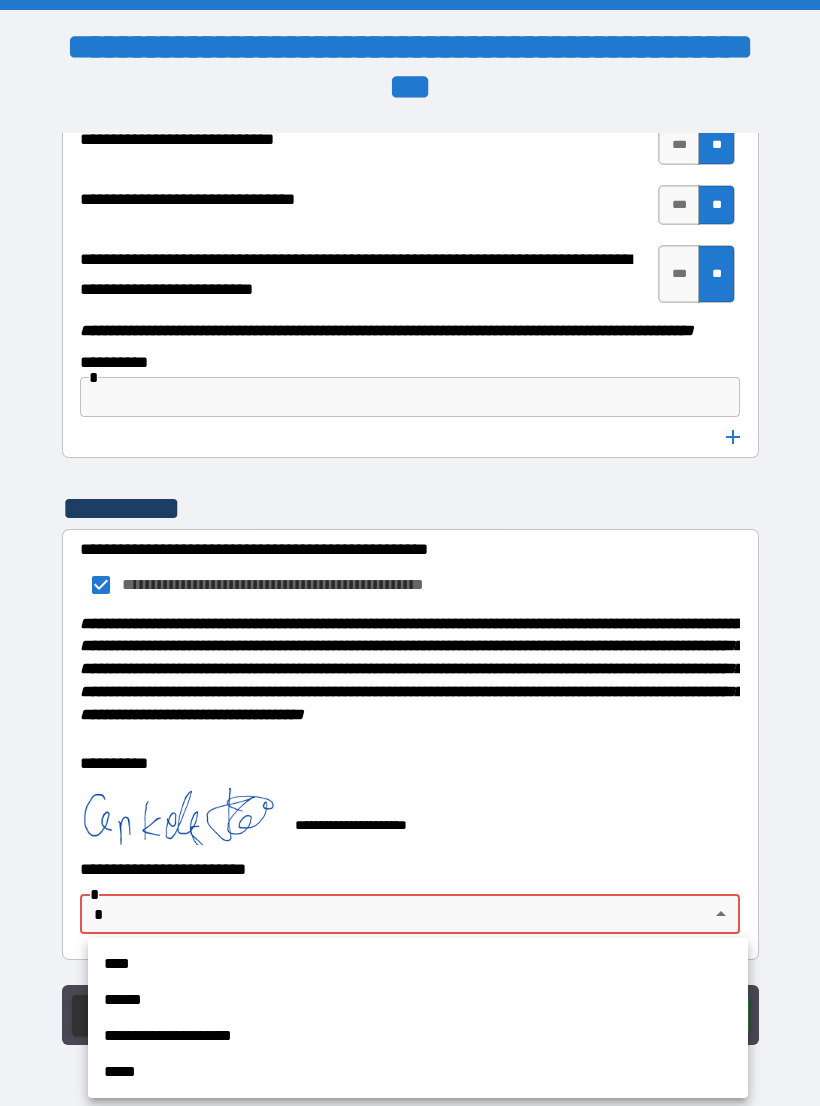 click on "****" at bounding box center [418, 964] 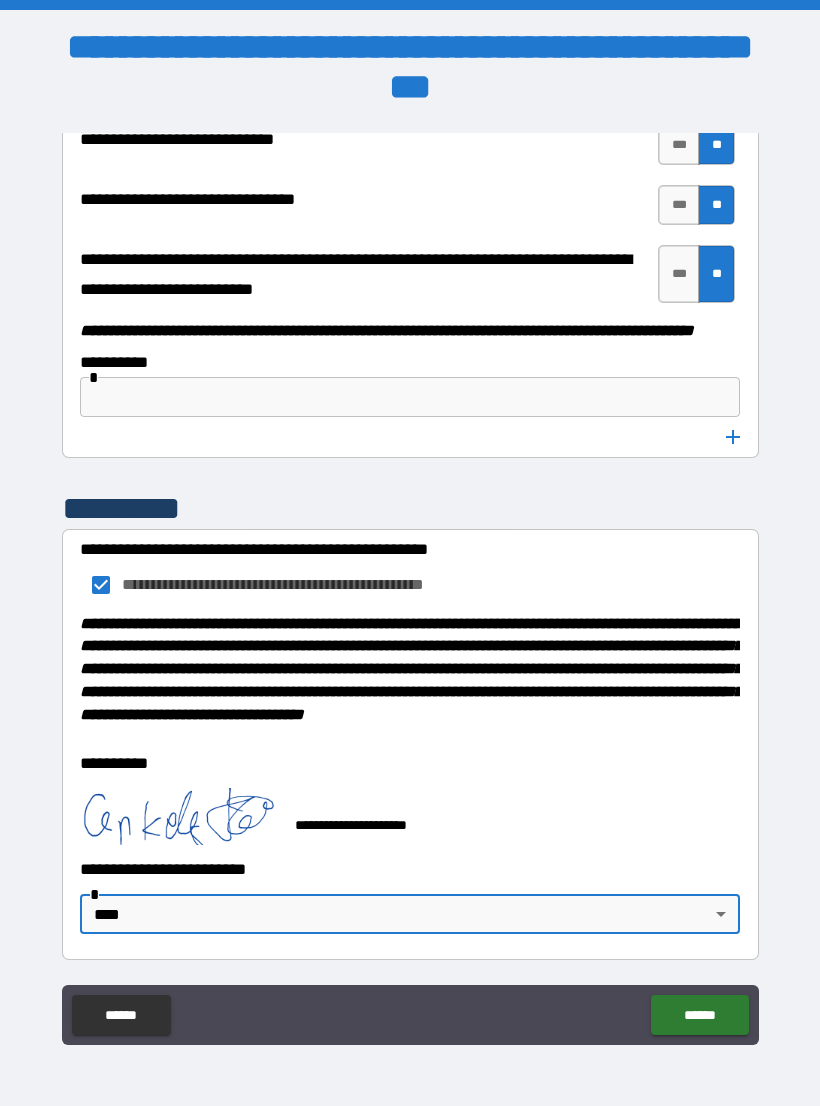 click on "******" at bounding box center (699, 1015) 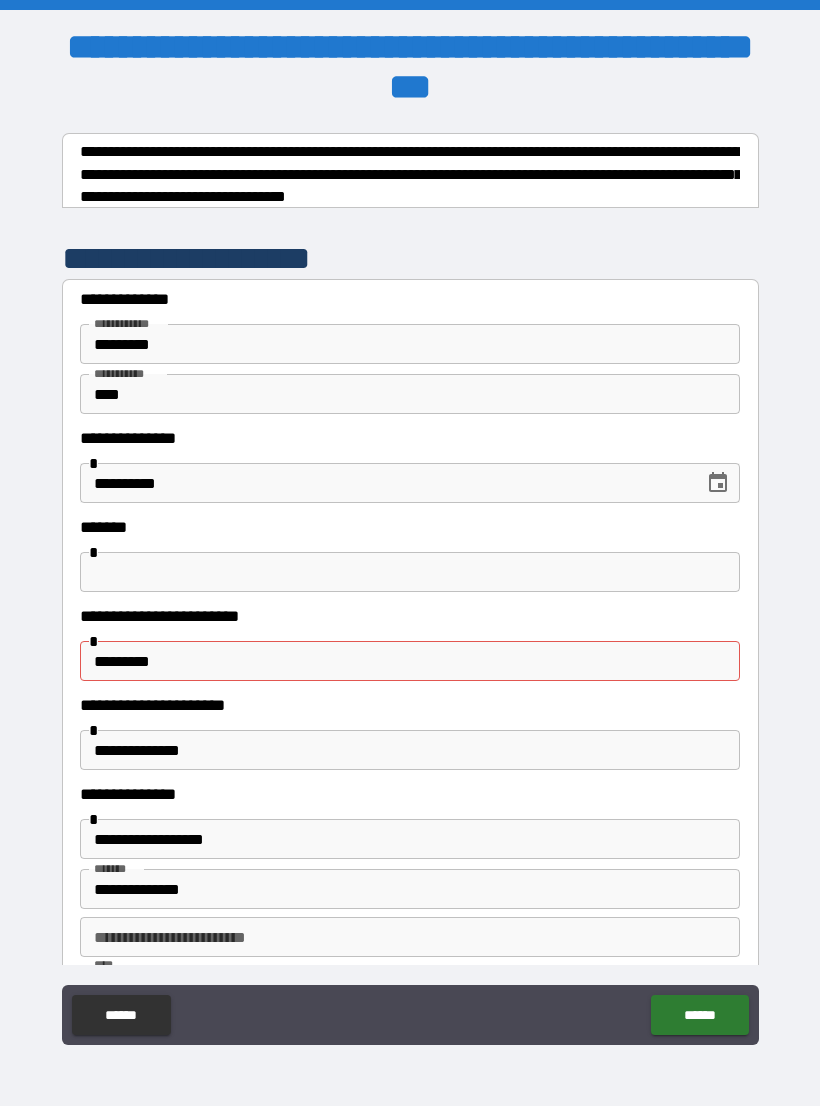 scroll, scrollTop: 0, scrollLeft: 0, axis: both 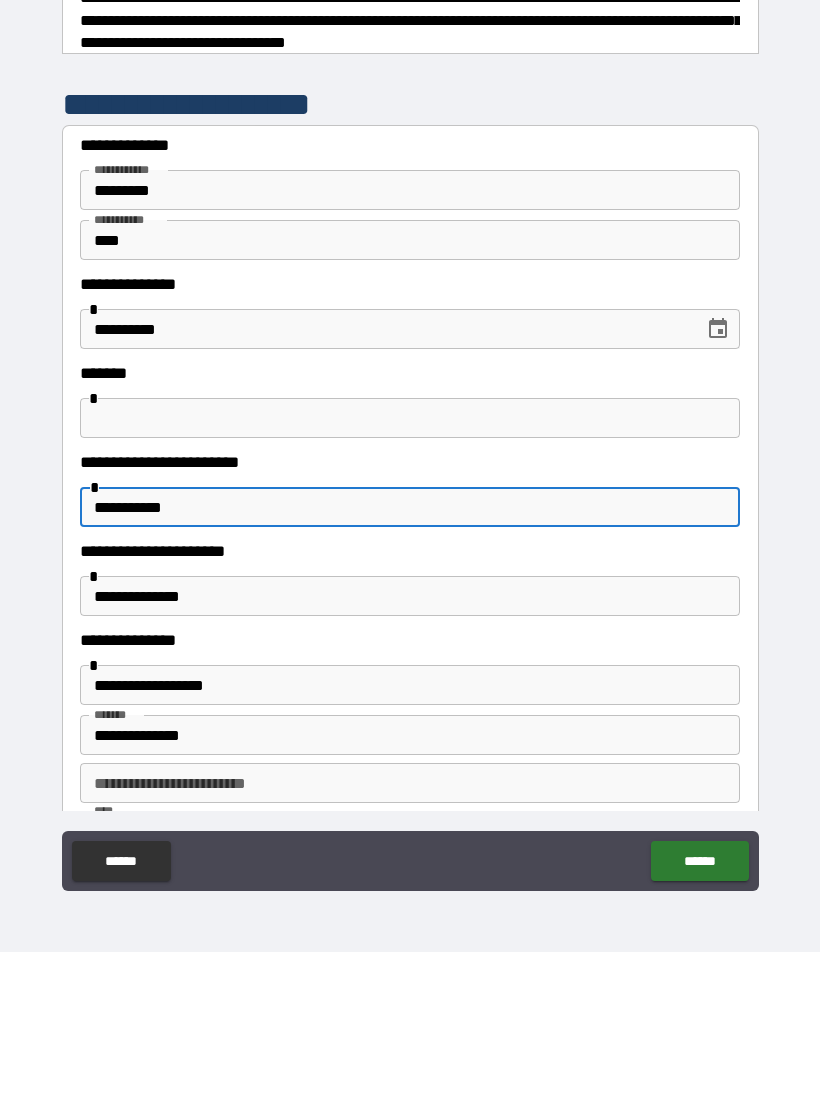 type on "**********" 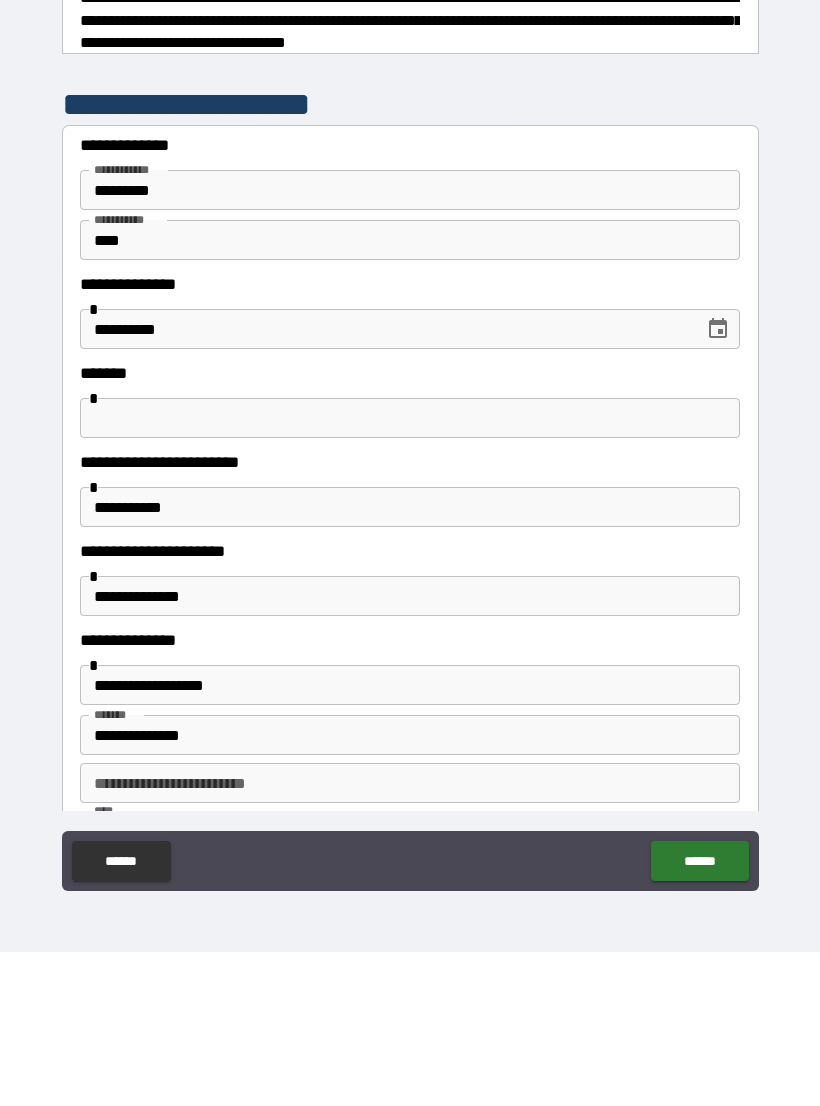 scroll, scrollTop: 31, scrollLeft: 0, axis: vertical 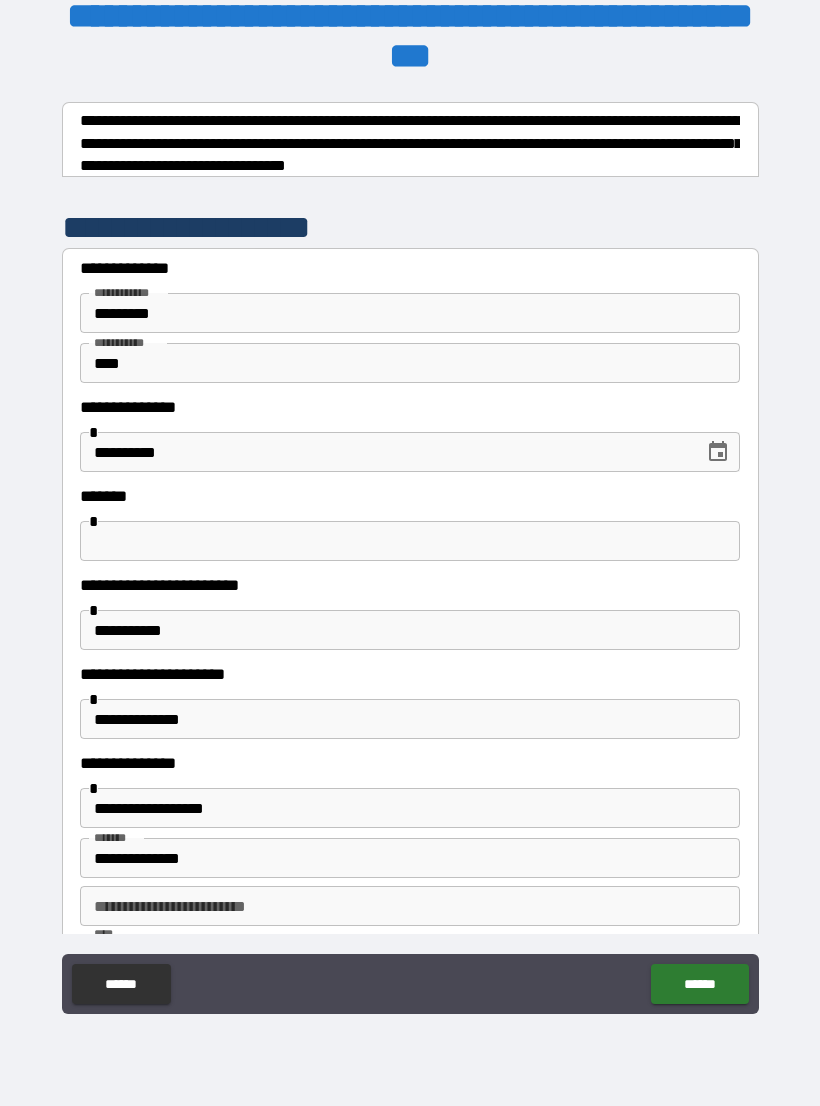 click on "******" at bounding box center (699, 984) 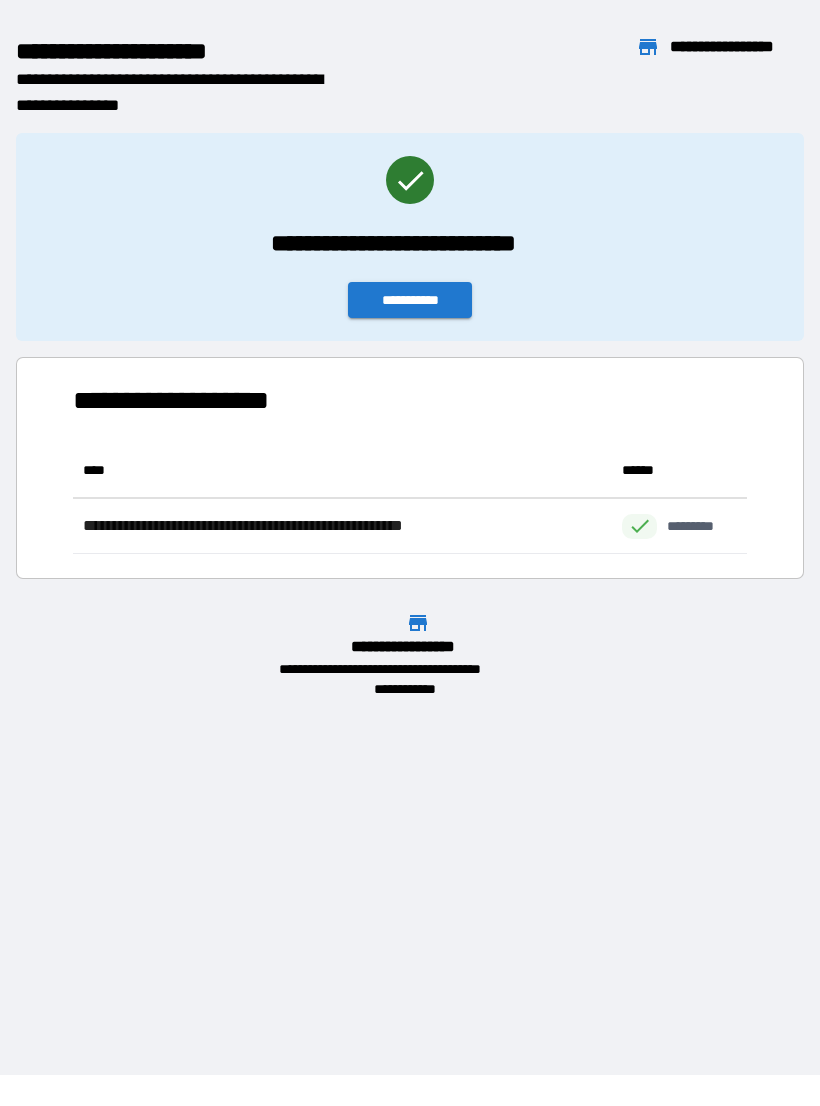 scroll, scrollTop: 1, scrollLeft: 1, axis: both 